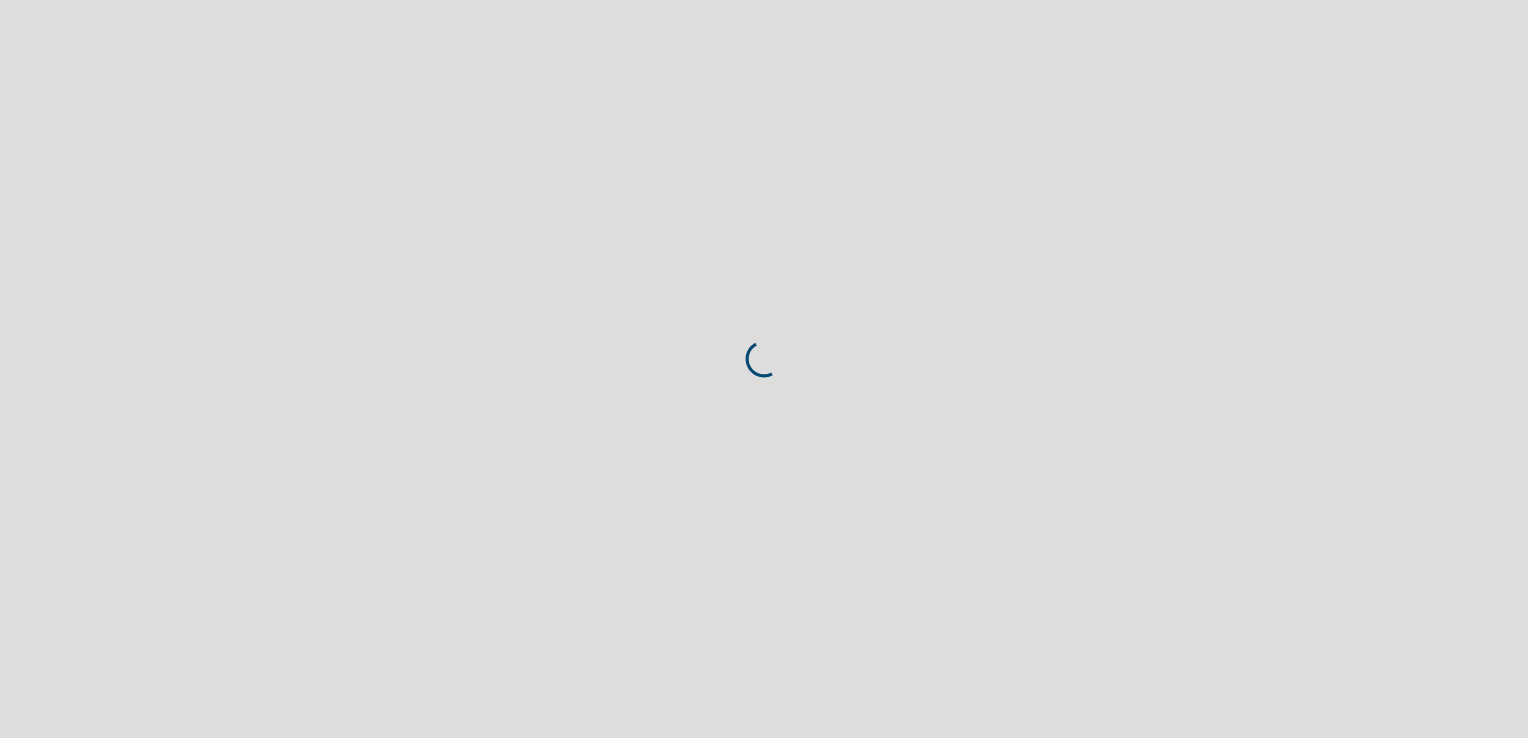 scroll, scrollTop: 0, scrollLeft: 0, axis: both 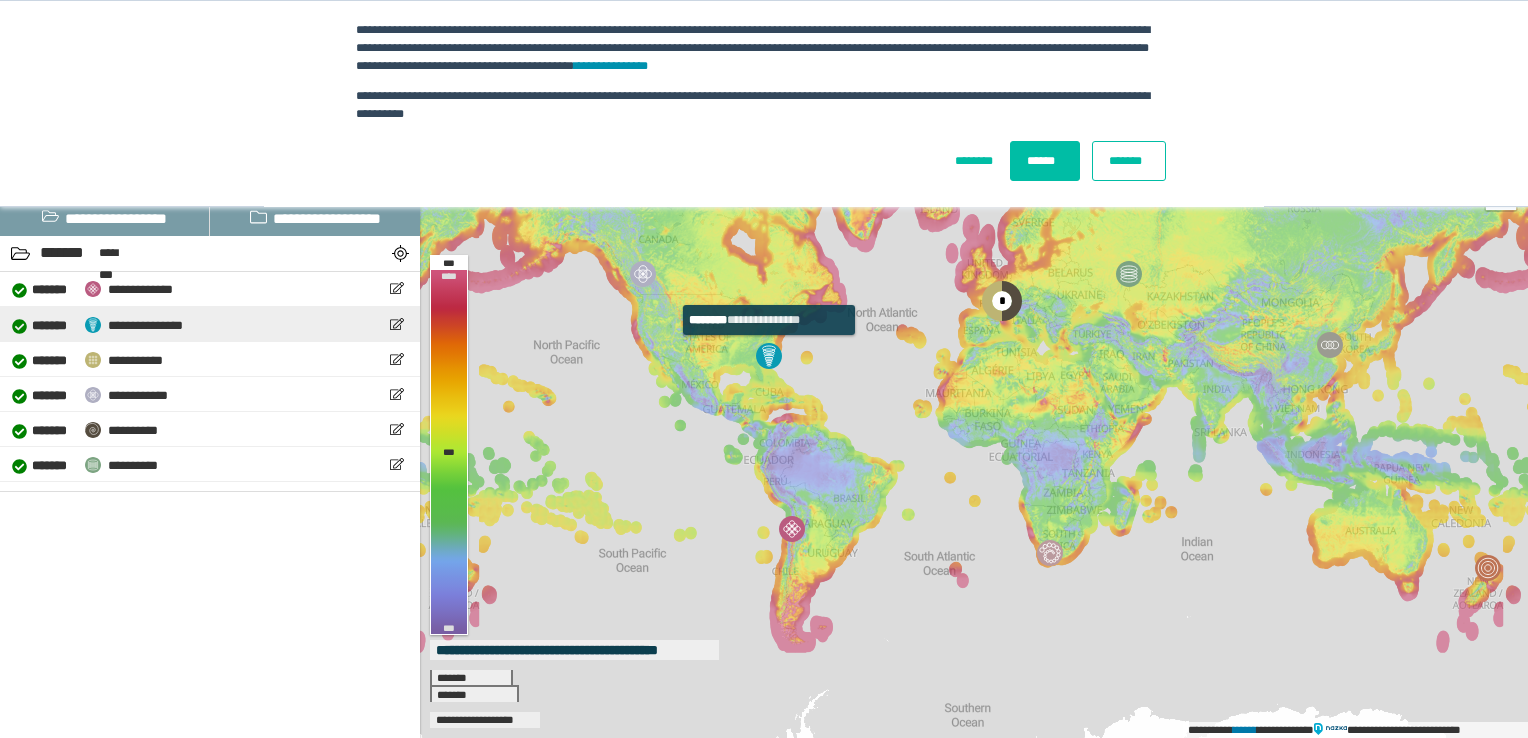 drag, startPoint x: 773, startPoint y: 362, endPoint x: 794, endPoint y: 346, distance: 26.400757 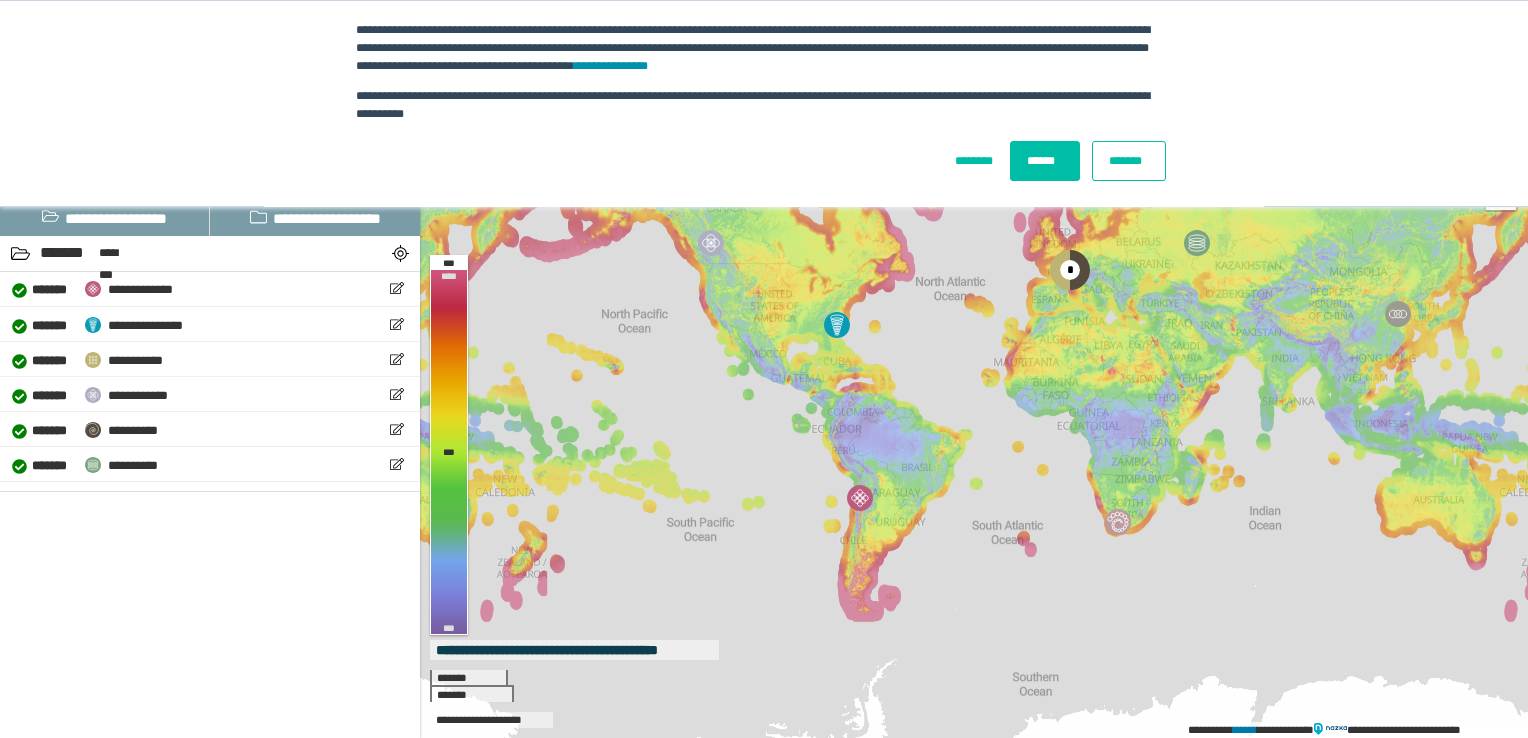 drag, startPoint x: 699, startPoint y: 352, endPoint x: 704, endPoint y: 334, distance: 18.681541 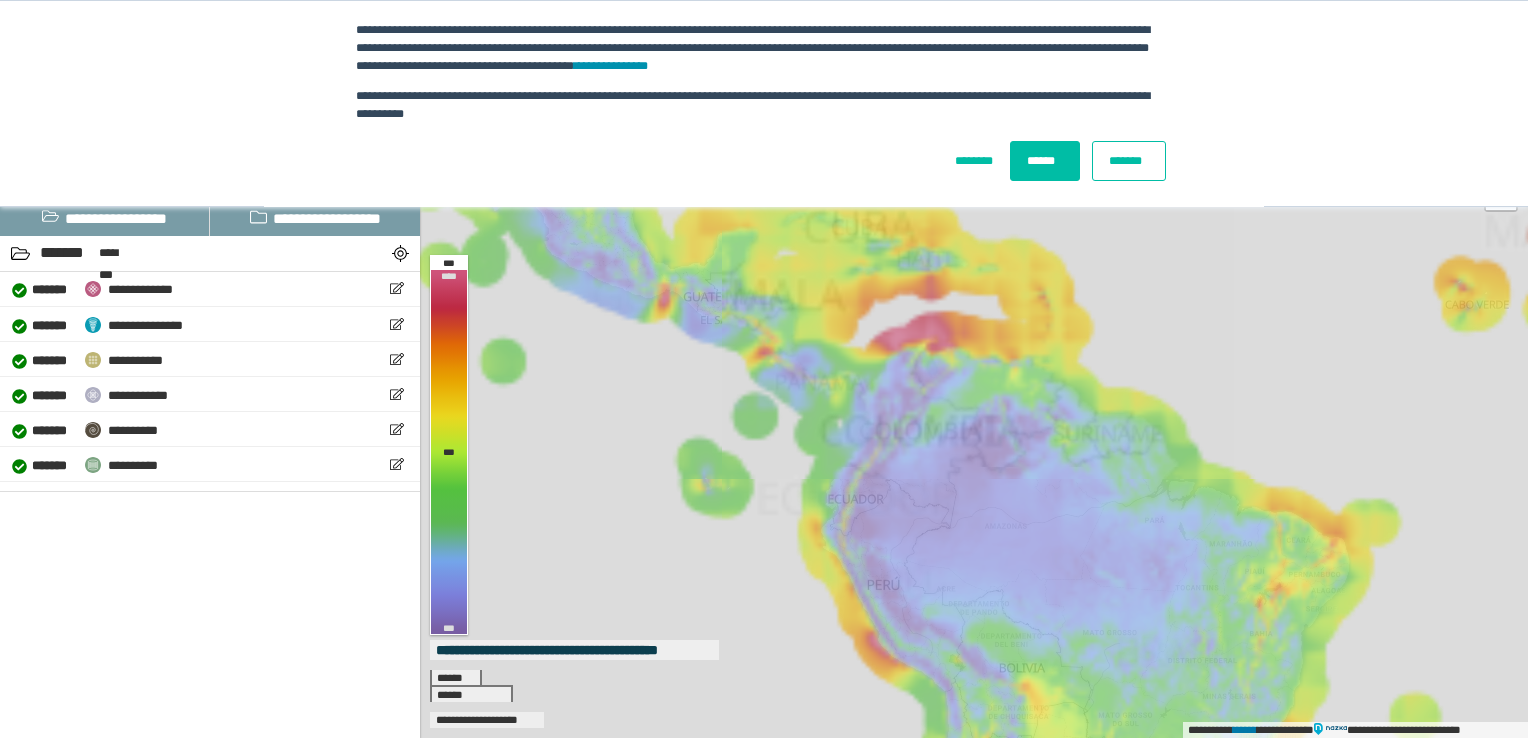 click on "**********" at bounding box center (974, 394) 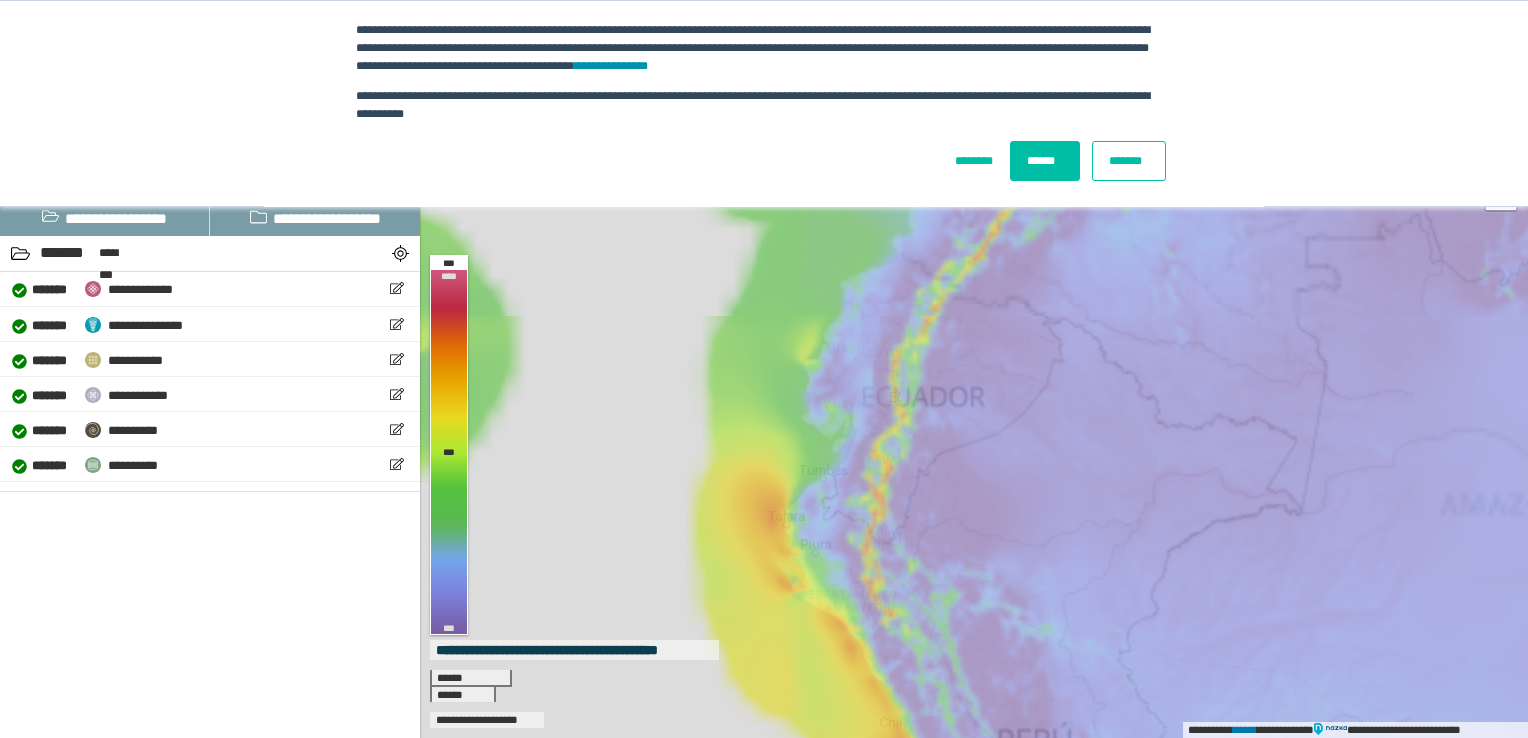 drag, startPoint x: 945, startPoint y: 522, endPoint x: 896, endPoint y: 442, distance: 93.813644 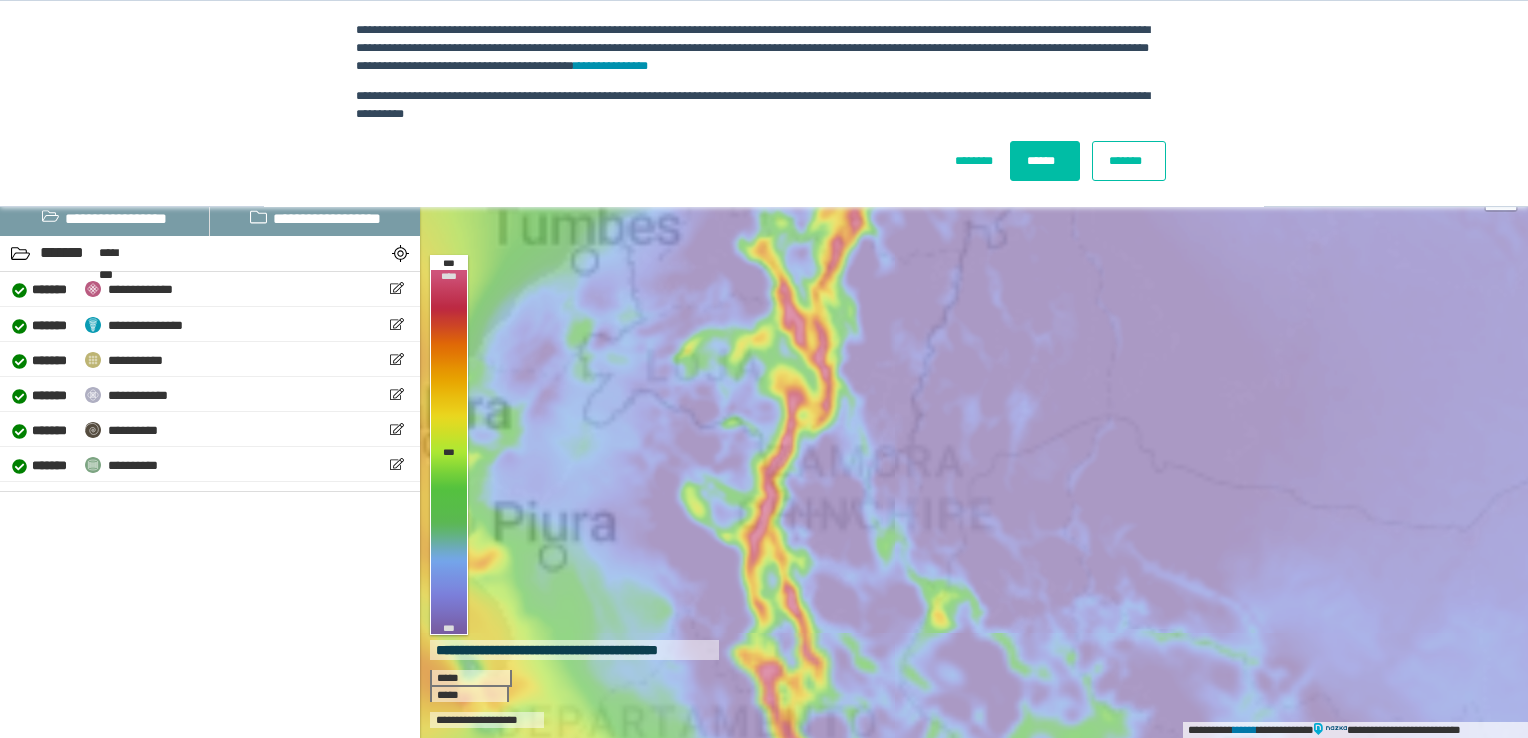 drag, startPoint x: 828, startPoint y: 402, endPoint x: 883, endPoint y: 464, distance: 82.87943 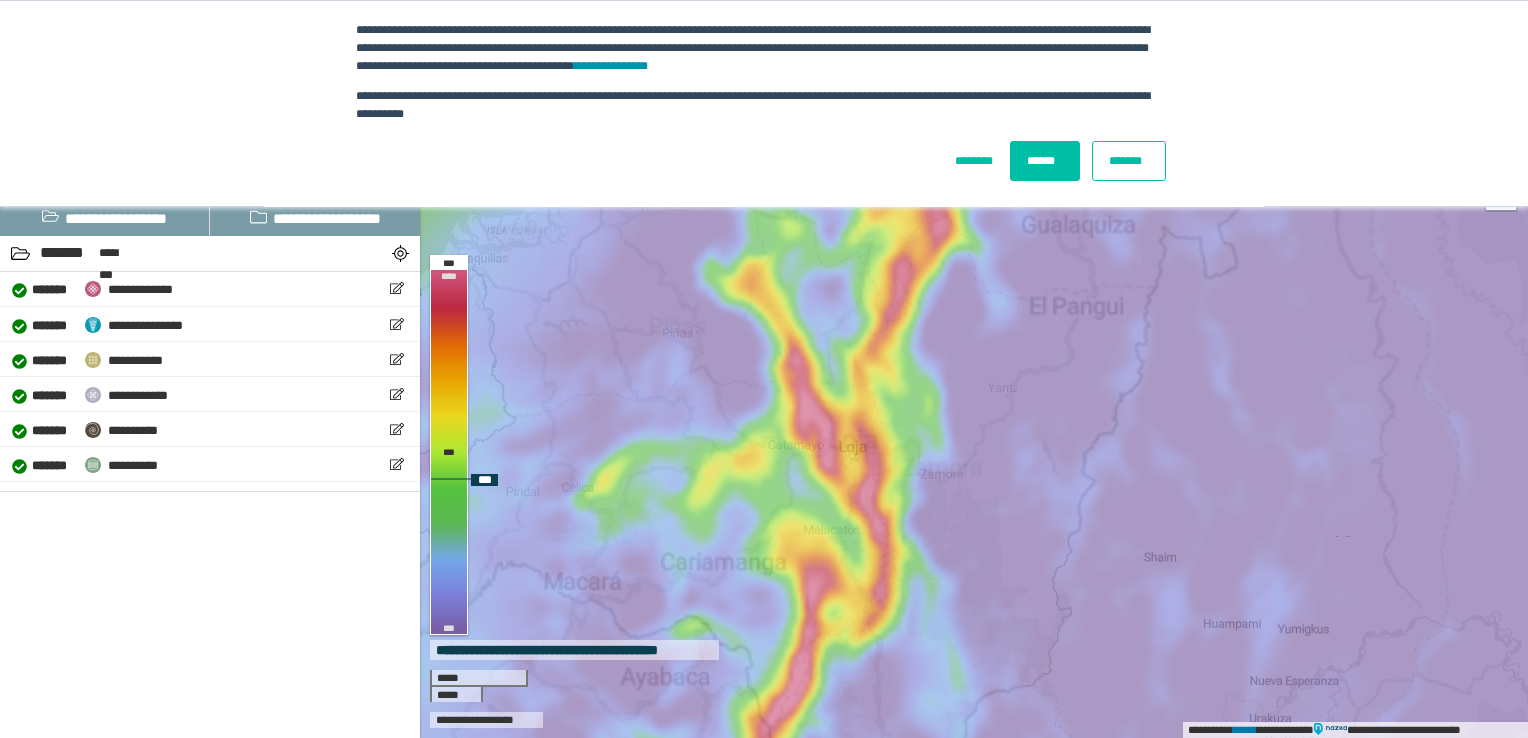 drag, startPoint x: 866, startPoint y: 404, endPoint x: 895, endPoint y: 503, distance: 103.16007 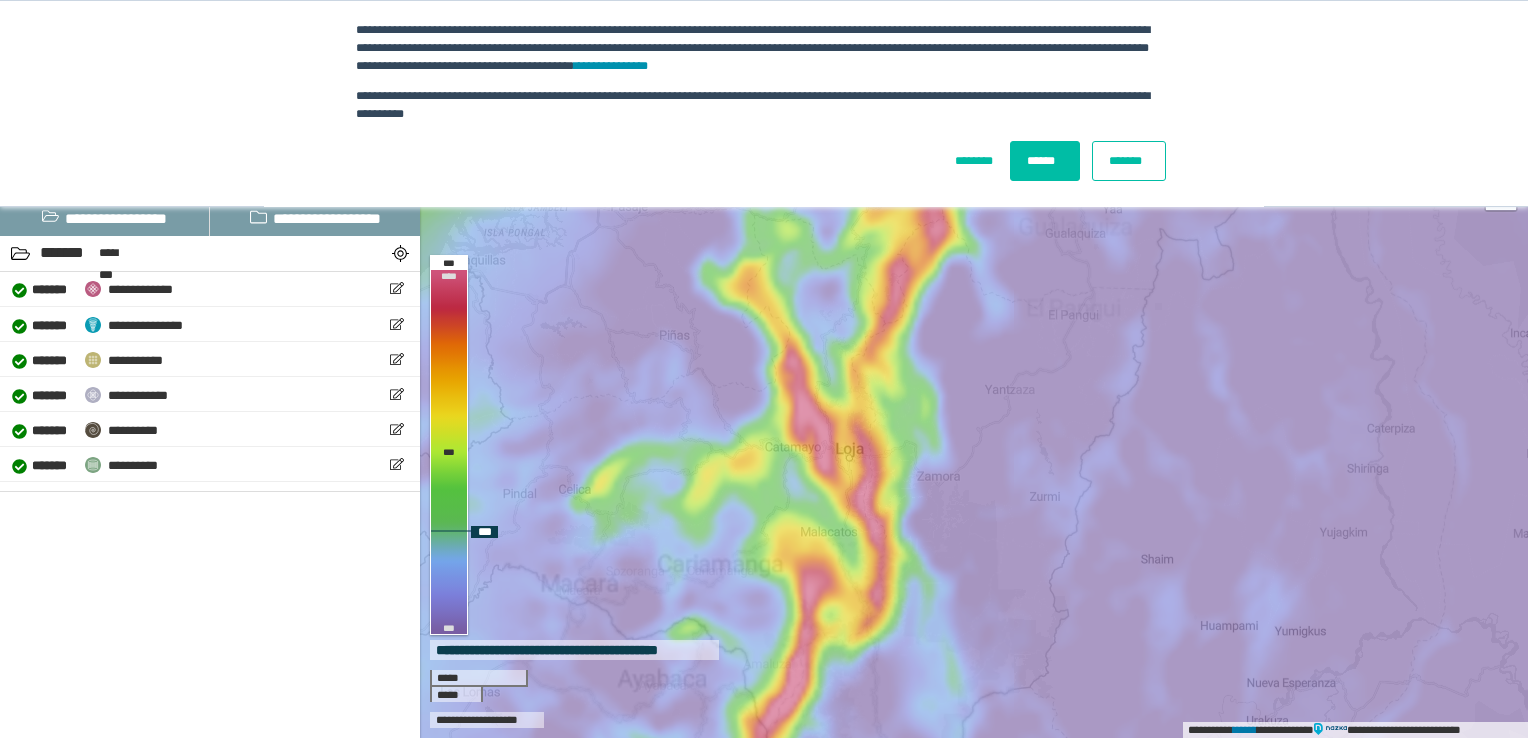 drag, startPoint x: 920, startPoint y: 431, endPoint x: 900, endPoint y: 712, distance: 281.71085 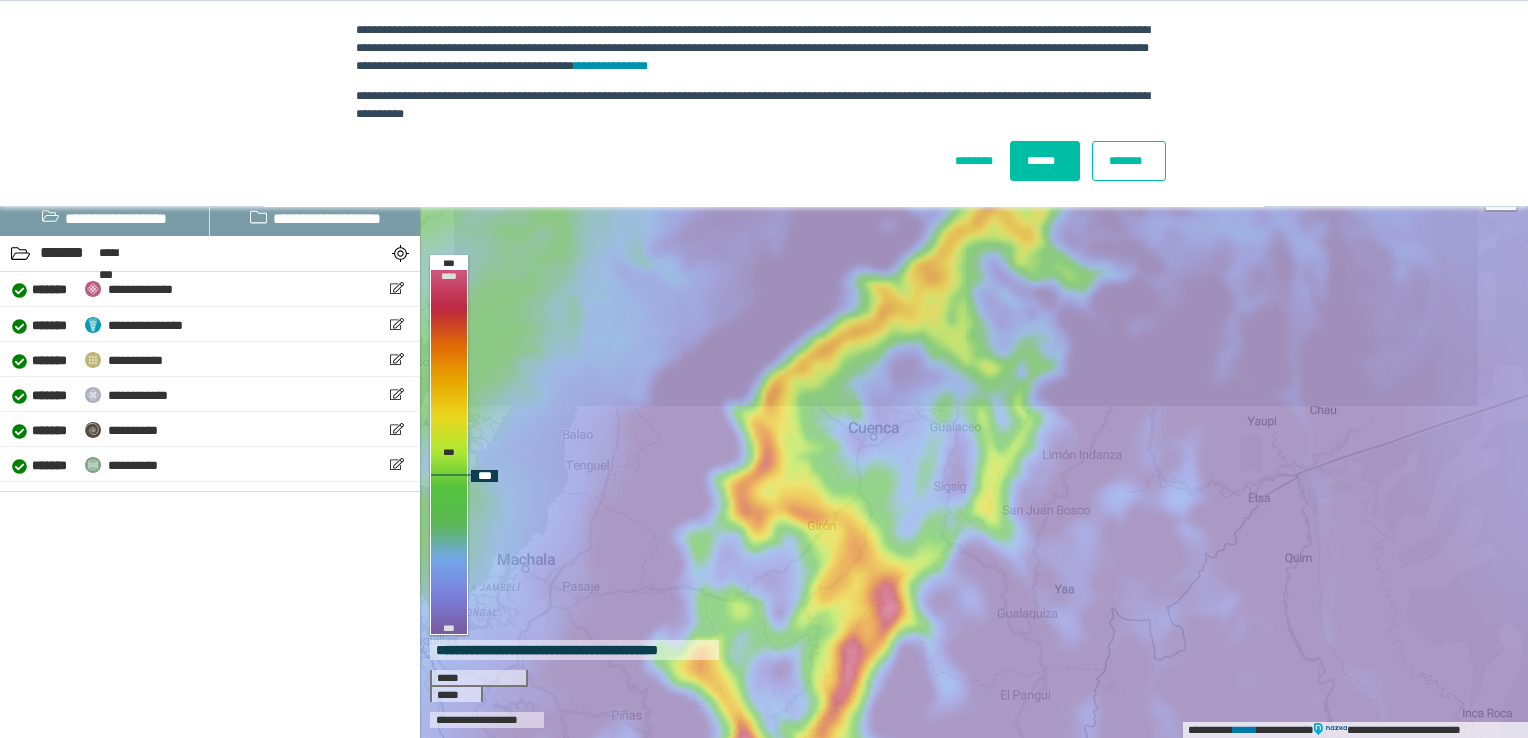 drag, startPoint x: 903, startPoint y: 420, endPoint x: 656, endPoint y: 777, distance: 434.1175 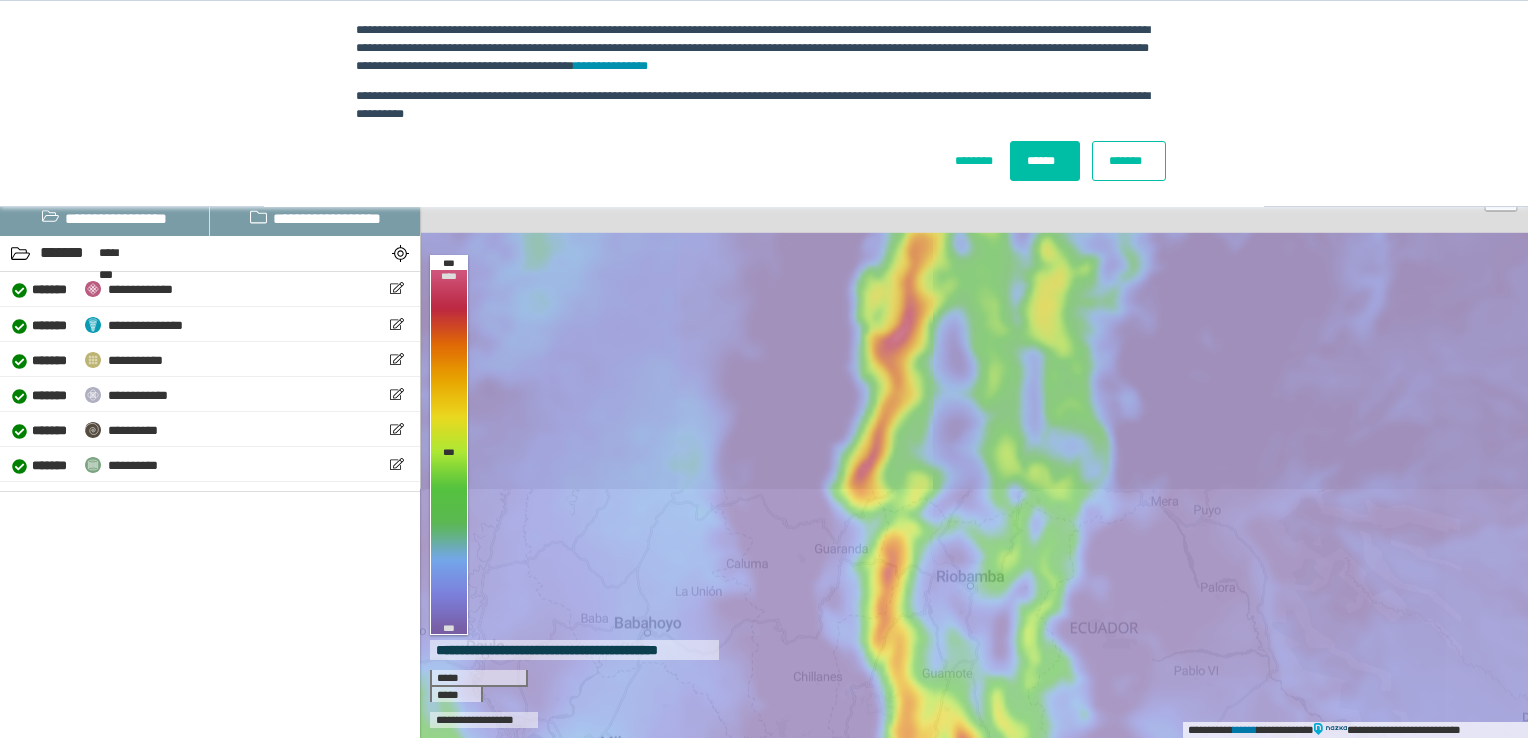 drag, startPoint x: 739, startPoint y: 447, endPoint x: 936, endPoint y: 789, distance: 394.68088 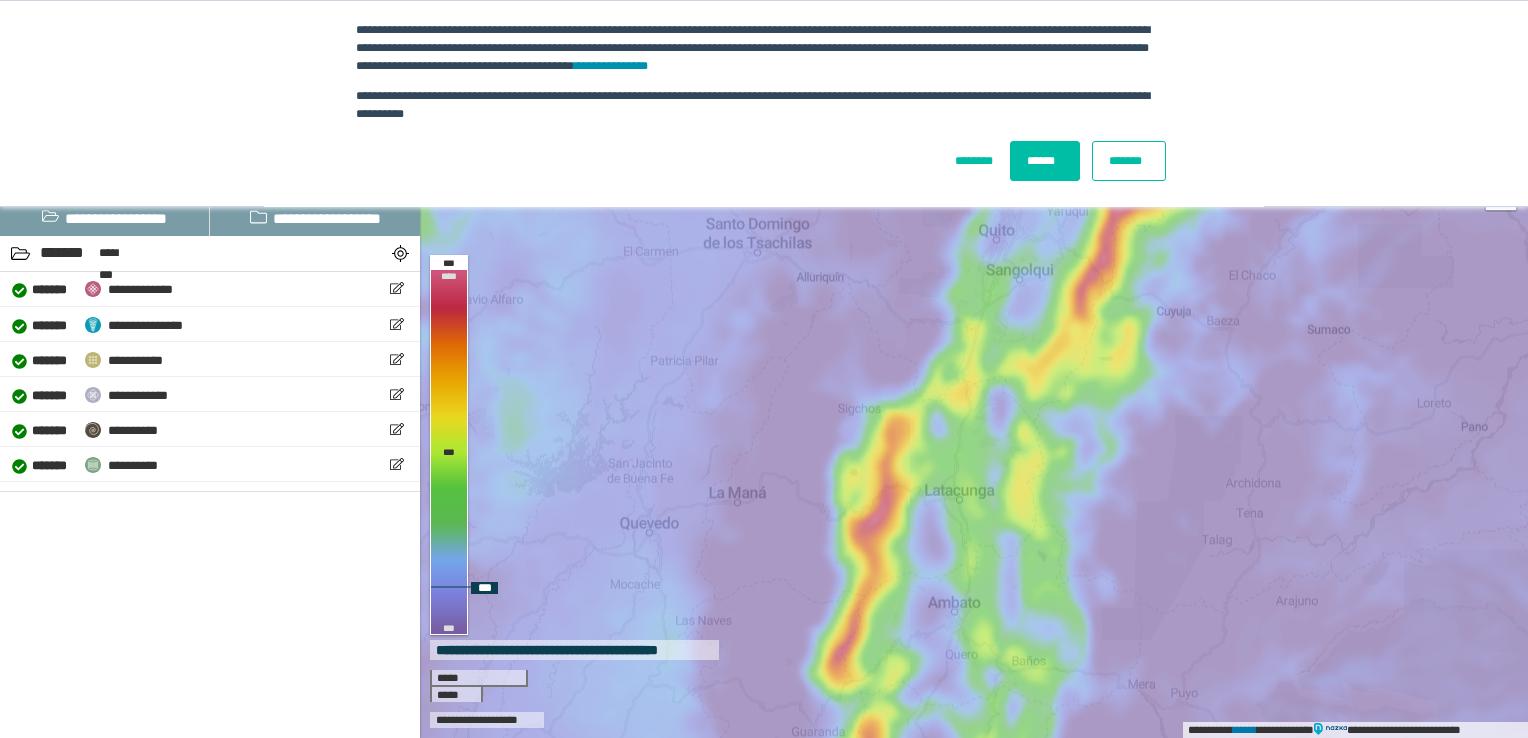 drag, startPoint x: 945, startPoint y: 458, endPoint x: 922, endPoint y: 642, distance: 185.43193 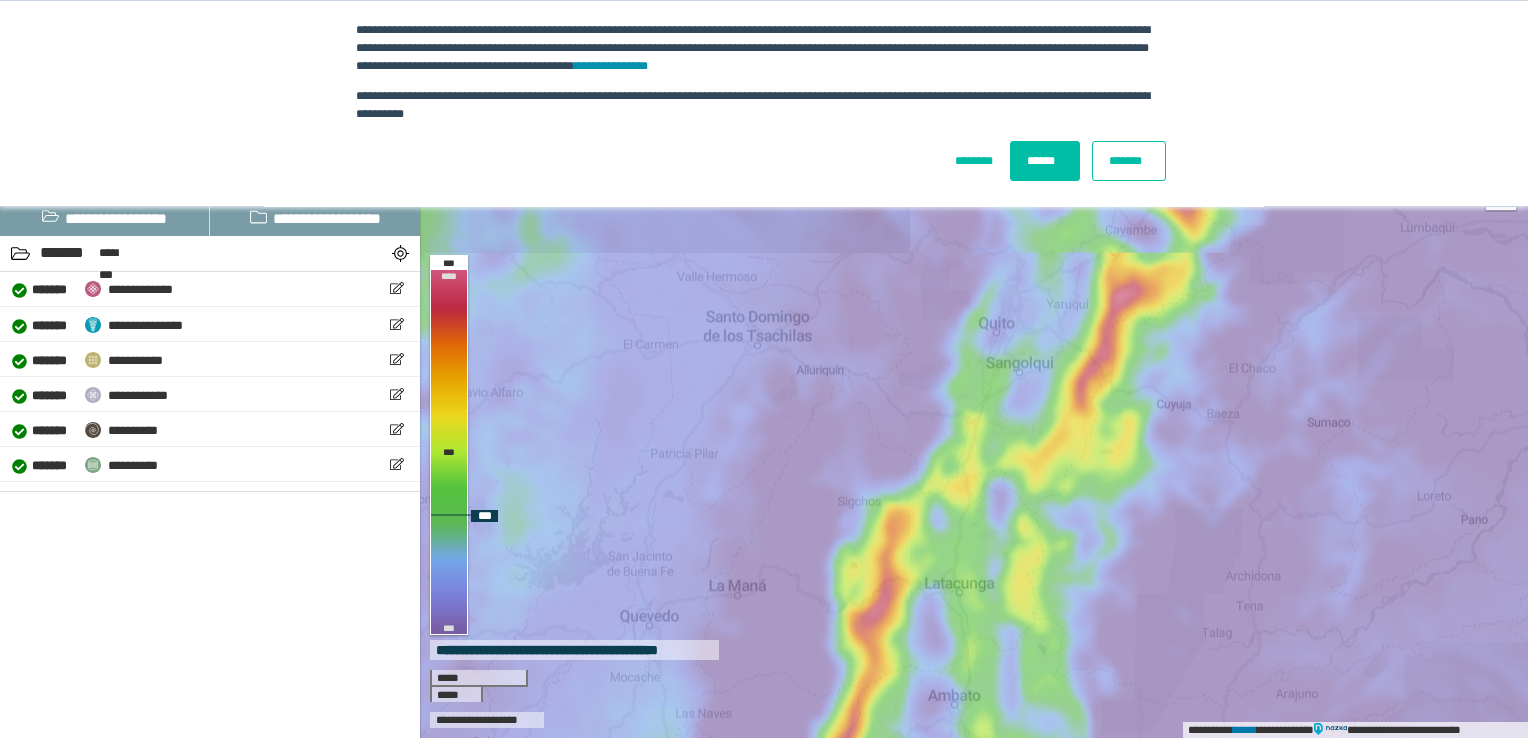 drag, startPoint x: 982, startPoint y: 415, endPoint x: 982, endPoint y: 507, distance: 92 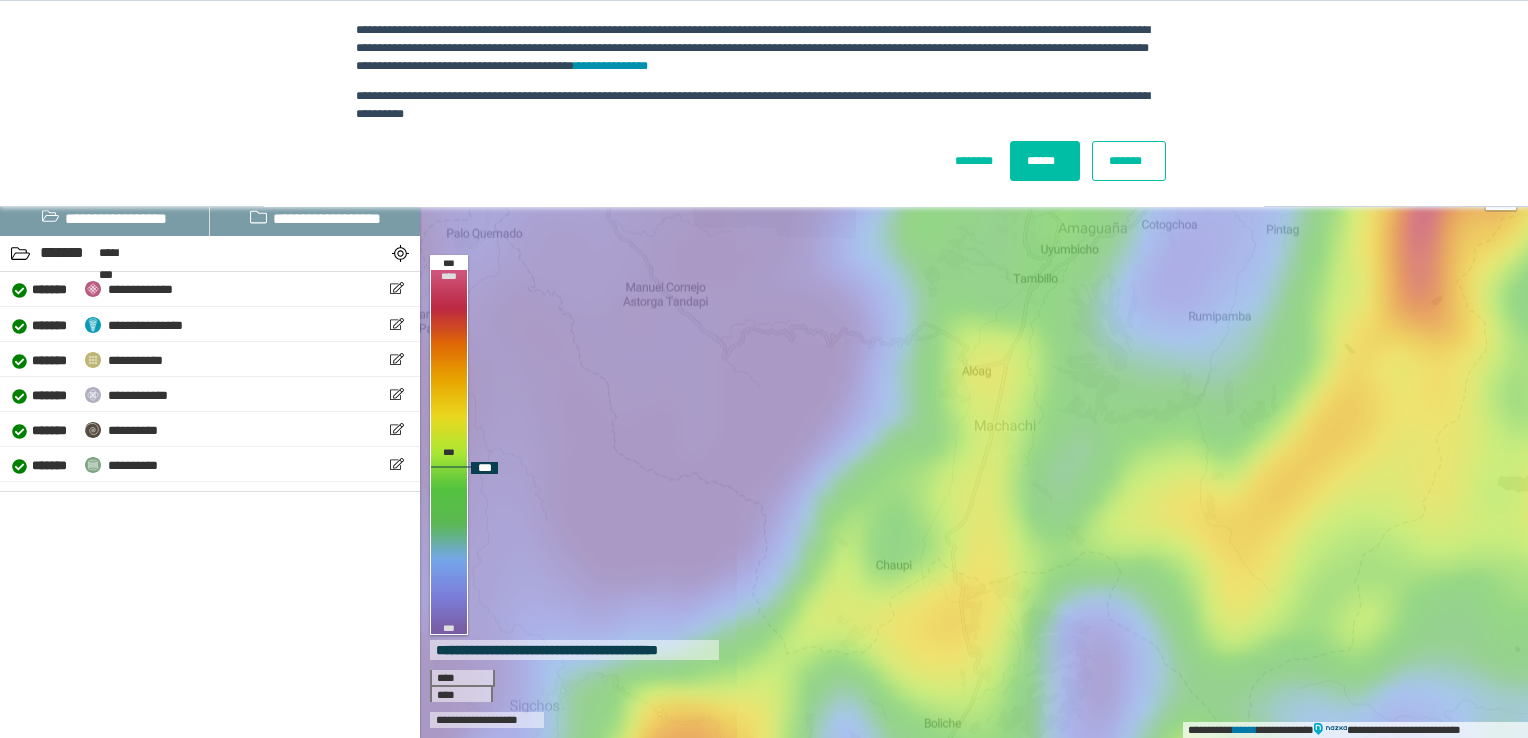 drag, startPoint x: 1036, startPoint y: 475, endPoint x: 1038, endPoint y: 590, distance: 115.01739 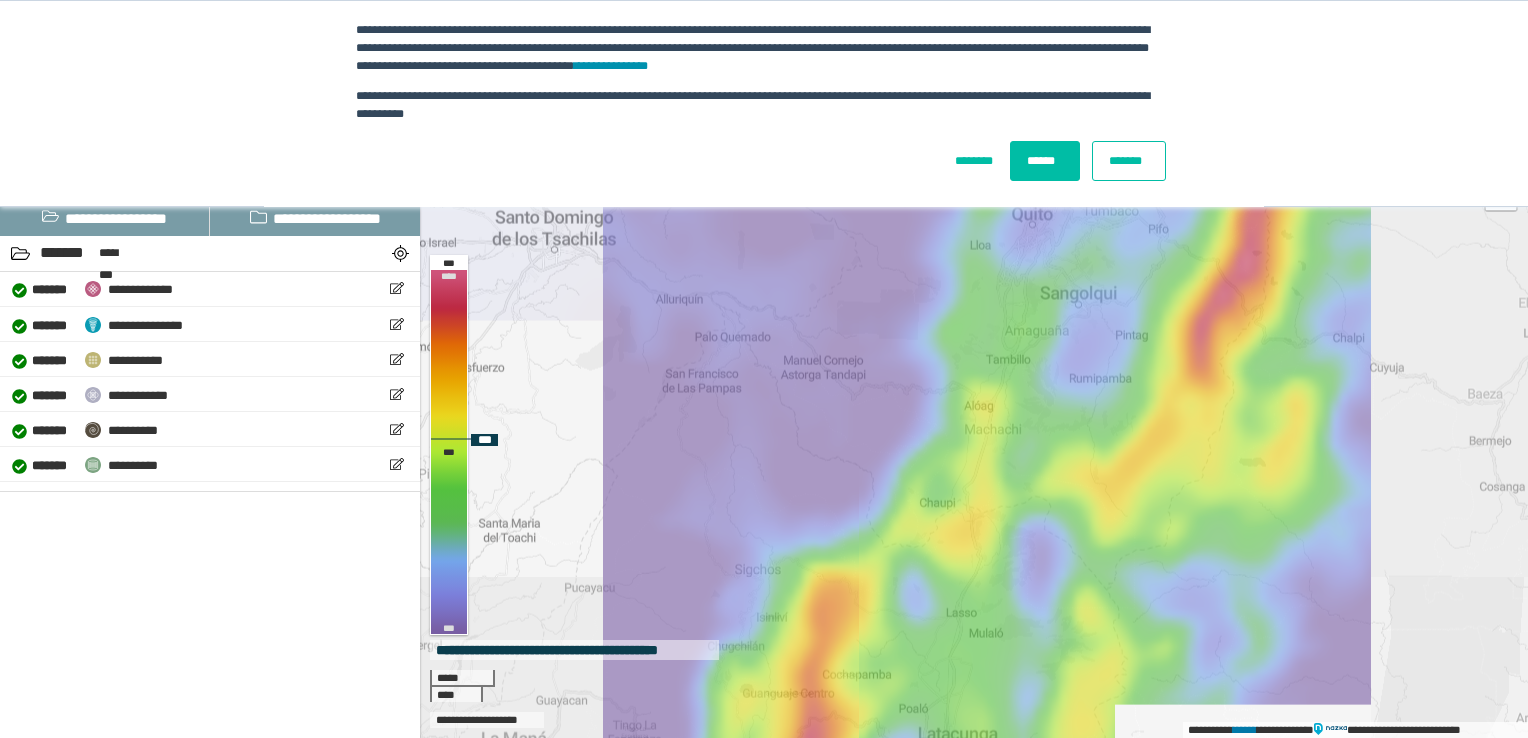 drag, startPoint x: 991, startPoint y: 501, endPoint x: 978, endPoint y: 335, distance: 166.50826 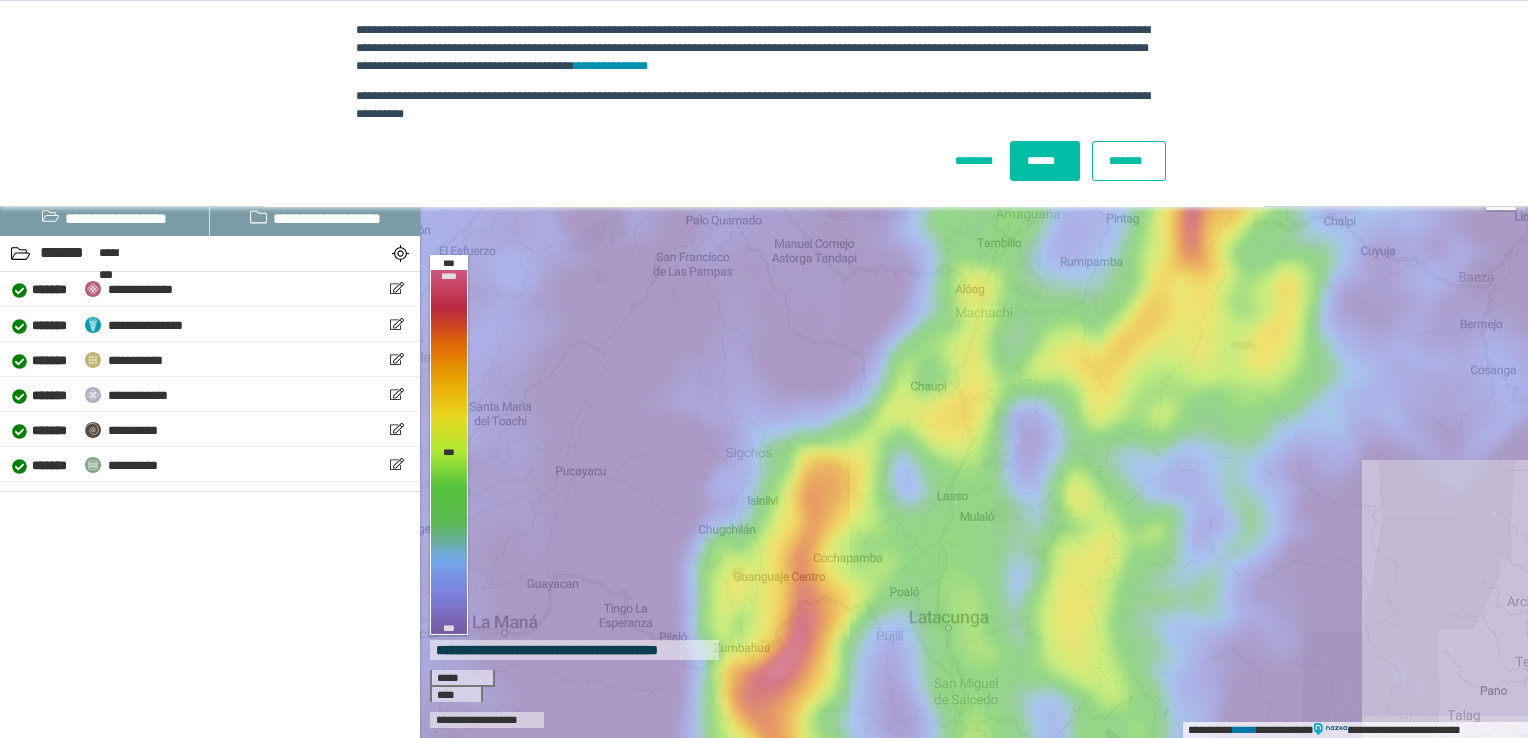 click on "******" at bounding box center [1045, 161] 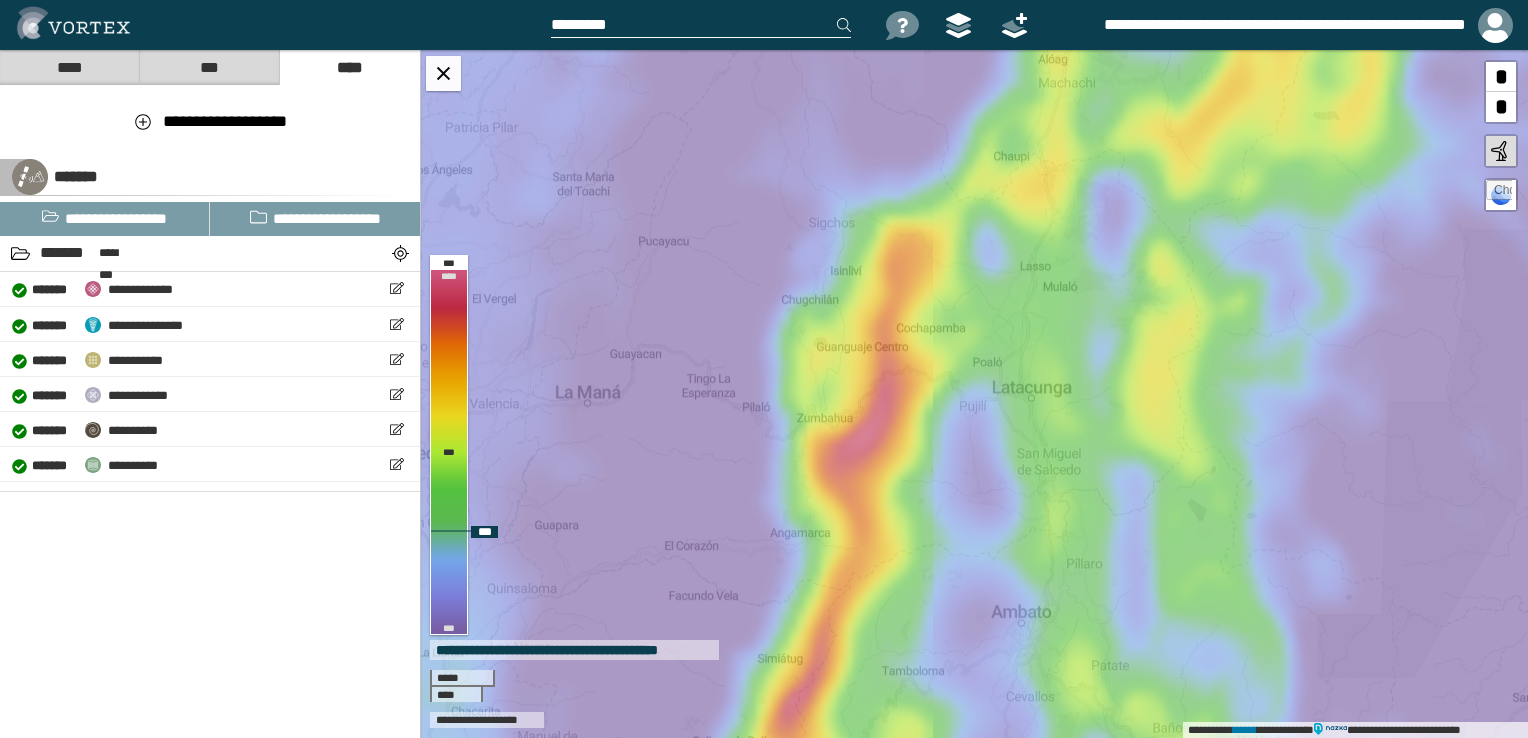 drag, startPoint x: 991, startPoint y: 449, endPoint x: 1028, endPoint y: 305, distance: 148.6775 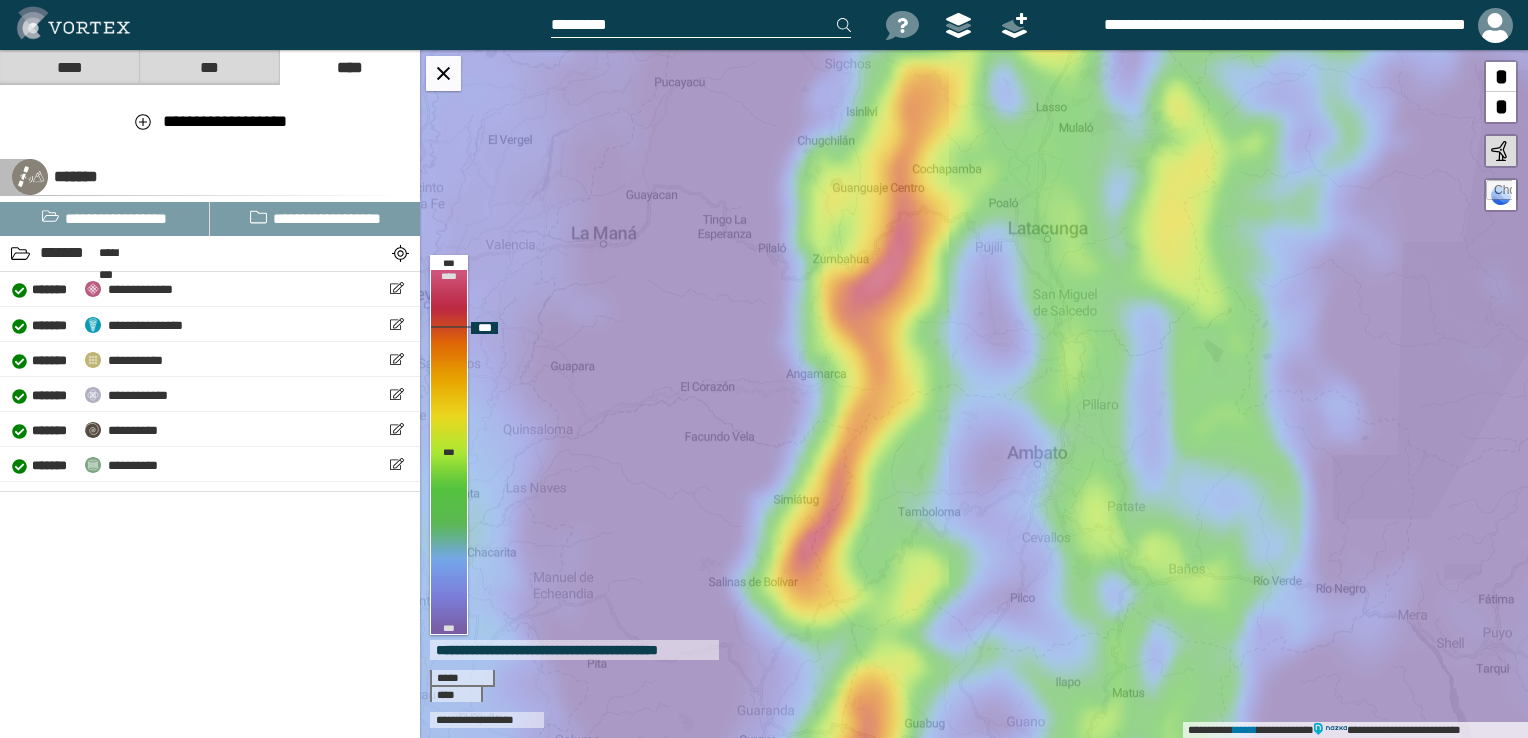 drag, startPoint x: 894, startPoint y: 343, endPoint x: 788, endPoint y: 135, distance: 233.45235 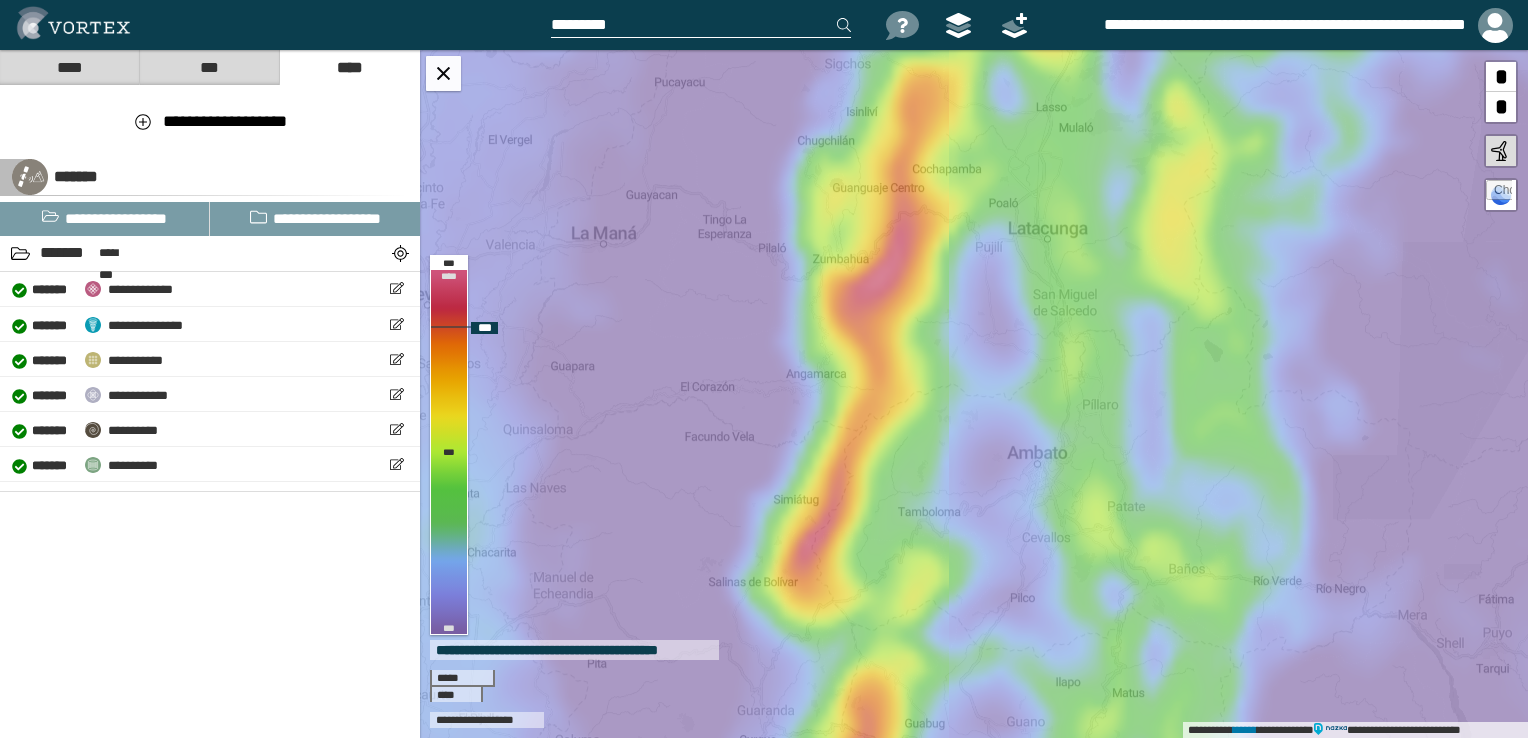 click on "**********" at bounding box center (974, 394) 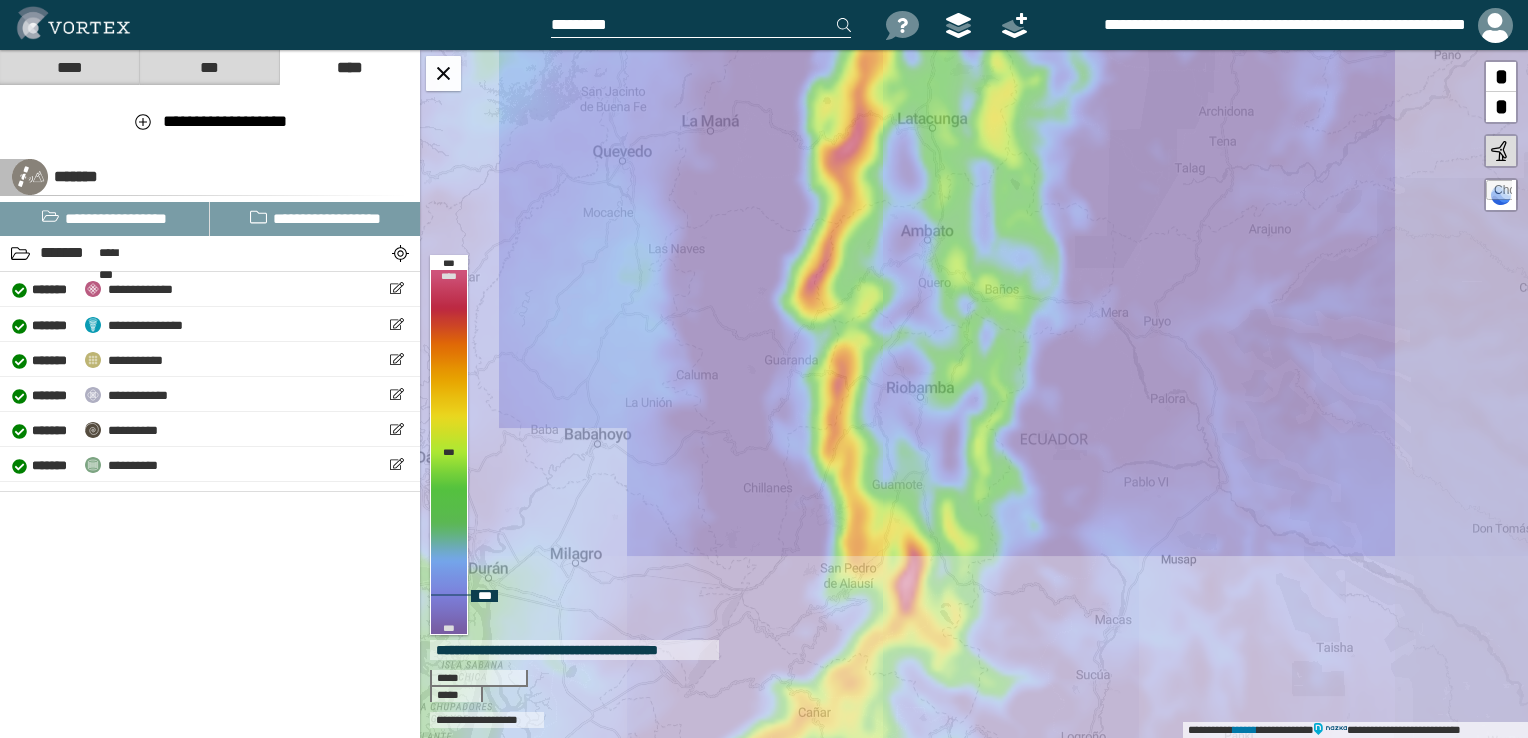 drag, startPoint x: 933, startPoint y: 434, endPoint x: 952, endPoint y: 272, distance: 163.1104 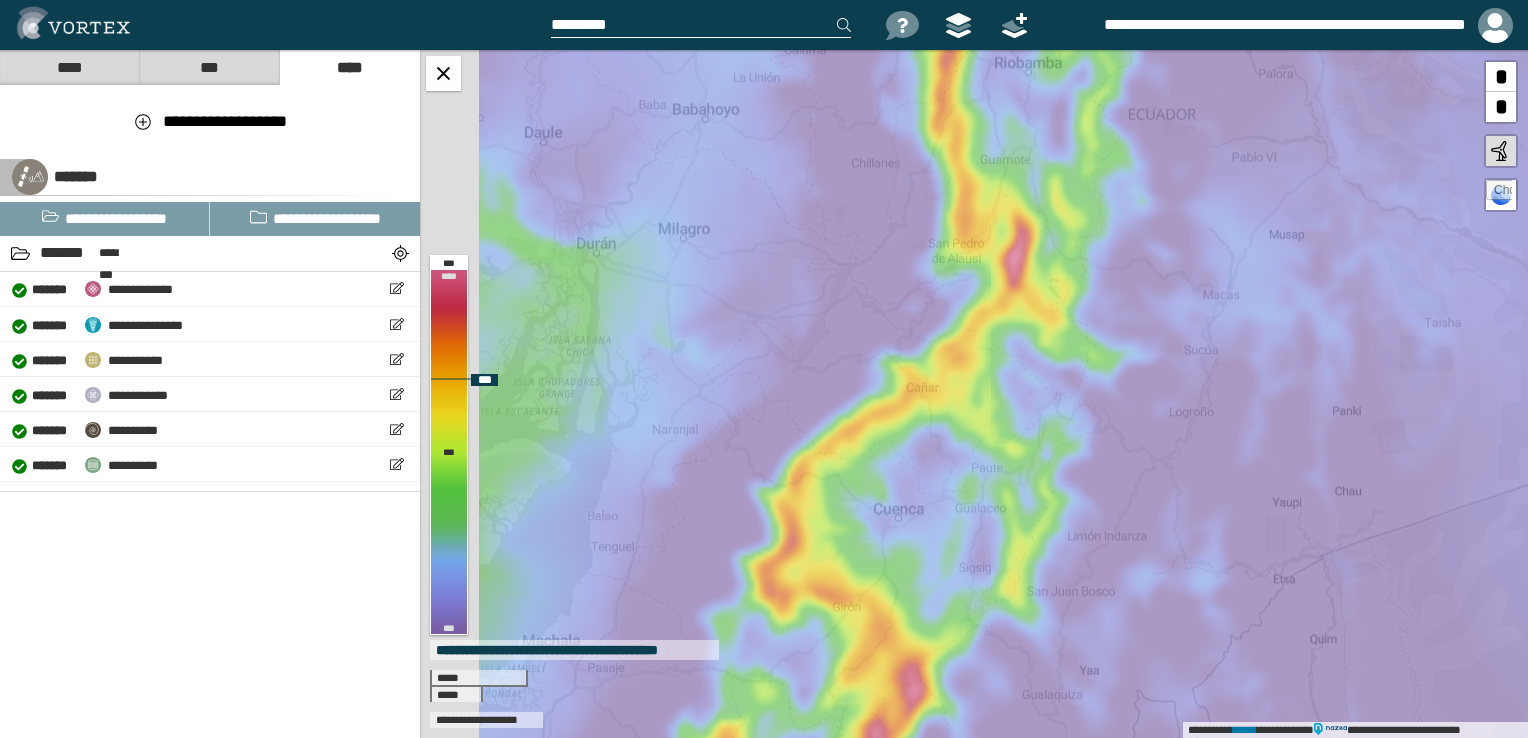drag, startPoint x: 934, startPoint y: 441, endPoint x: 1004, endPoint y: 290, distance: 166.43617 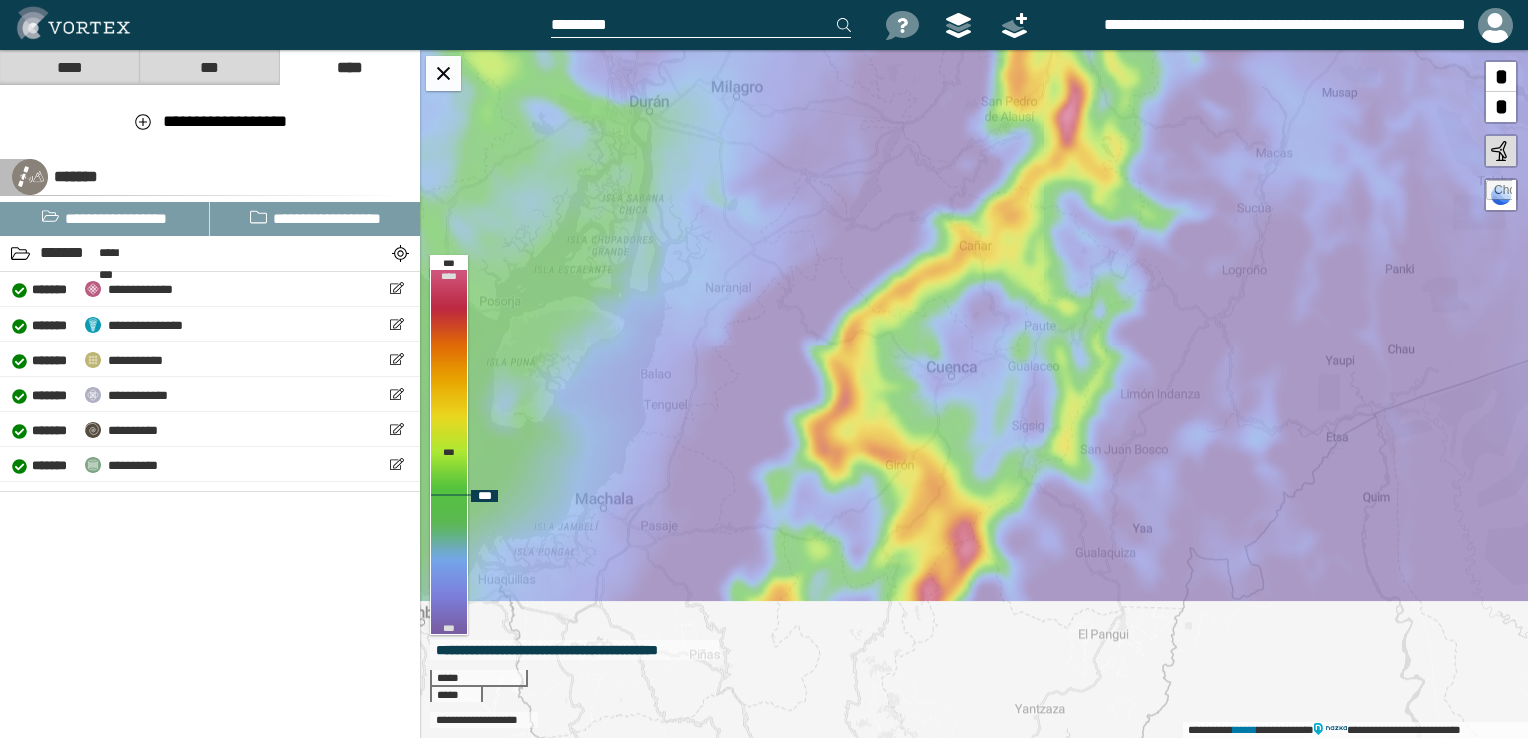 drag, startPoint x: 1022, startPoint y: 398, endPoint x: 1043, endPoint y: 287, distance: 112.969025 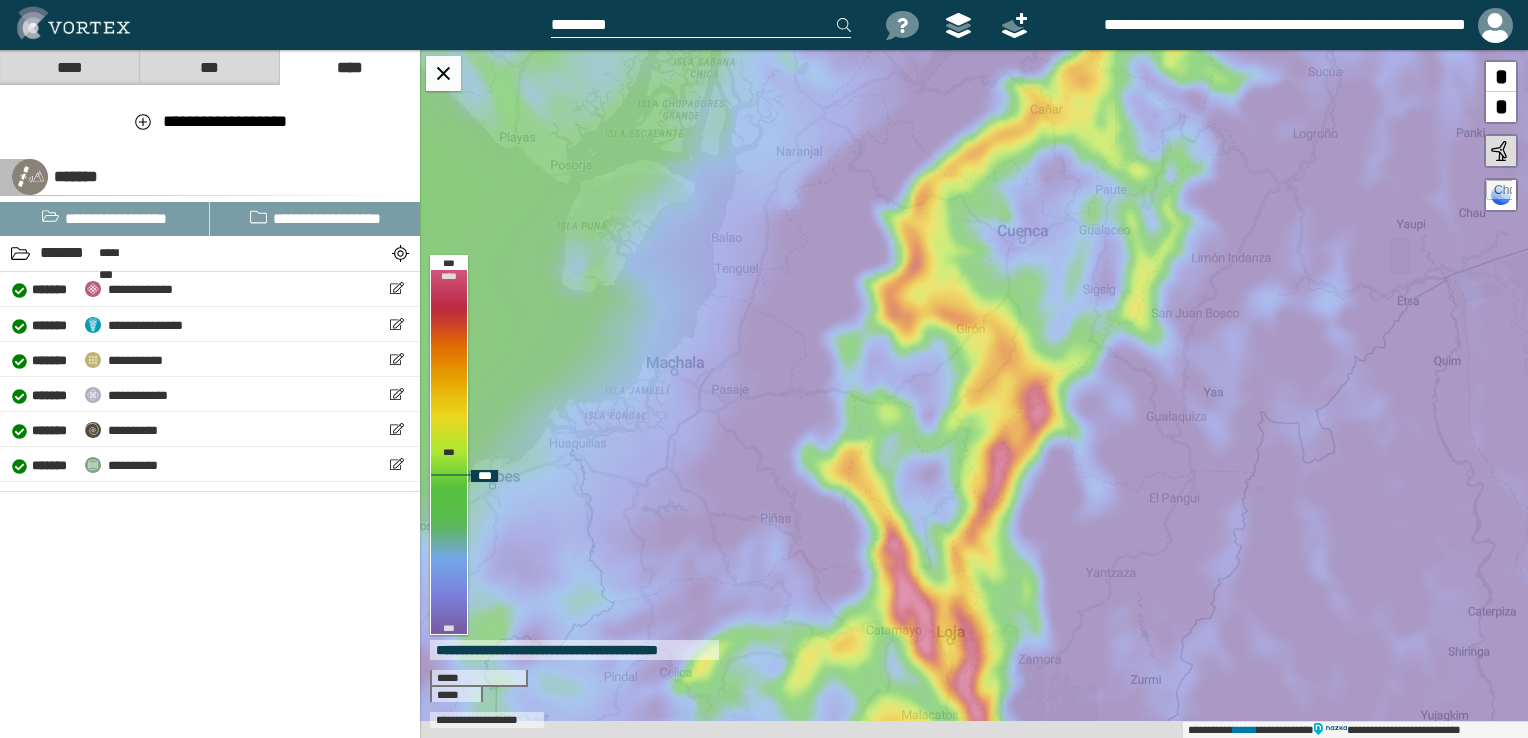 drag, startPoint x: 1037, startPoint y: 432, endPoint x: 1114, endPoint y: 322, distance: 134.27211 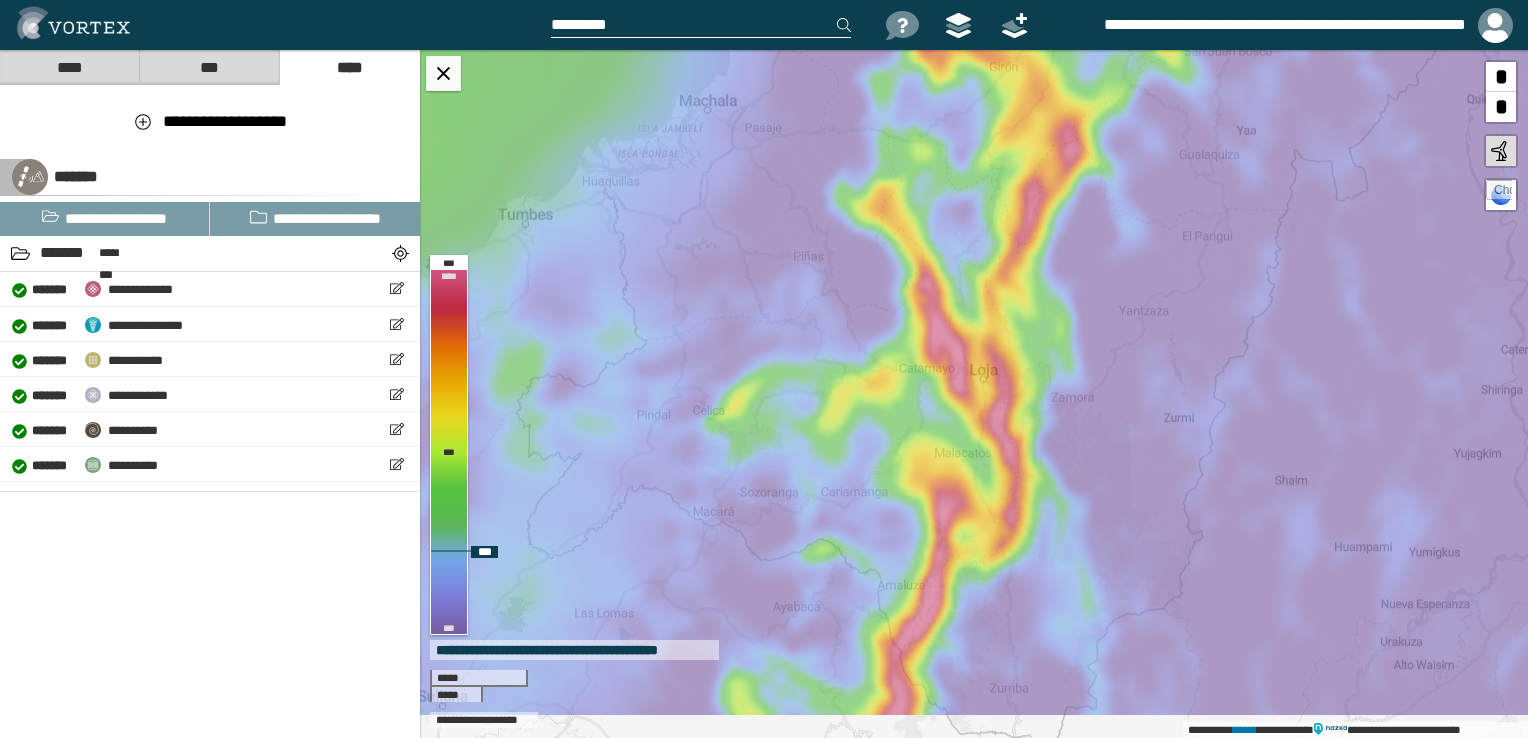 drag, startPoint x: 1082, startPoint y: 530, endPoint x: 1036, endPoint y: 329, distance: 206.1965 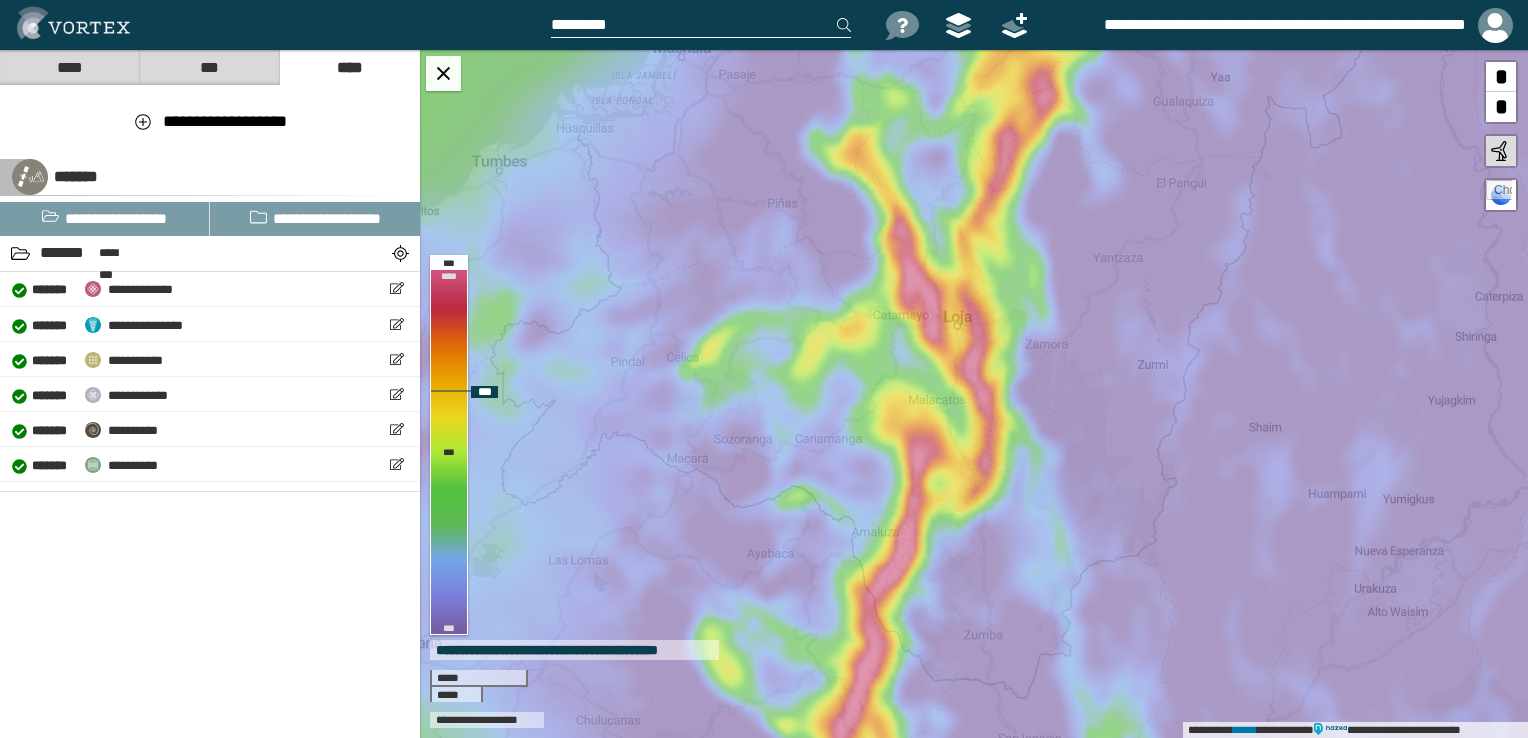 drag, startPoint x: 949, startPoint y: 331, endPoint x: 948, endPoint y: 374, distance: 43.011627 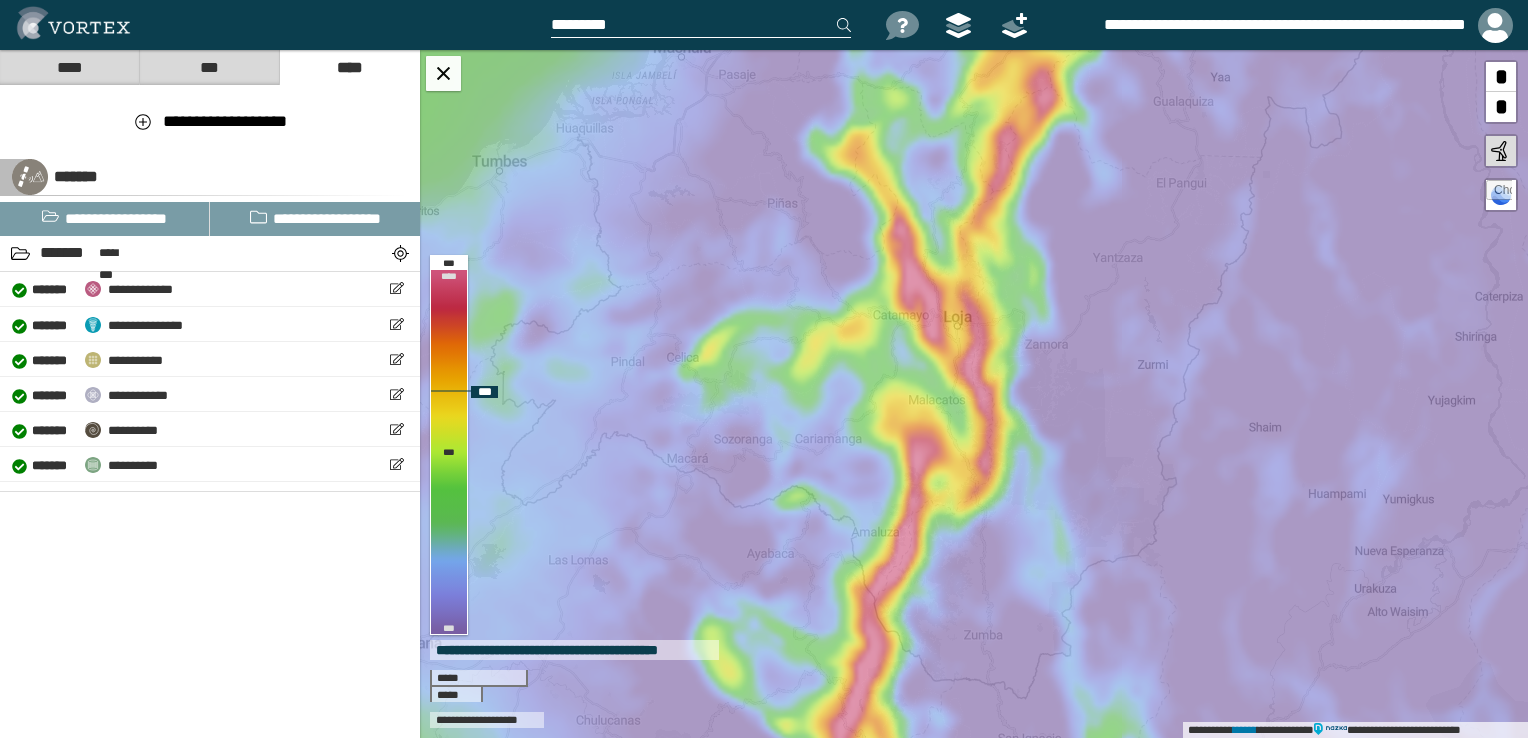 click on "**********" at bounding box center (974, 394) 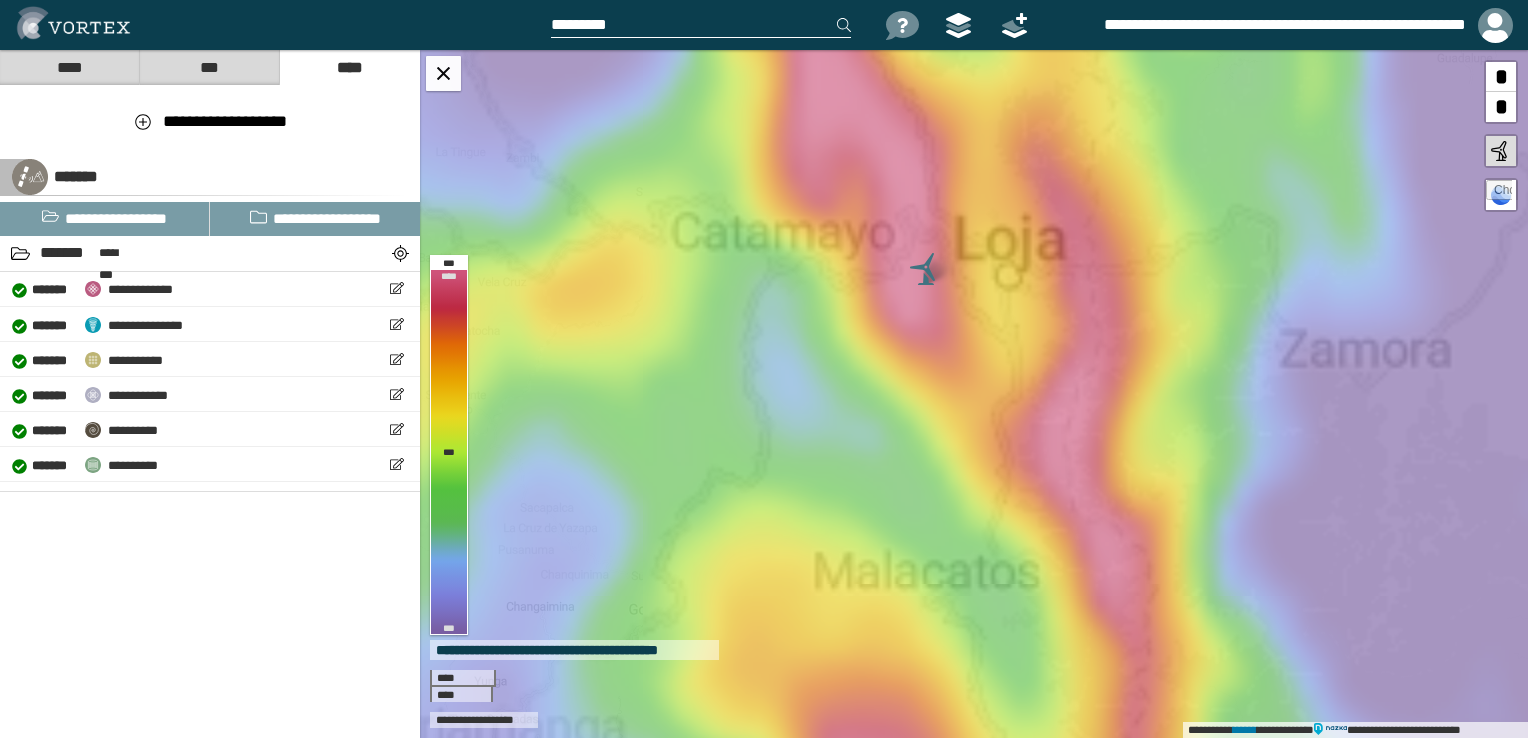 drag, startPoint x: 925, startPoint y: 262, endPoint x: 943, endPoint y: 382, distance: 121.34249 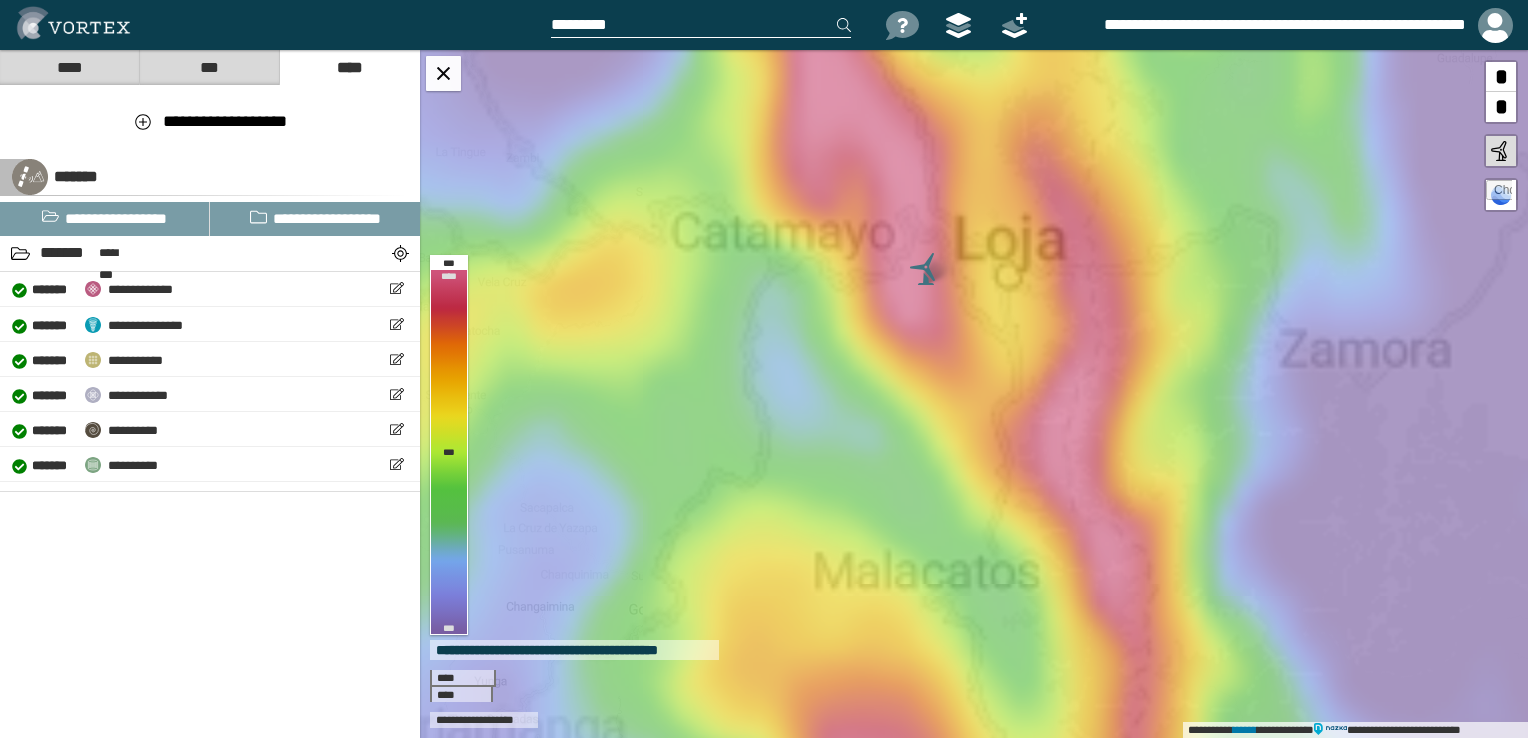 click on "**********" at bounding box center (974, 394) 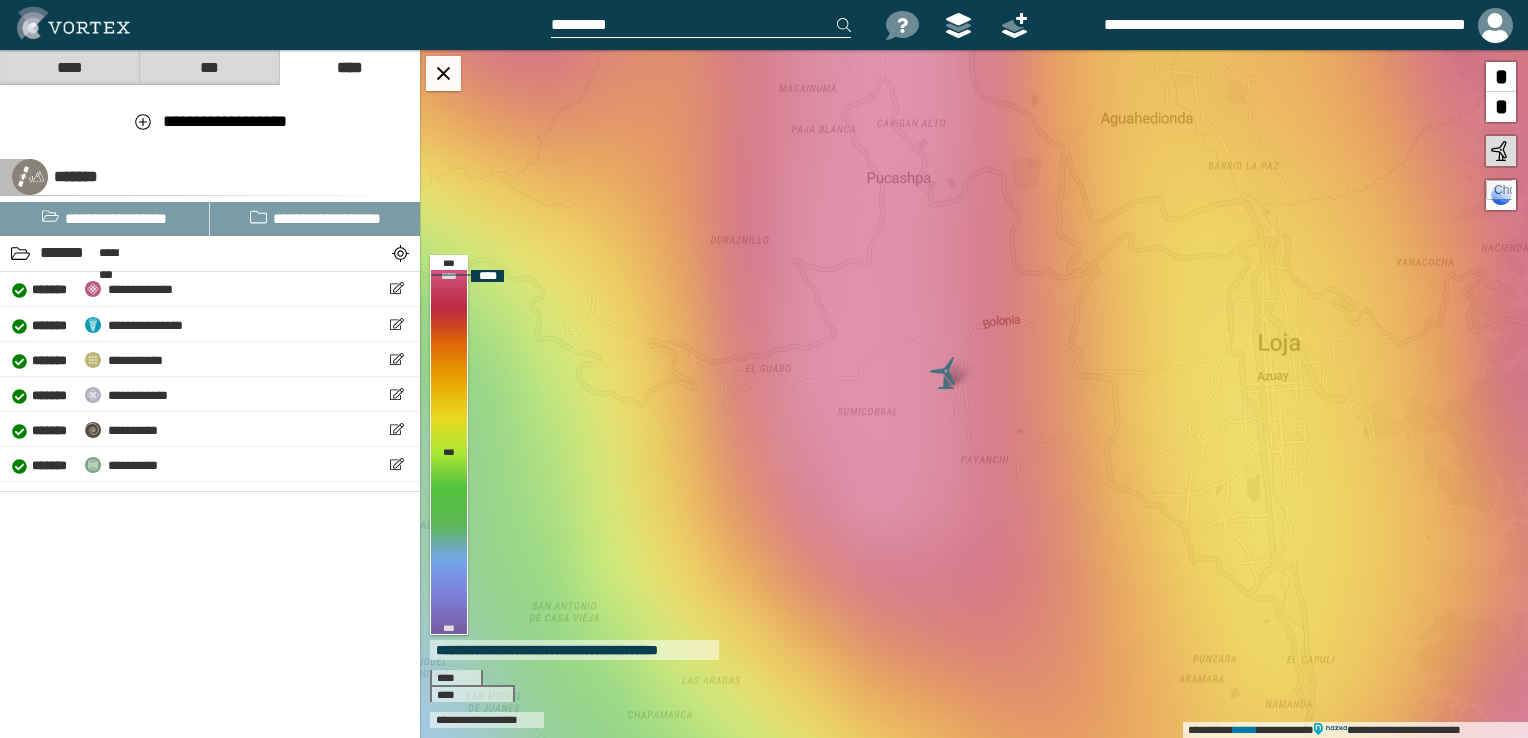 click on "**********" at bounding box center [974, 394] 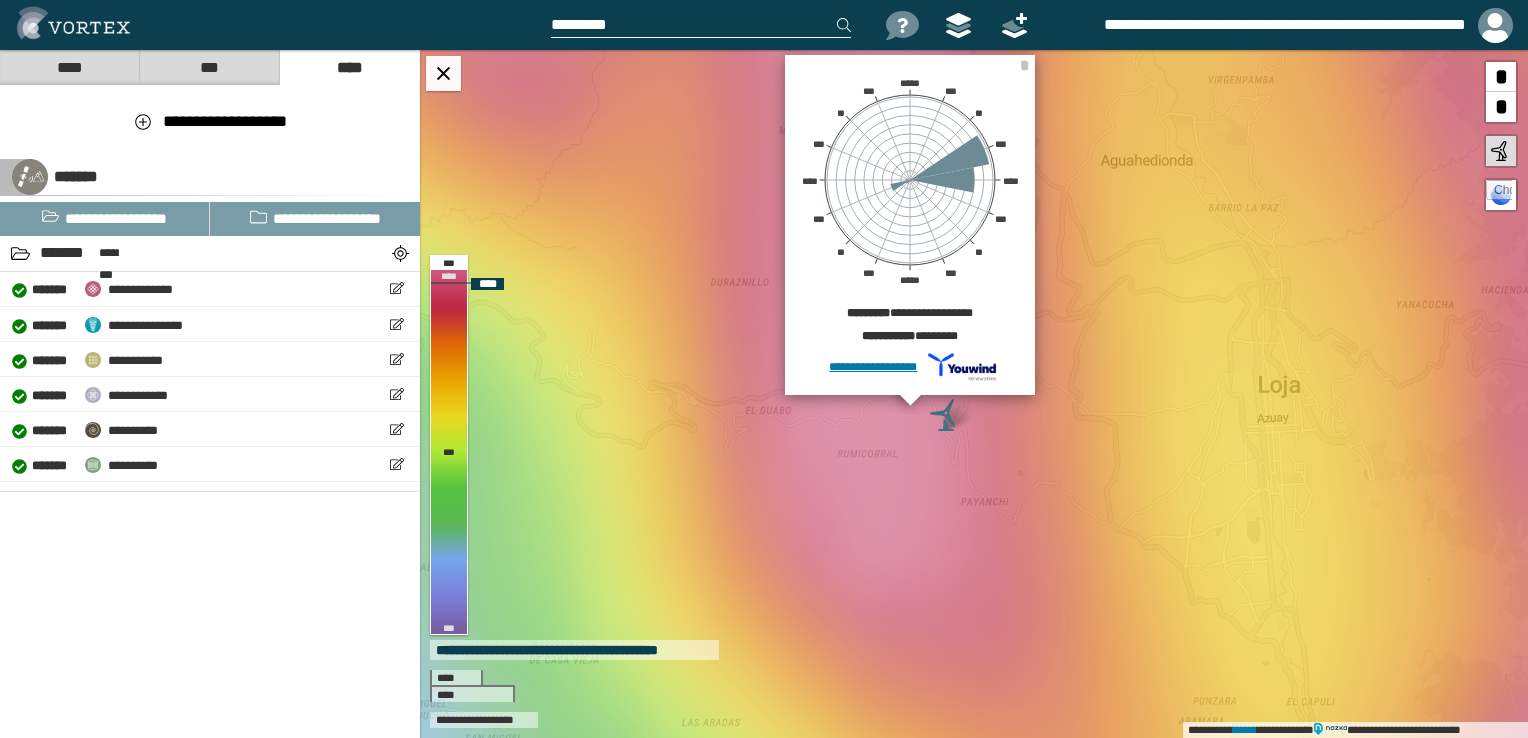 click at bounding box center (946, 415) 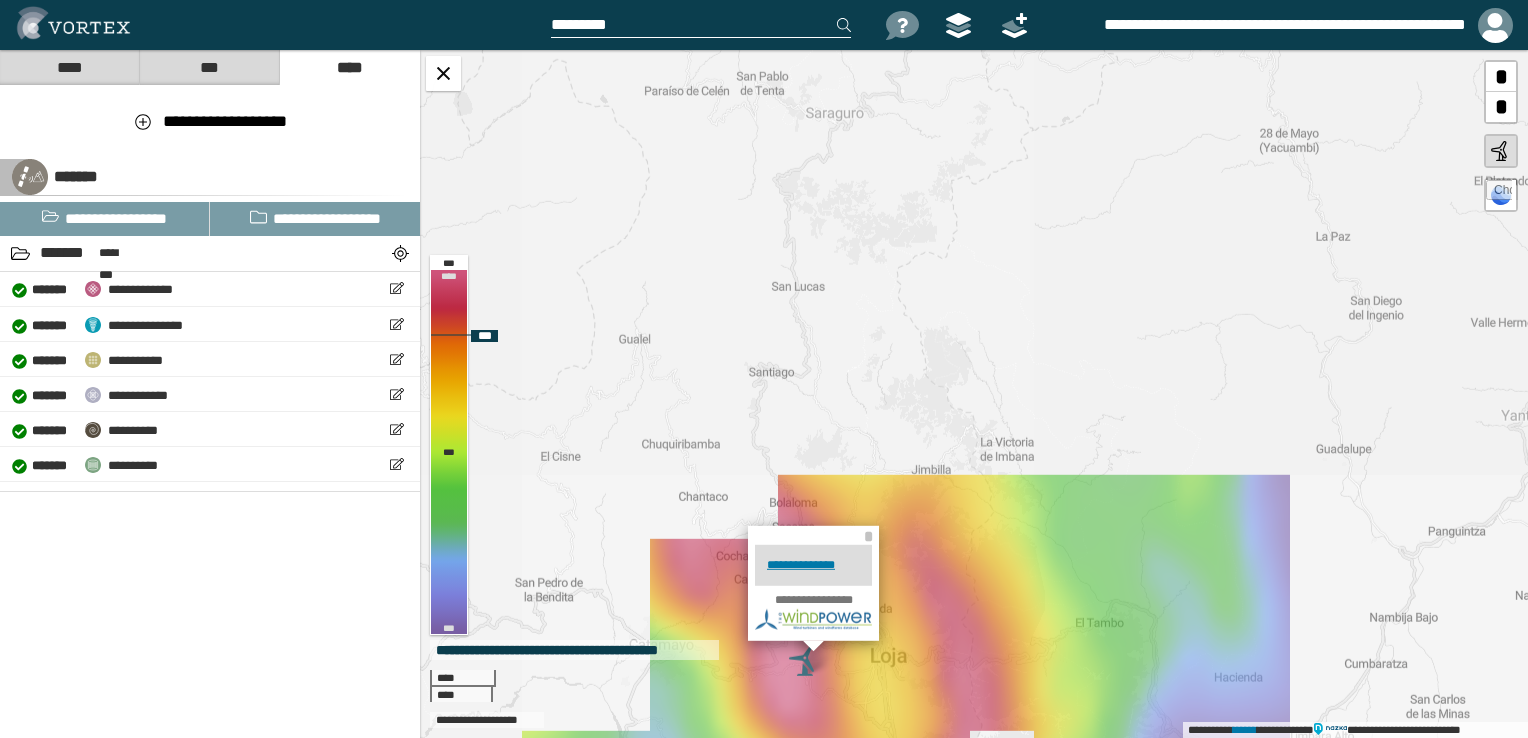drag, startPoint x: 973, startPoint y: 235, endPoint x: 958, endPoint y: 535, distance: 300.37476 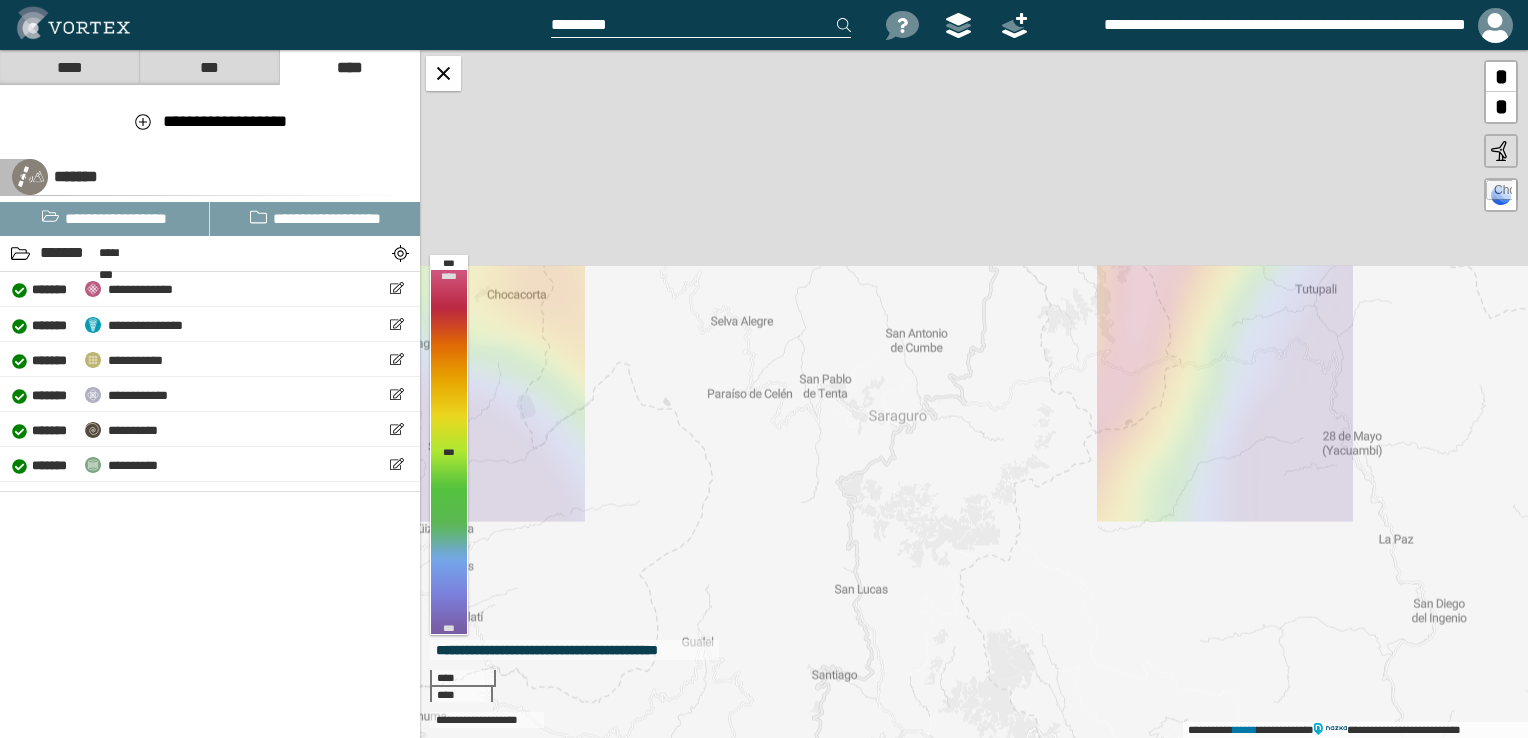 drag, startPoint x: 991, startPoint y: 618, endPoint x: 968, endPoint y: 472, distance: 147.80054 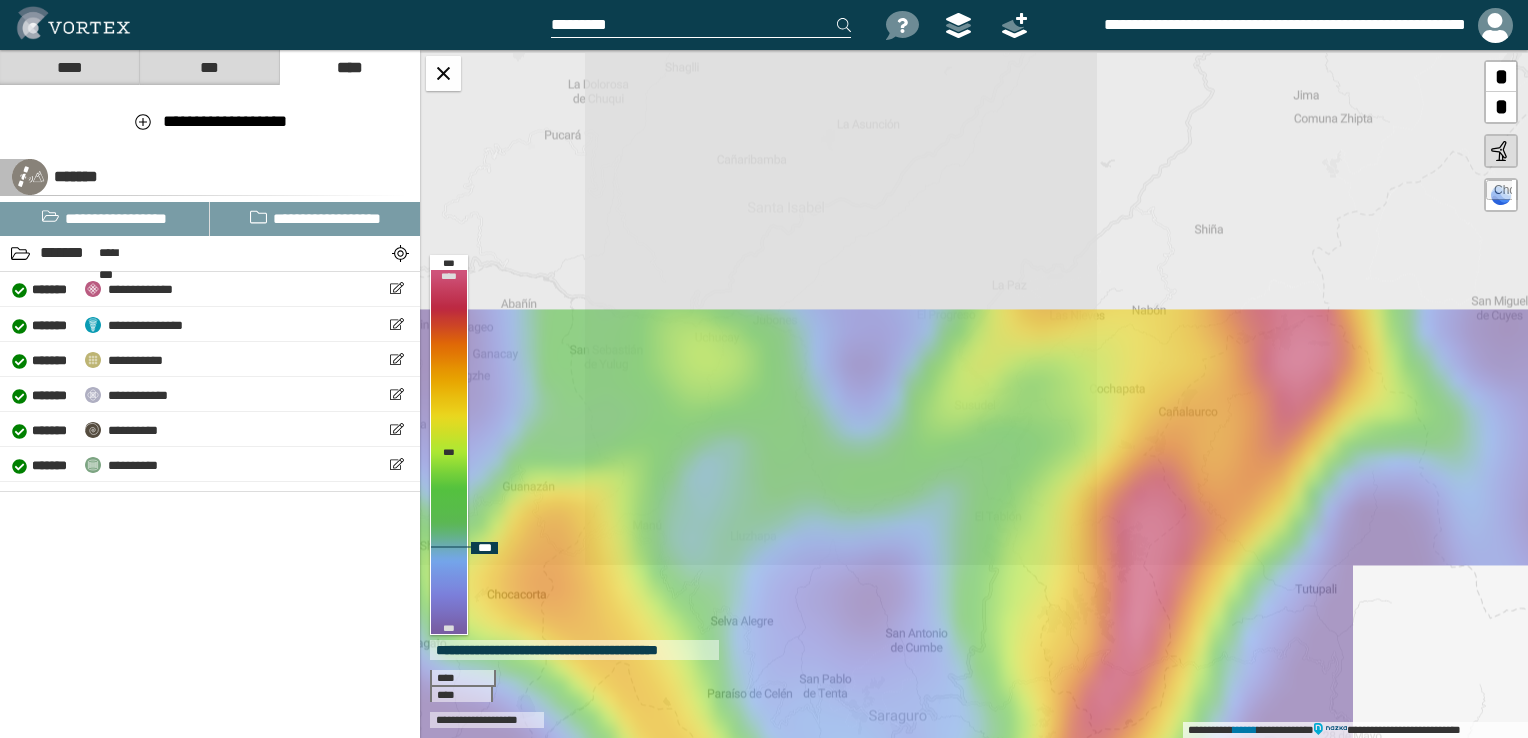 drag, startPoint x: 940, startPoint y: 260, endPoint x: 940, endPoint y: 554, distance: 294 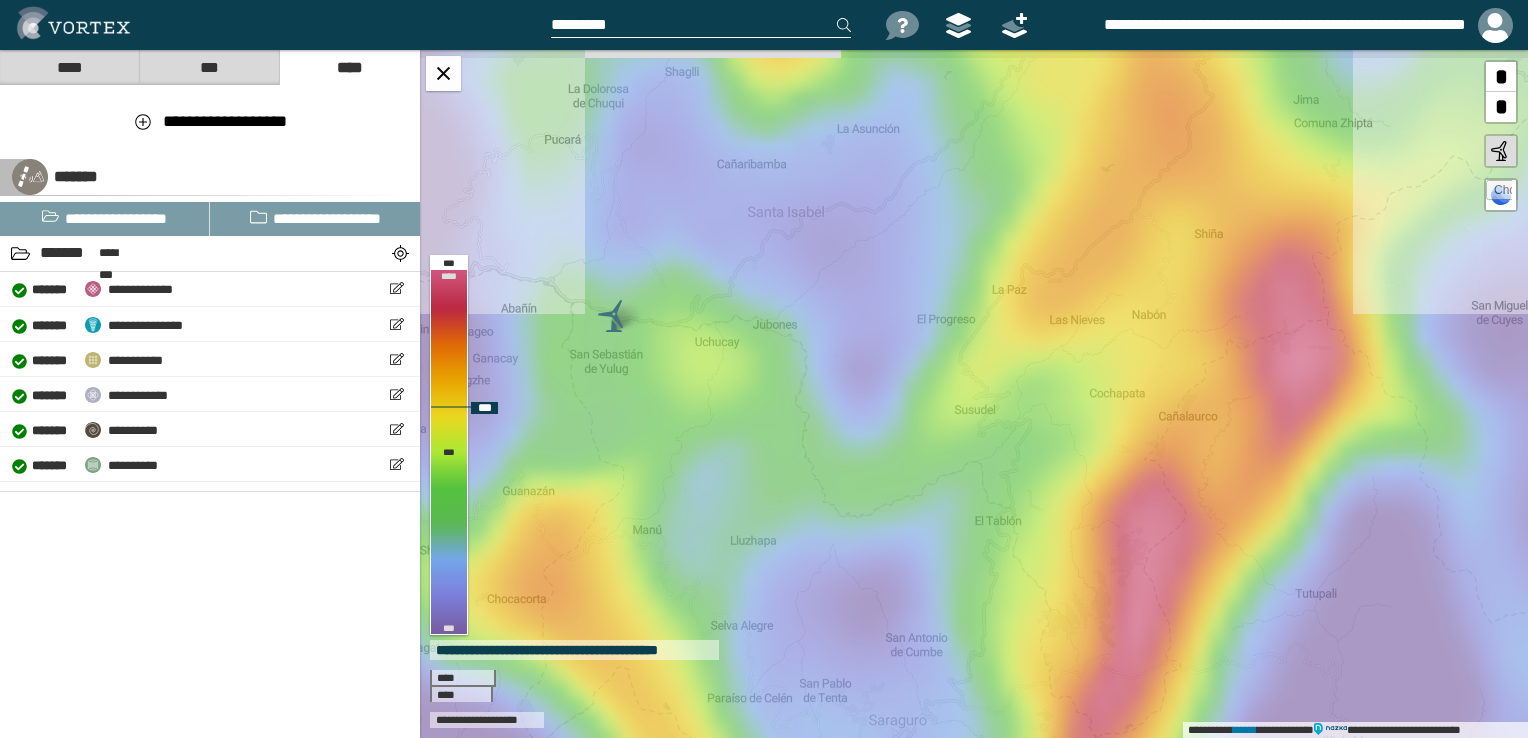 drag, startPoint x: 1035, startPoint y: 339, endPoint x: 851, endPoint y: 429, distance: 204.83163 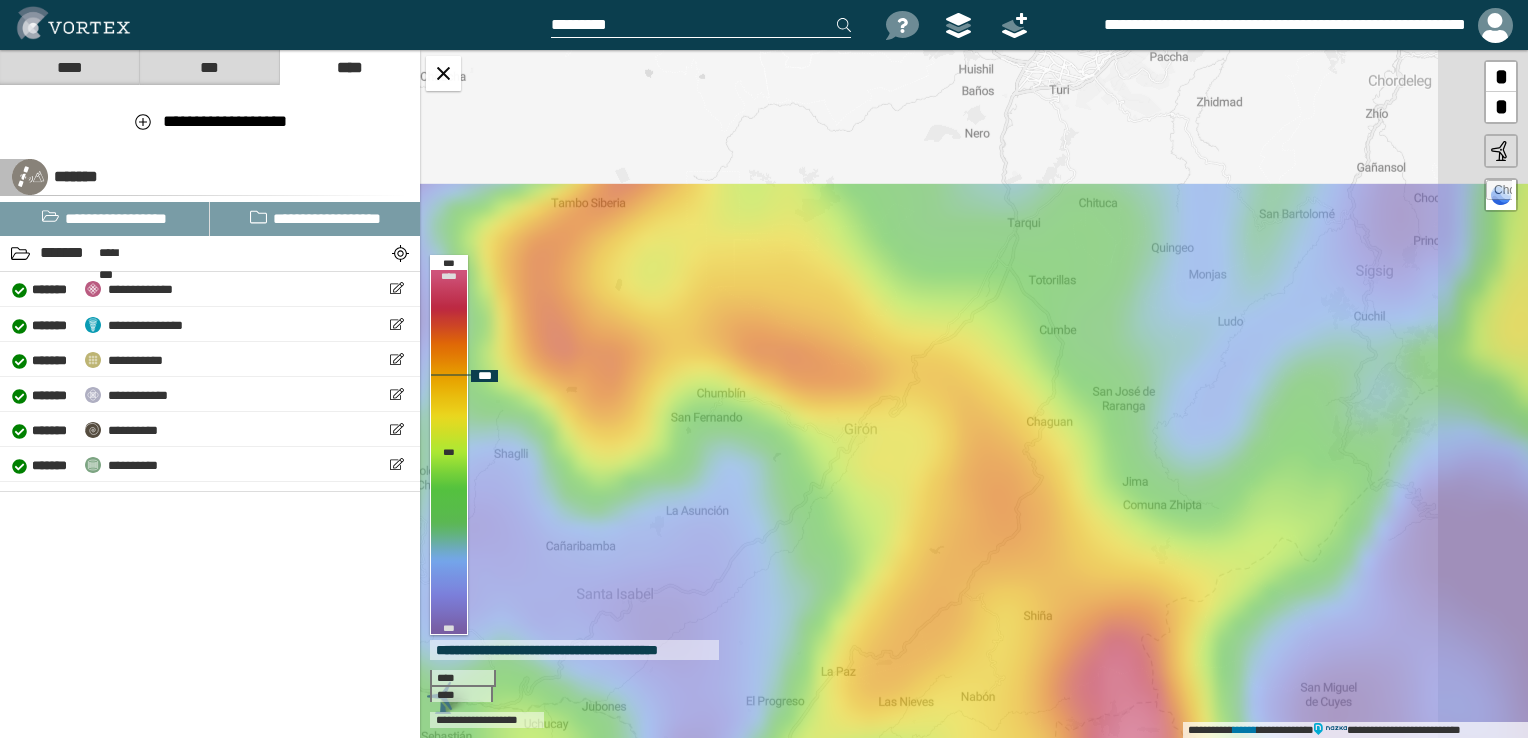 drag, startPoint x: 999, startPoint y: 409, endPoint x: 1012, endPoint y: 502, distance: 93.904205 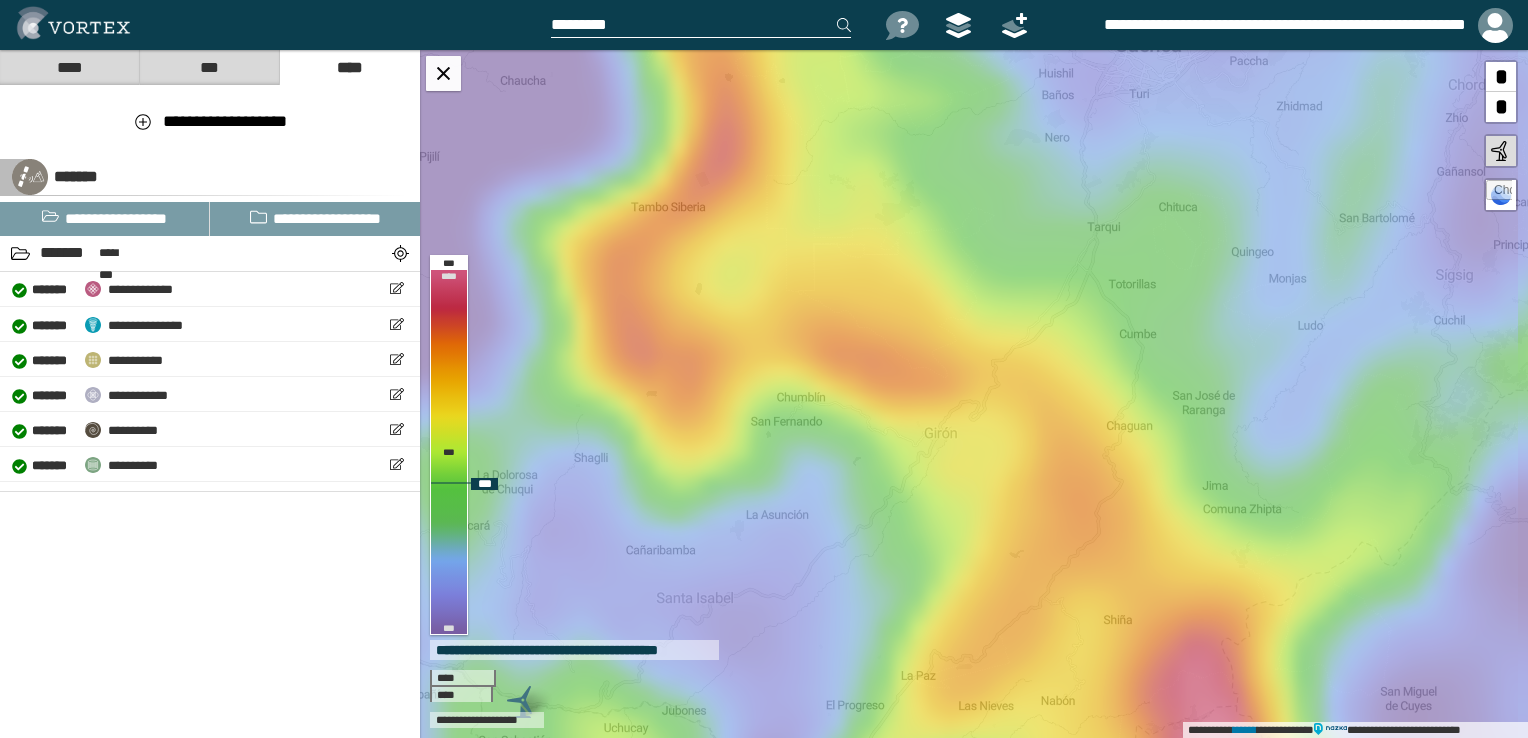 drag, startPoint x: 1042, startPoint y: 346, endPoint x: 1165, endPoint y: 96, distance: 278.6198 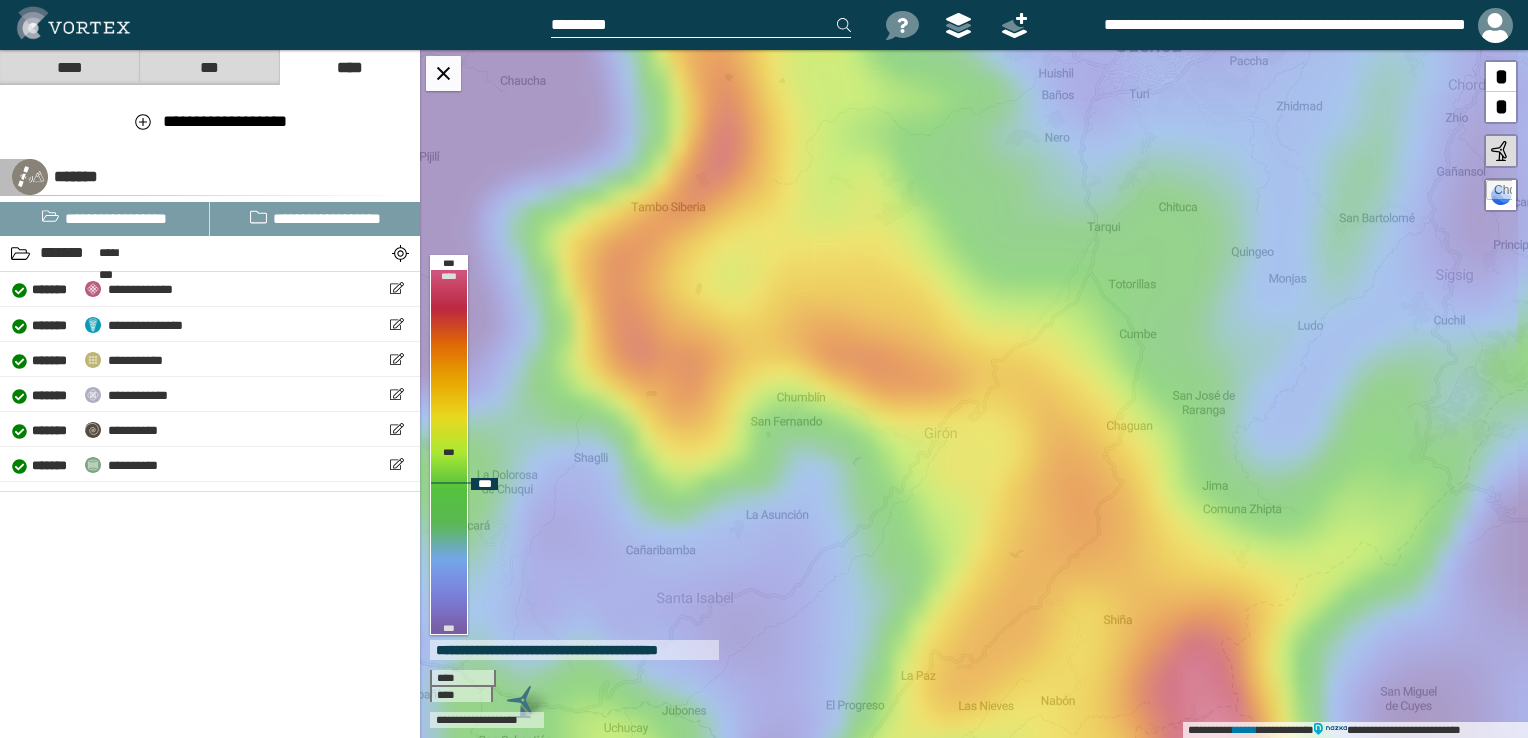 click on "**********" at bounding box center (974, 394) 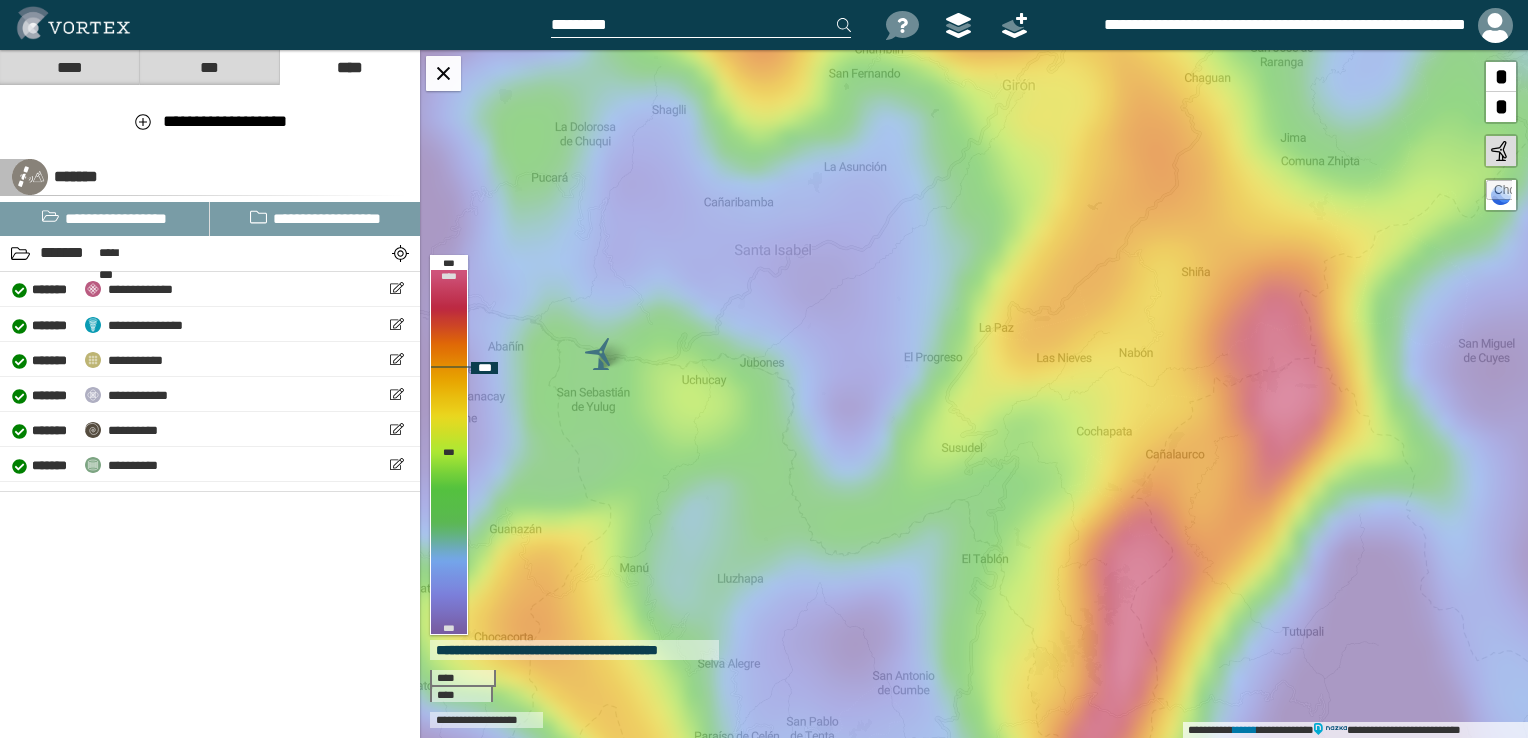 drag, startPoint x: 1058, startPoint y: 290, endPoint x: 1048, endPoint y: 92, distance: 198.25237 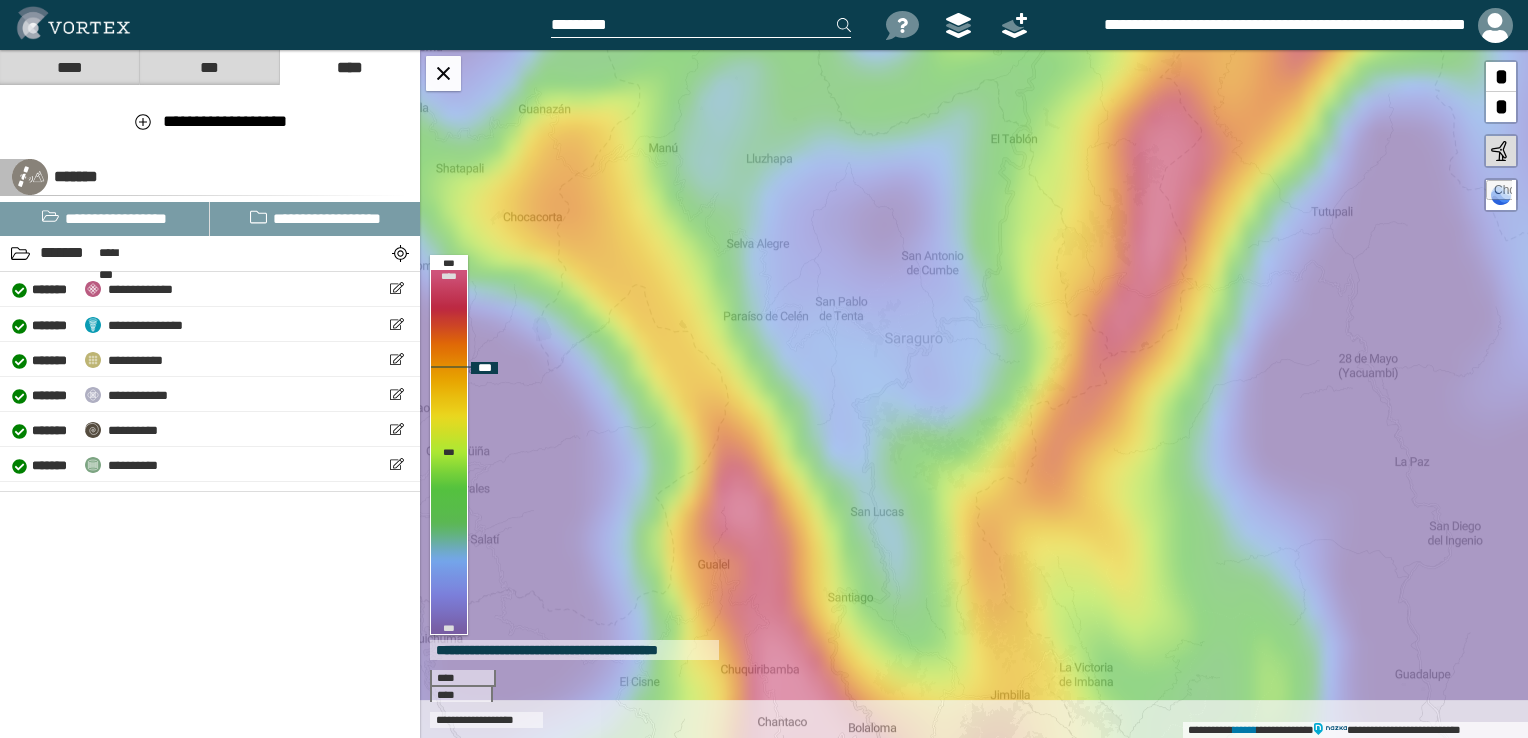 drag, startPoint x: 1059, startPoint y: 446, endPoint x: 1100, endPoint y: 238, distance: 212.00237 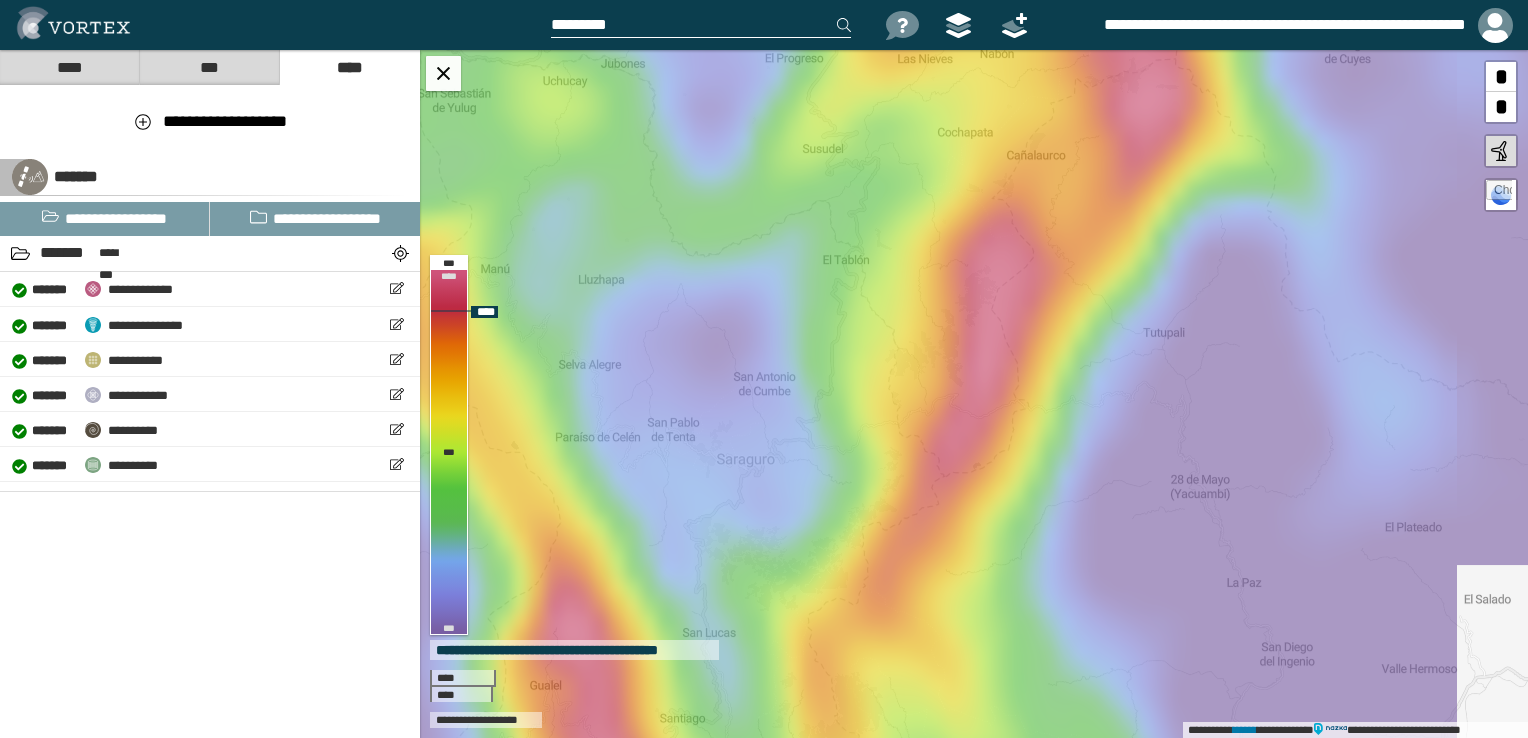 drag, startPoint x: 1128, startPoint y: 298, endPoint x: 662, endPoint y: 455, distance: 491.73672 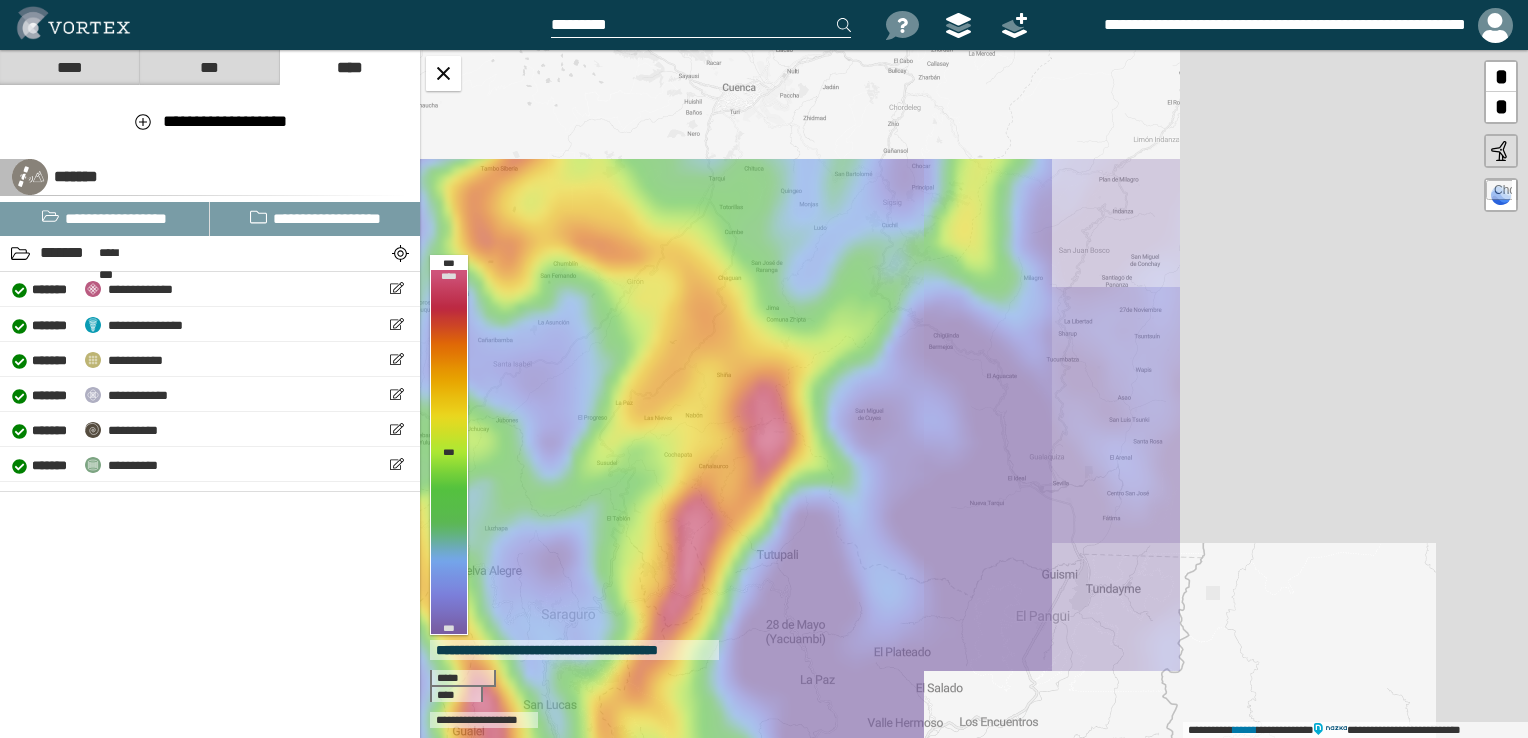 drag, startPoint x: 867, startPoint y: 186, endPoint x: 946, endPoint y: 541, distance: 363.68393 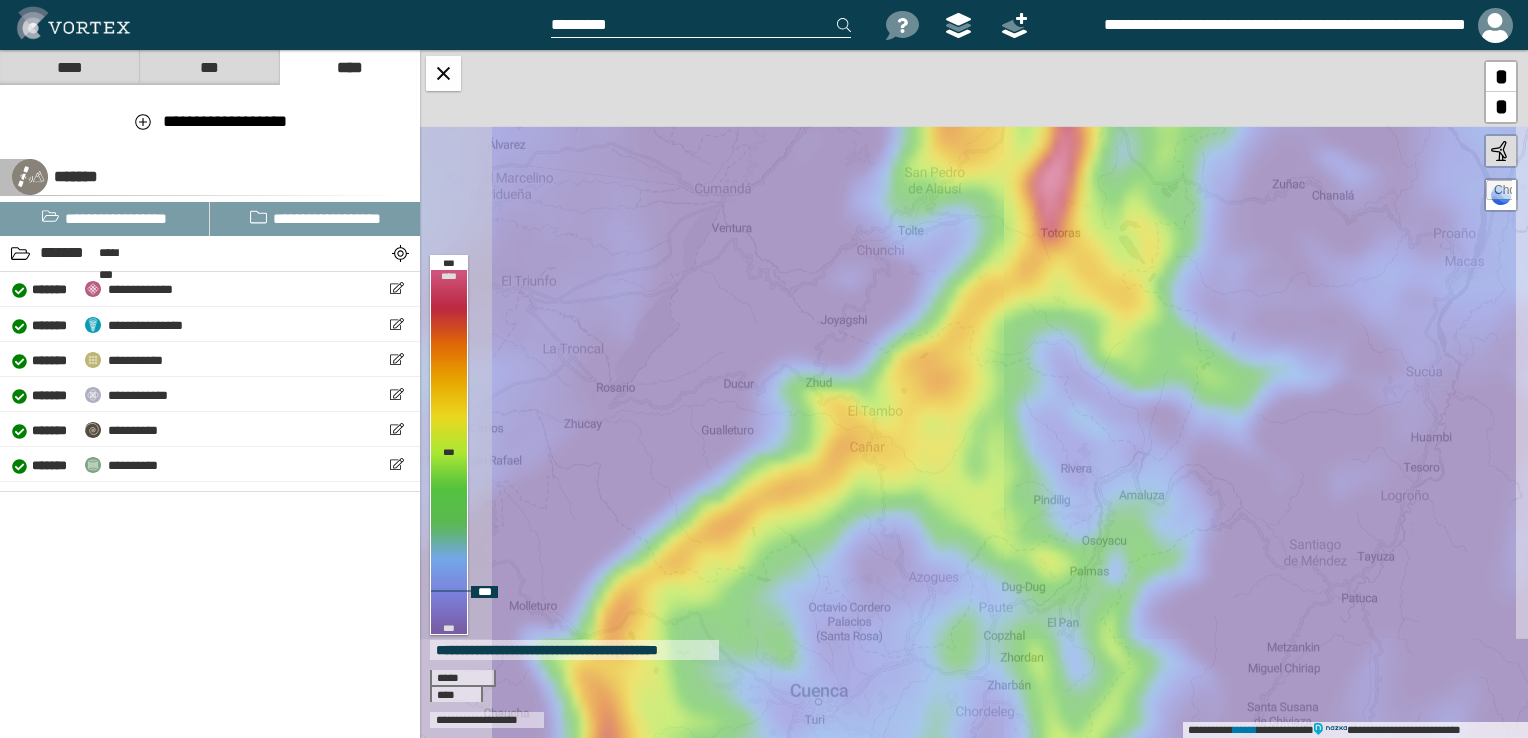 drag, startPoint x: 951, startPoint y: 313, endPoint x: 894, endPoint y: 634, distance: 326.02148 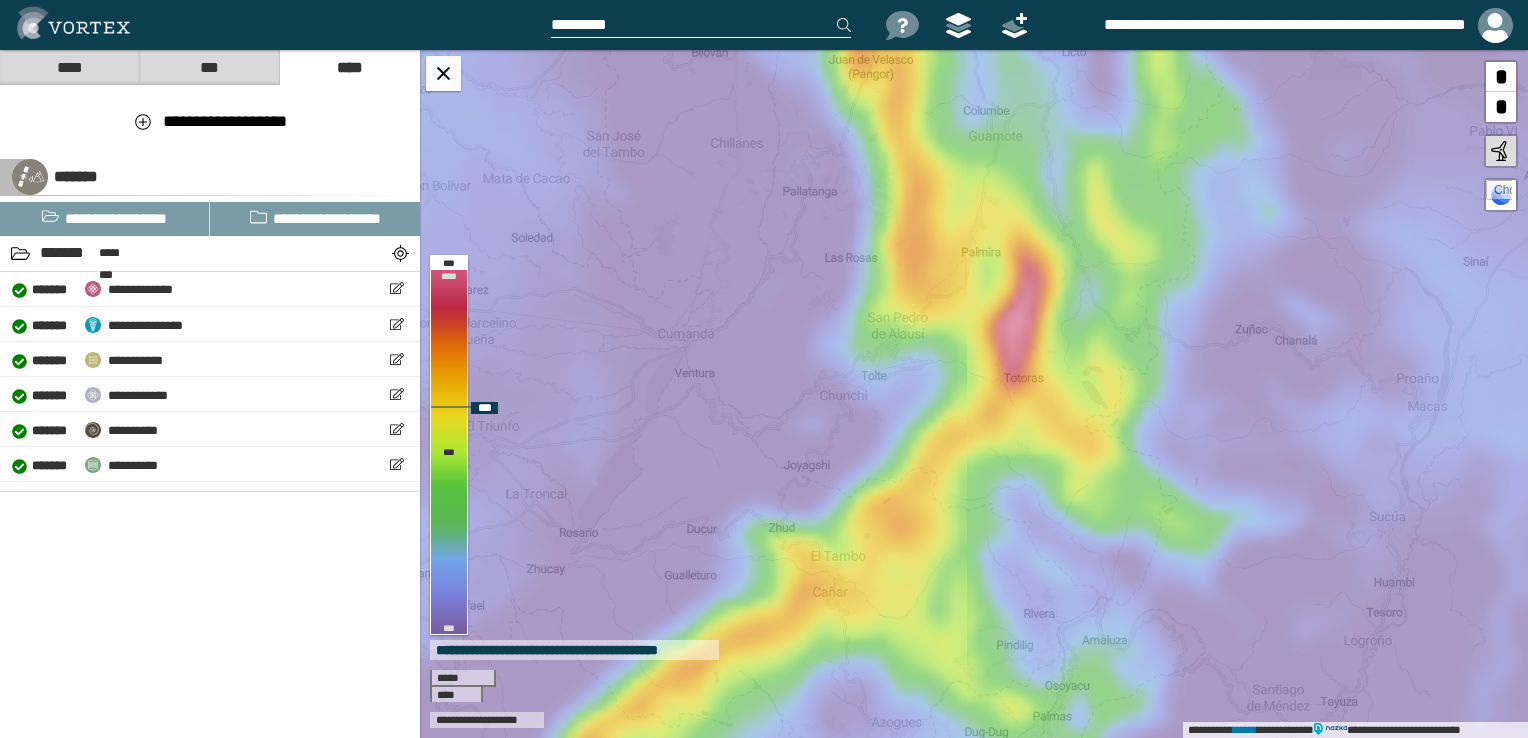 drag, startPoint x: 944, startPoint y: 450, endPoint x: 867, endPoint y: 661, distance: 224.61078 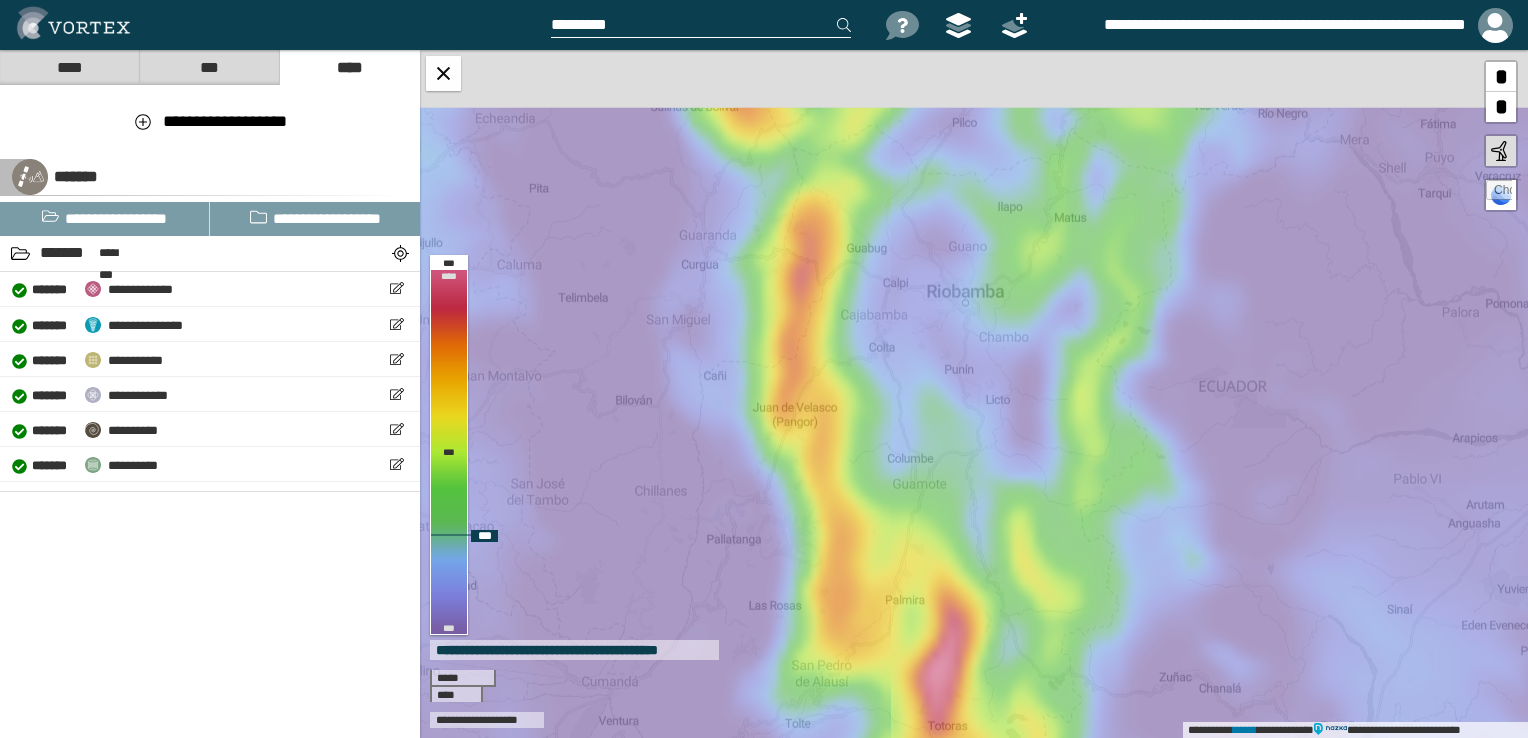 drag, startPoint x: 953, startPoint y: 435, endPoint x: 928, endPoint y: 788, distance: 353.88416 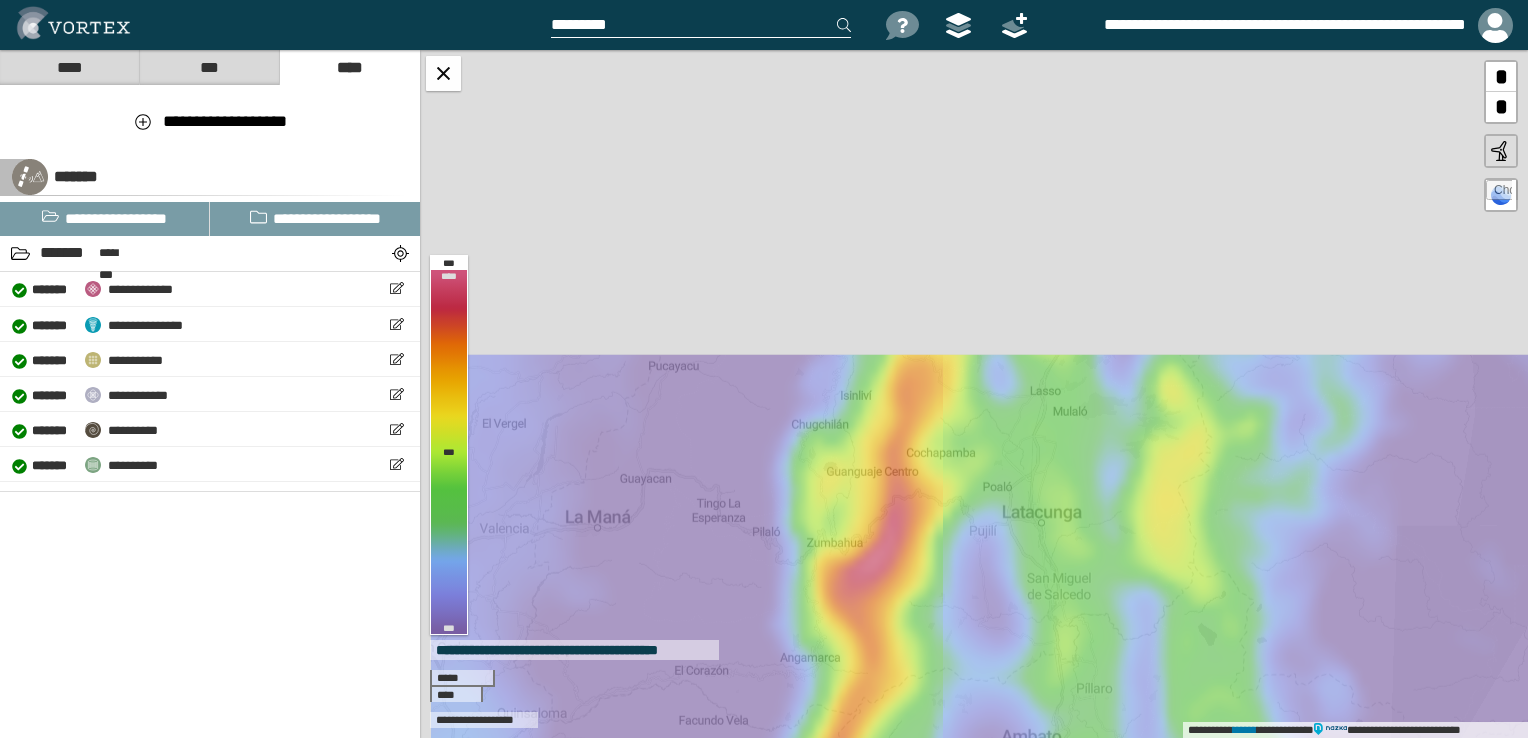 drag, startPoint x: 1005, startPoint y: 627, endPoint x: 1024, endPoint y: 789, distance: 163.1104 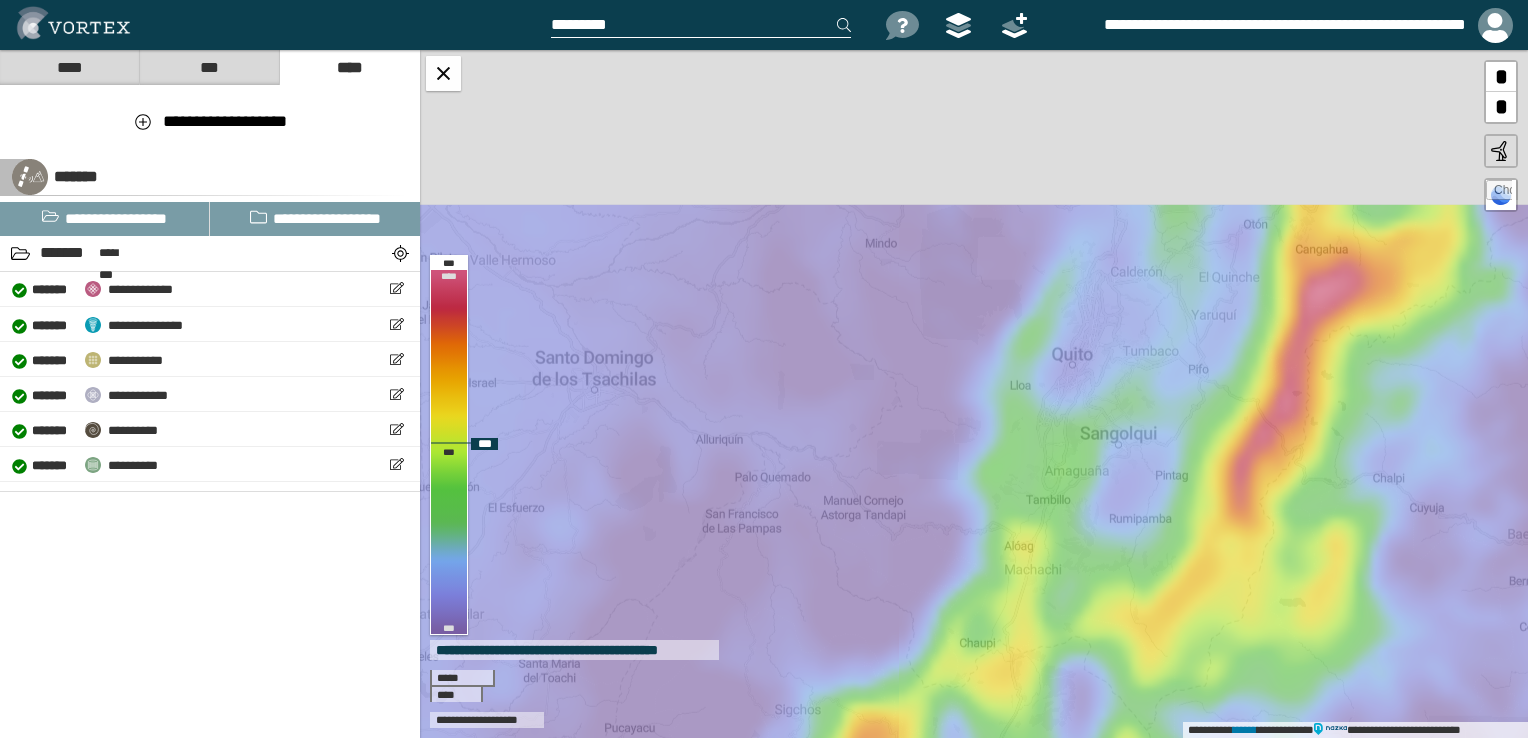 drag, startPoint x: 998, startPoint y: 322, endPoint x: 932, endPoint y: 645, distance: 329.67407 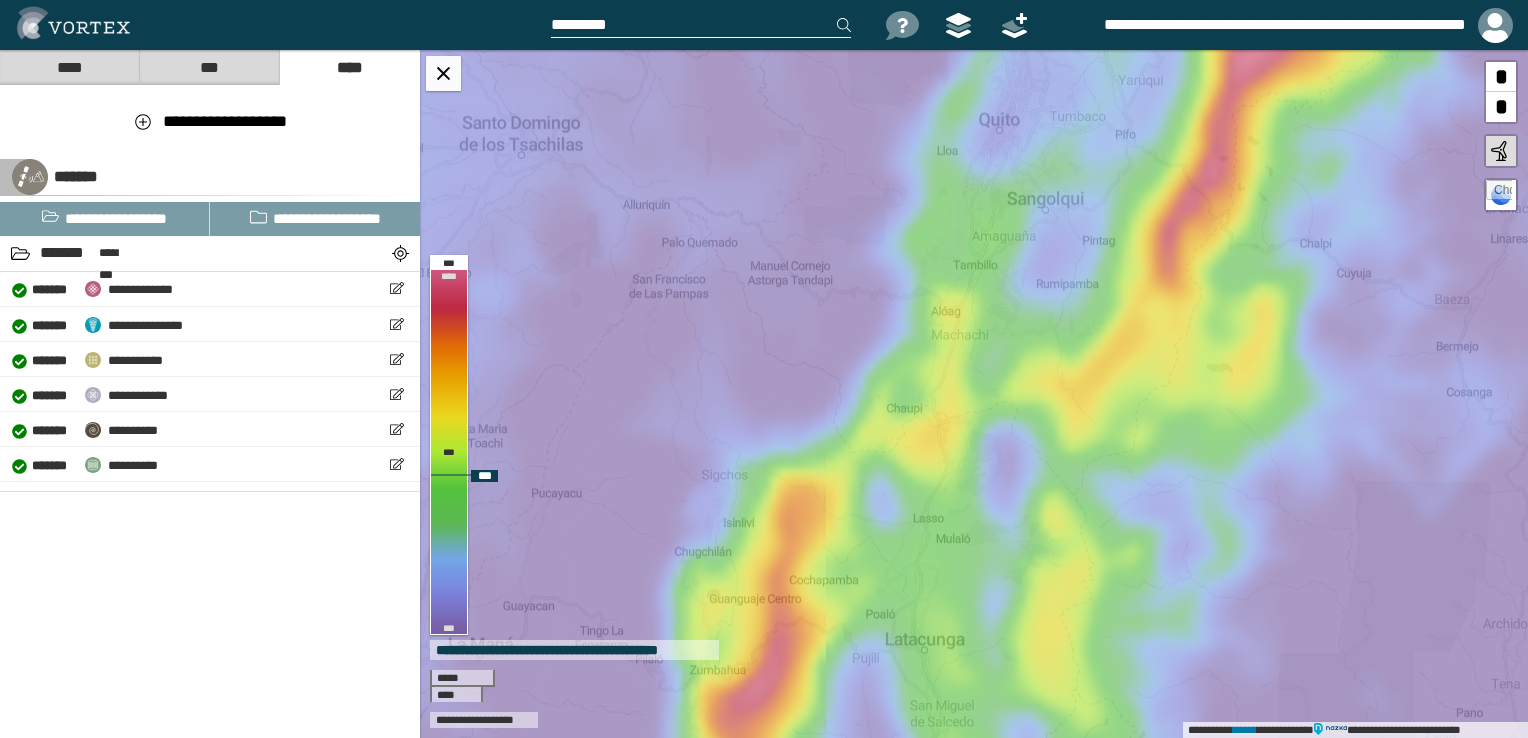 drag, startPoint x: 922, startPoint y: 402, endPoint x: 900, endPoint y: 360, distance: 47.41308 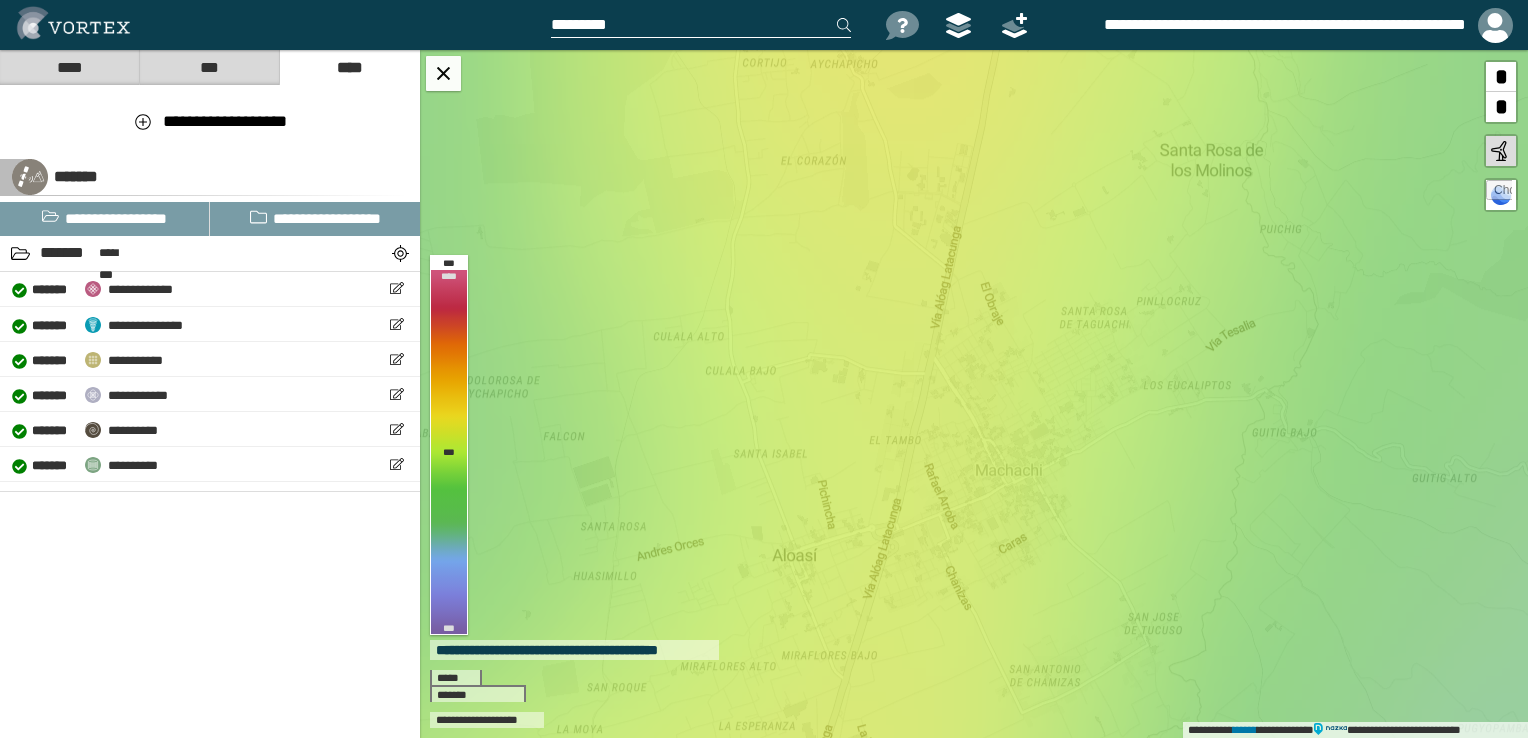 drag, startPoint x: 964, startPoint y: 413, endPoint x: 1036, endPoint y: 482, distance: 99.724625 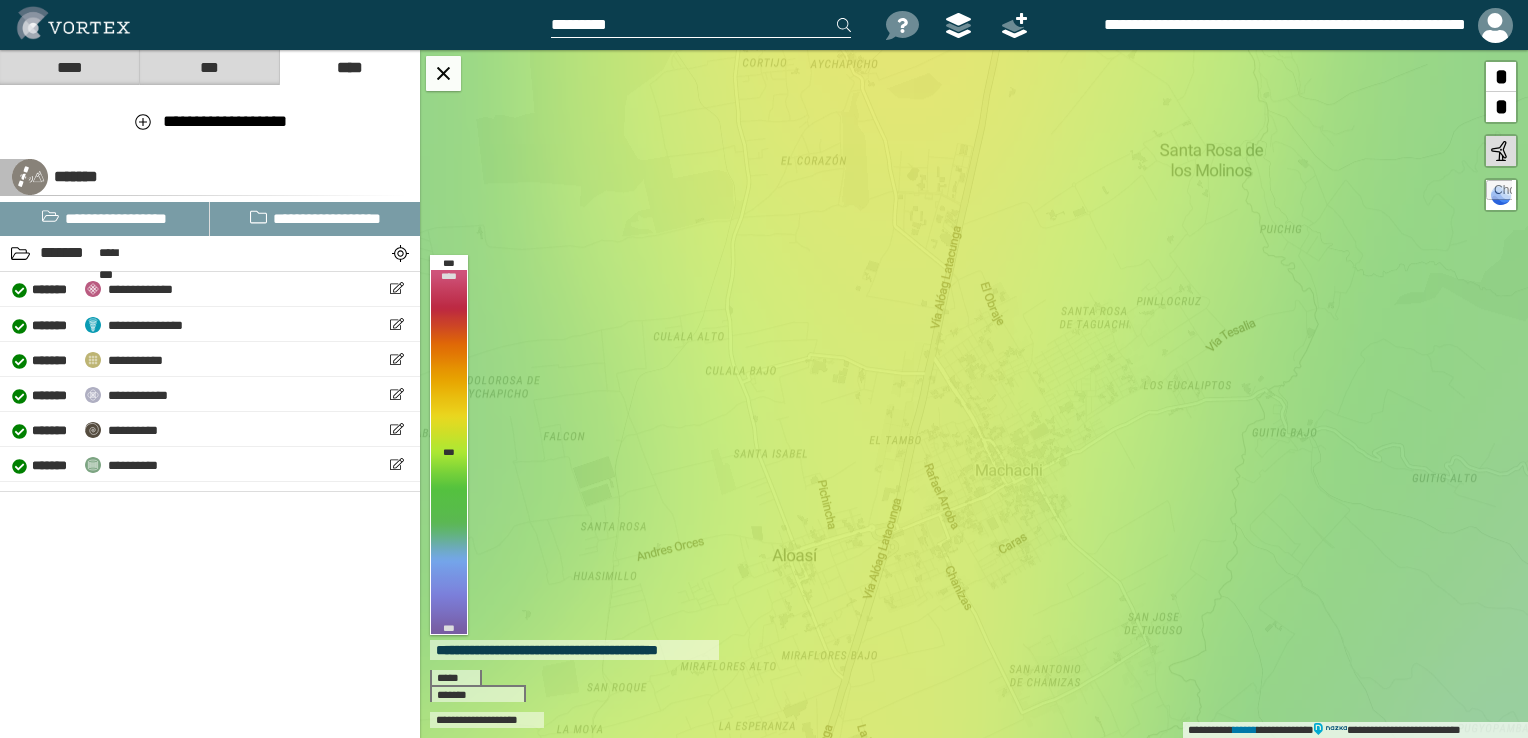 click on "**********" at bounding box center [974, 394] 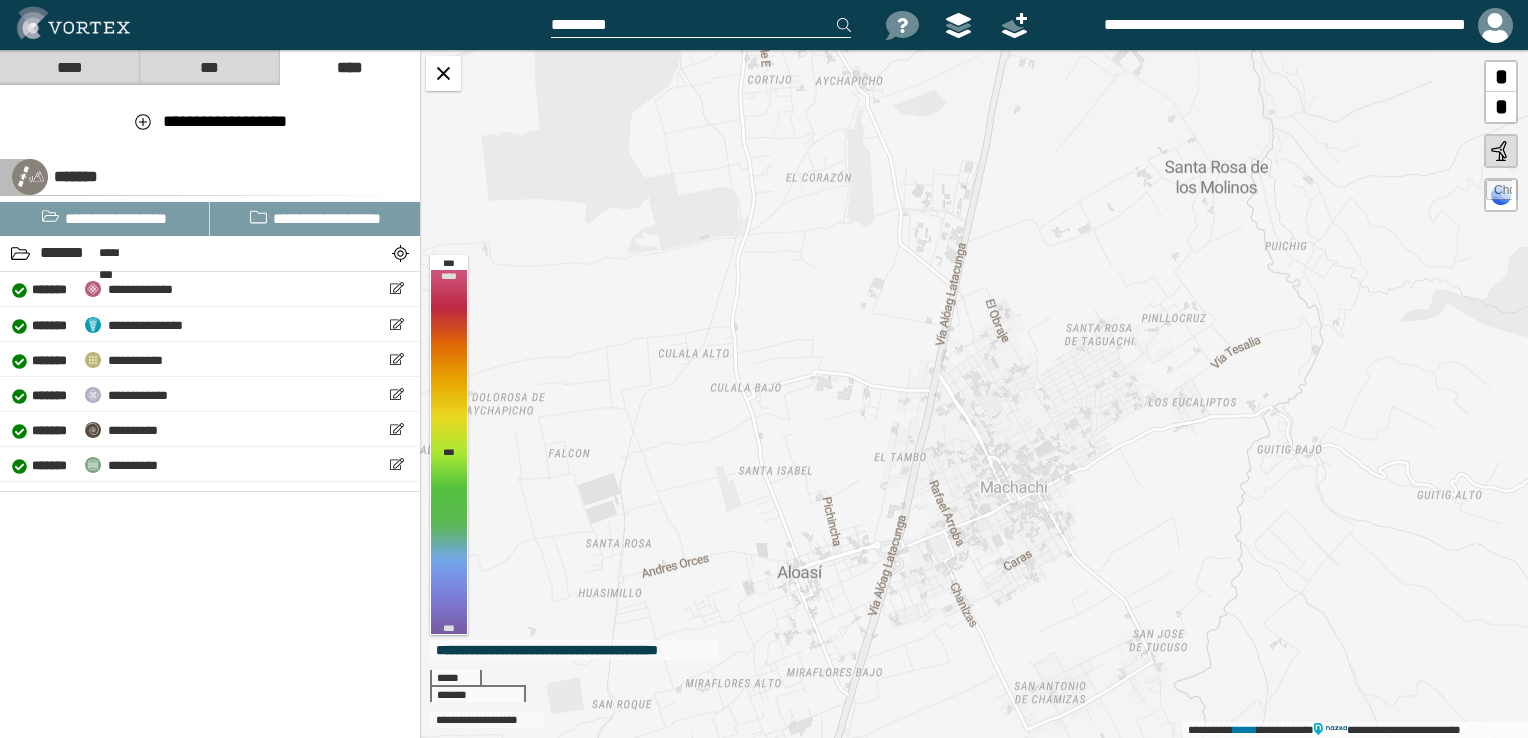 click on "**********" at bounding box center (974, 394) 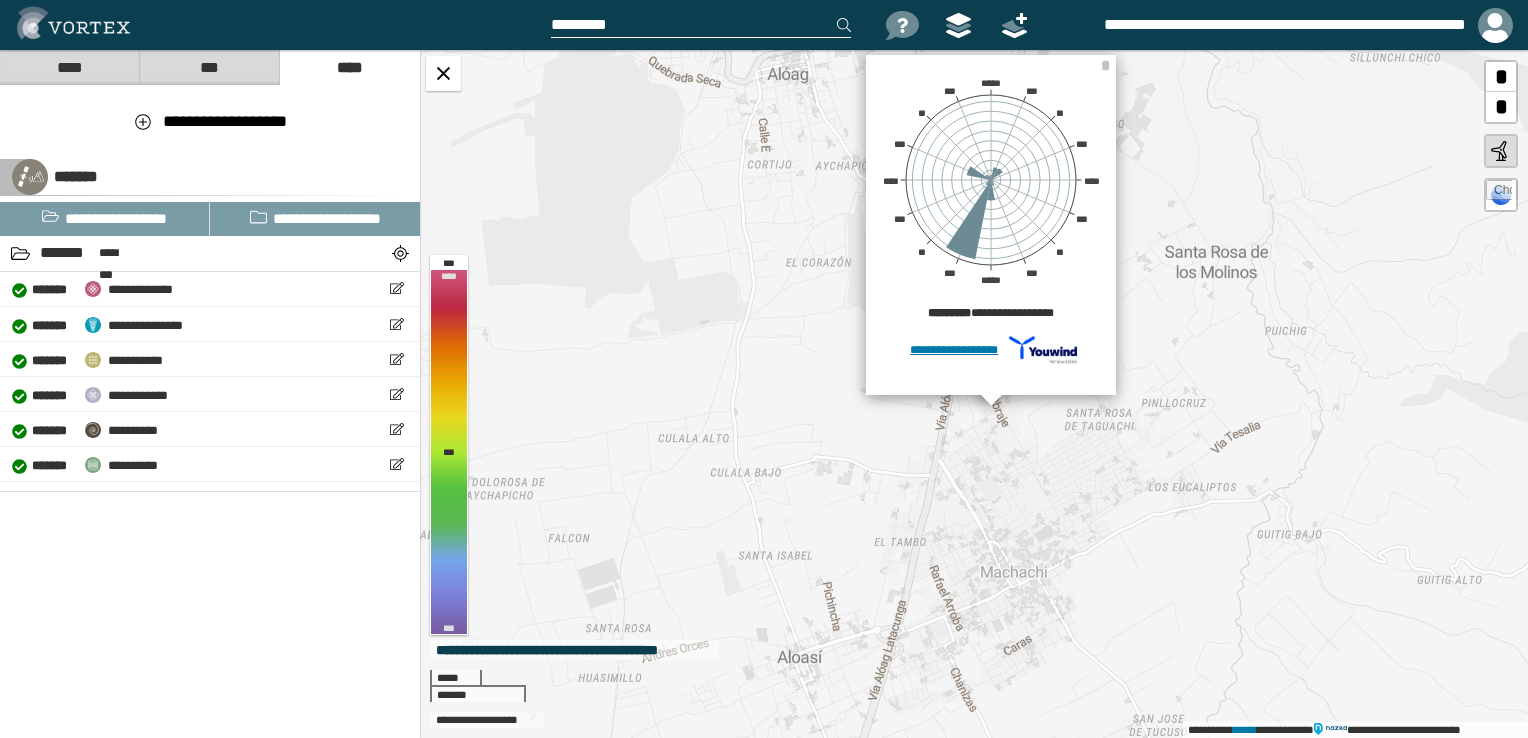 click on "**********" at bounding box center (974, 394) 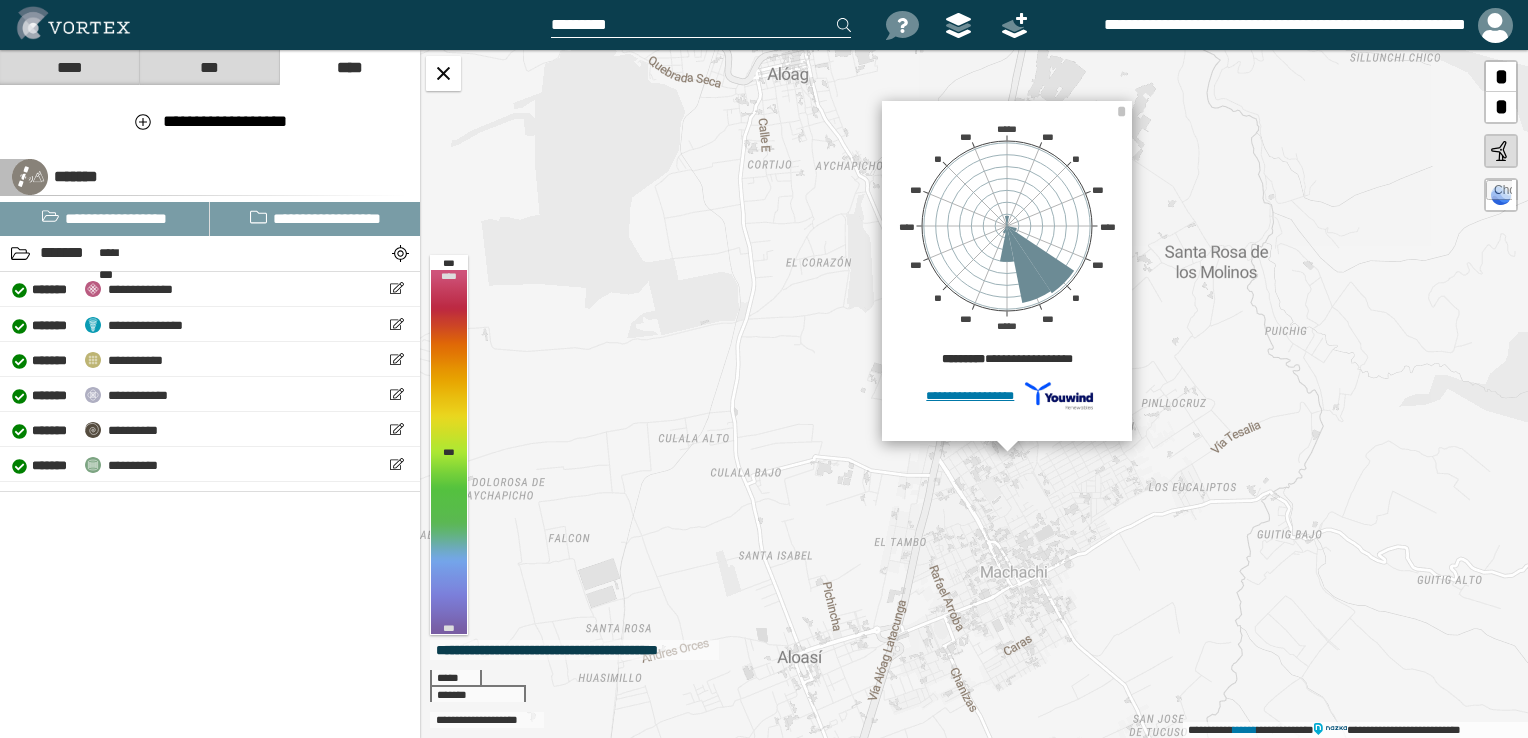 click on "**********" at bounding box center [974, 394] 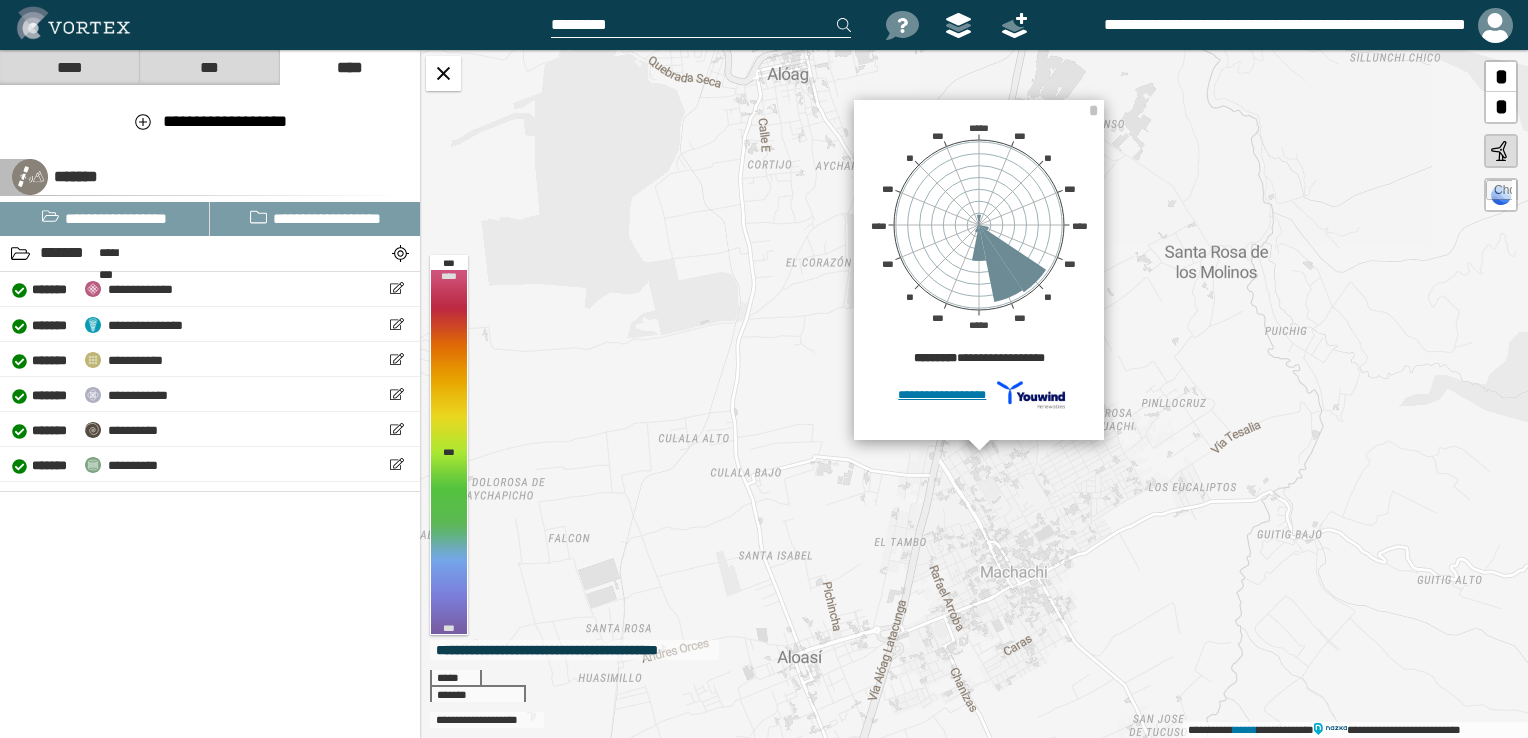click on "**********" at bounding box center [974, 394] 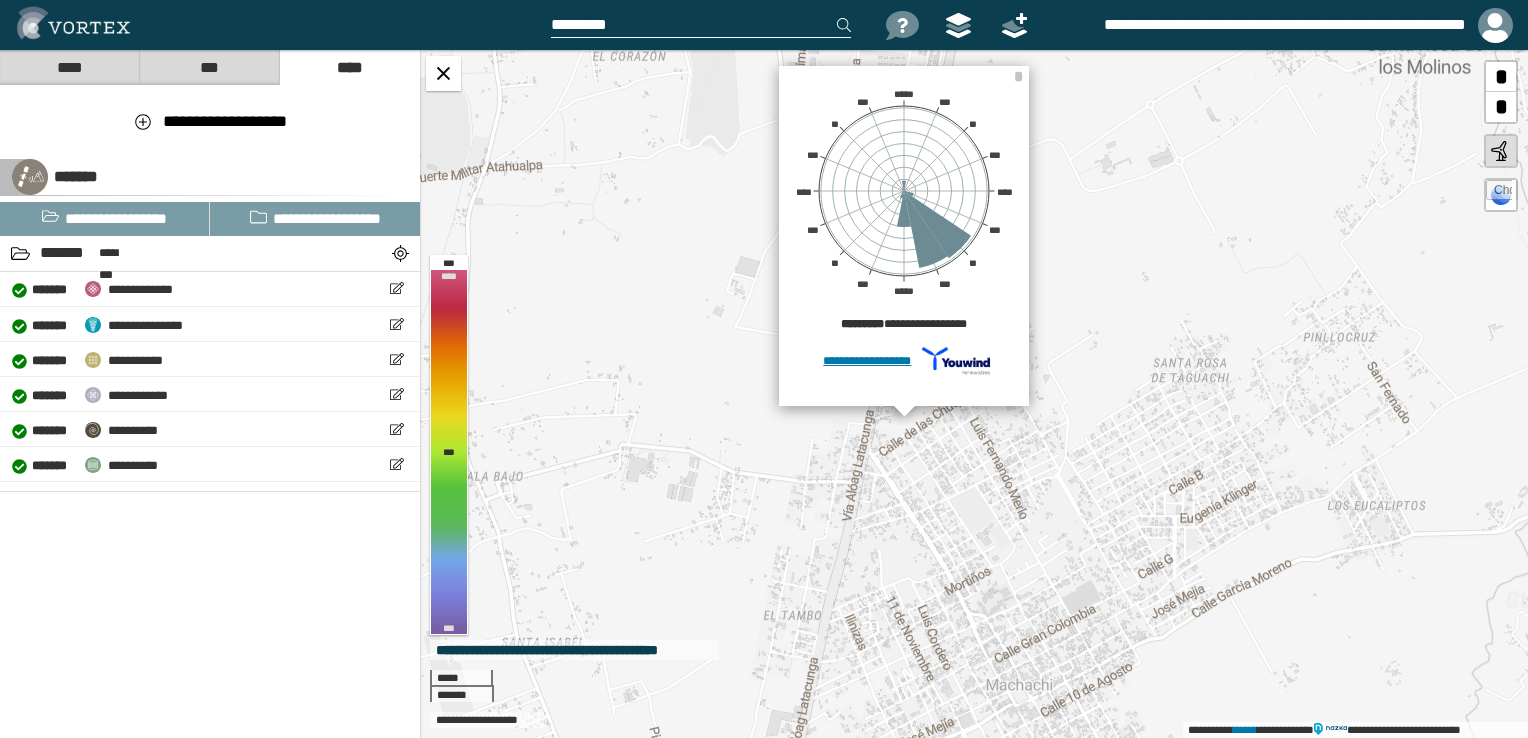 click on "**********" at bounding box center [974, 394] 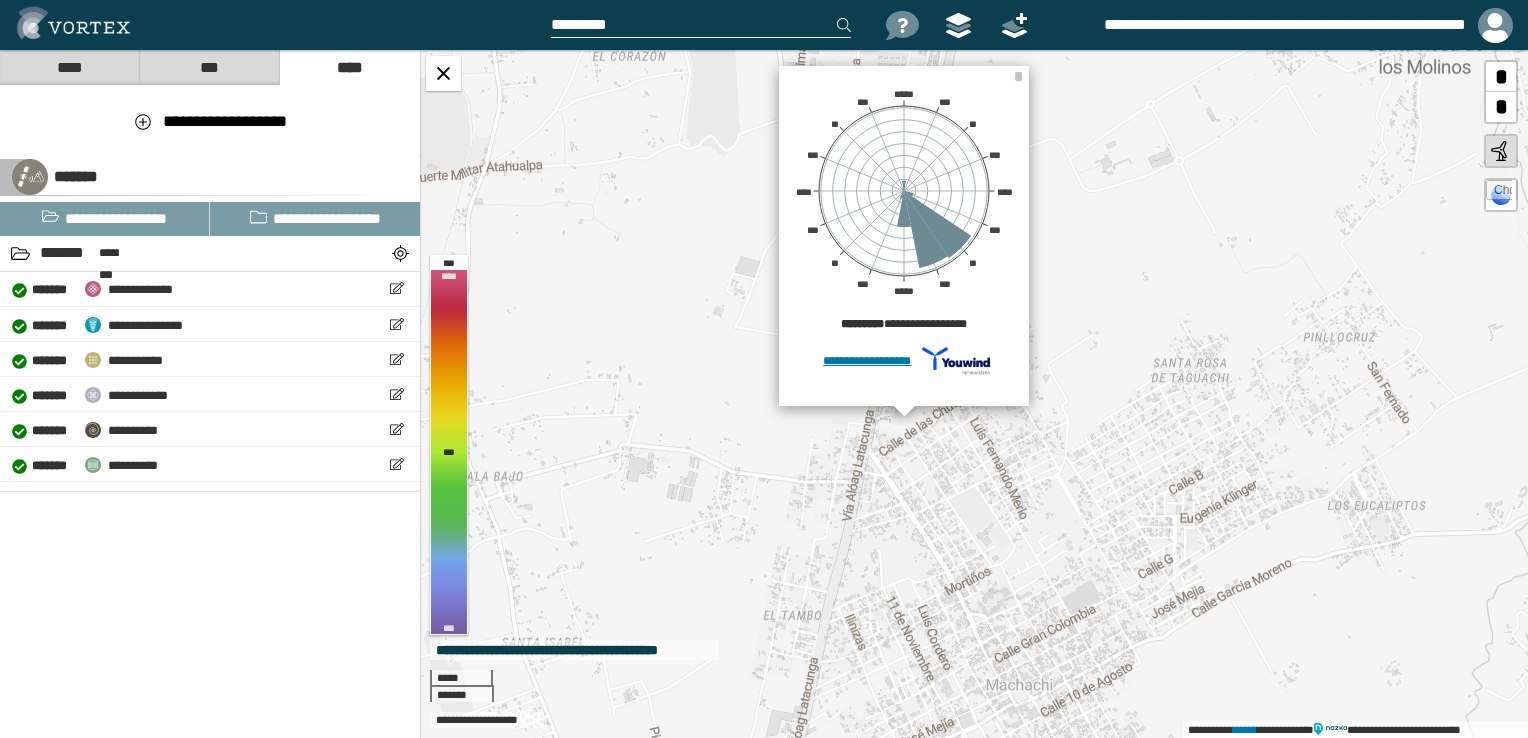 click on "**********" at bounding box center [974, 394] 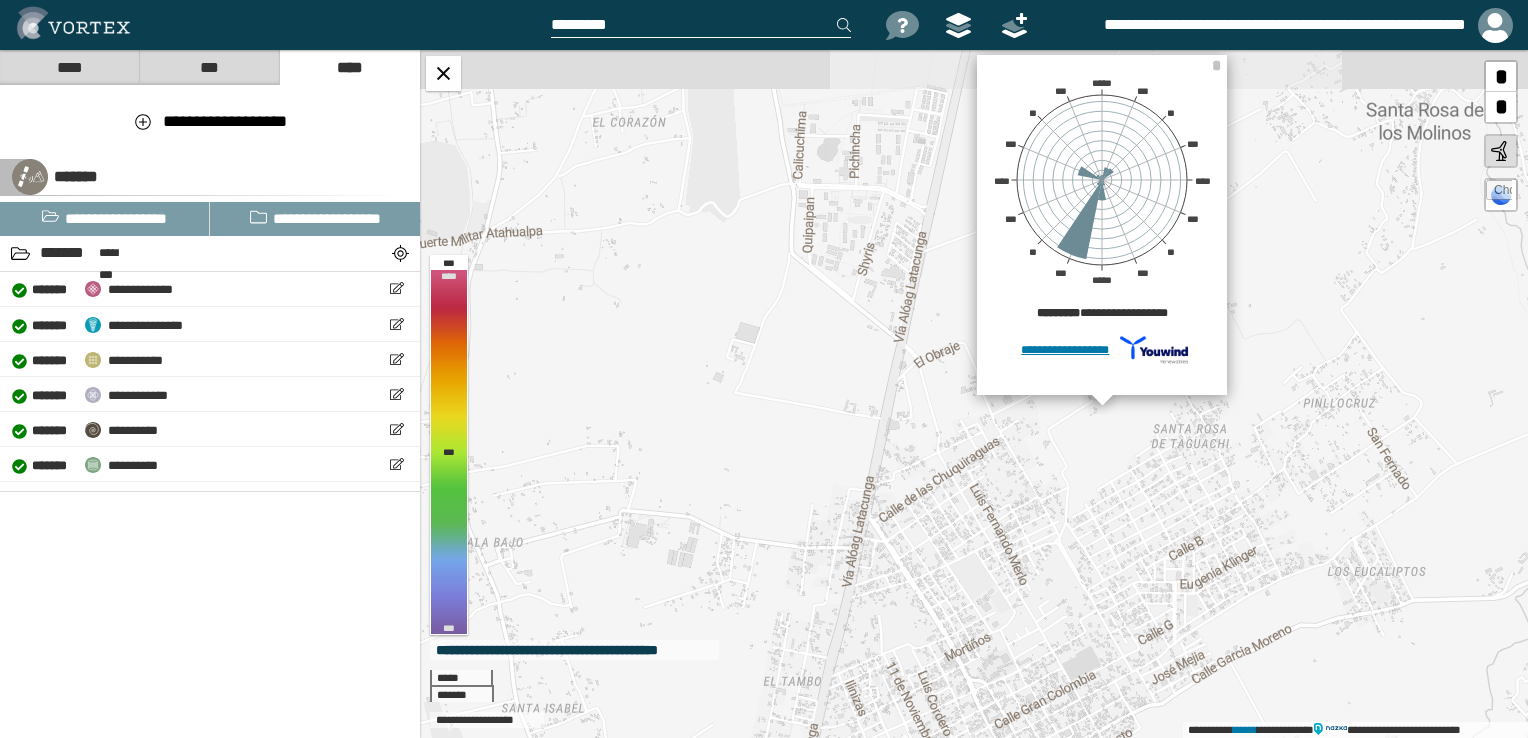 click on "**********" at bounding box center (974, 394) 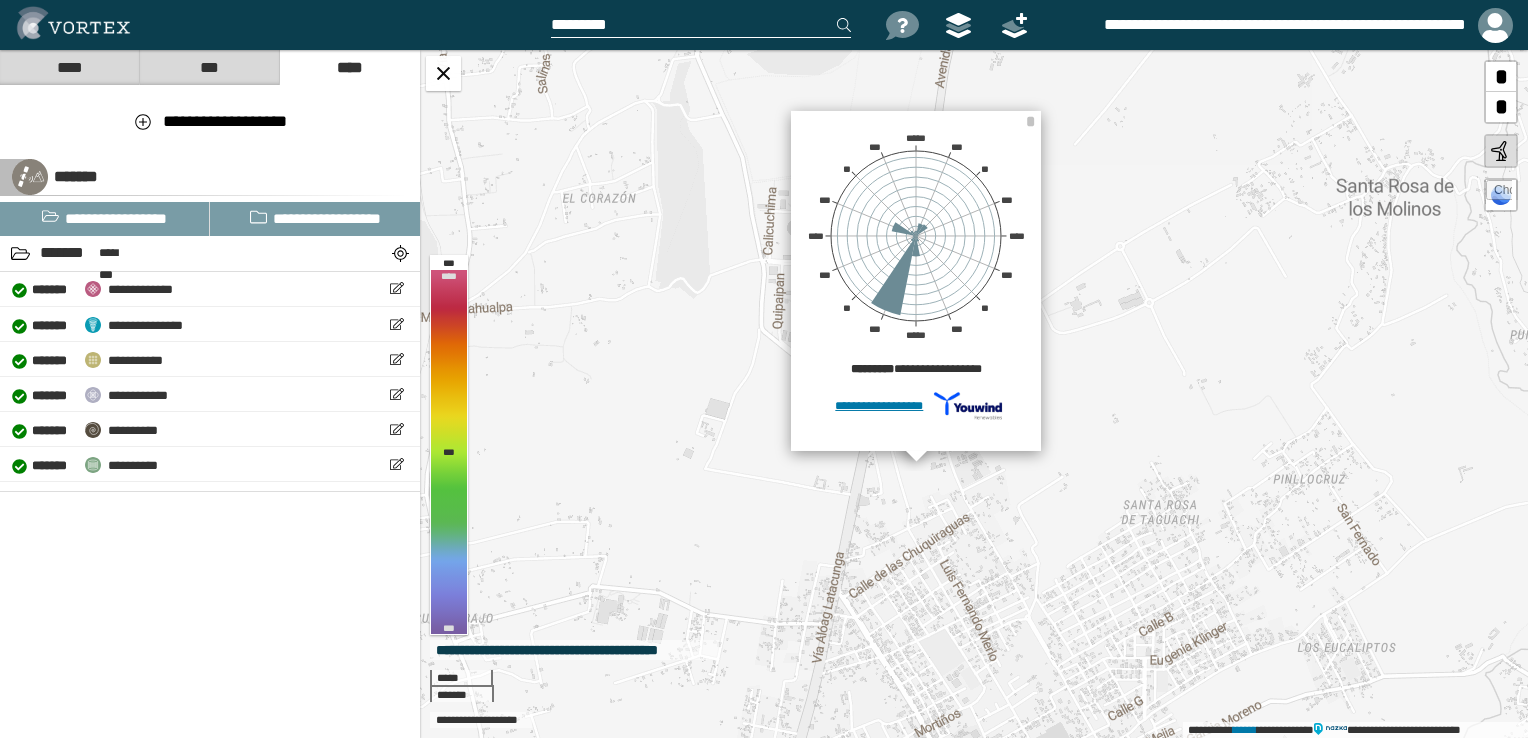 drag, startPoint x: 1146, startPoint y: 449, endPoint x: 1127, endPoint y: 538, distance: 91.00549 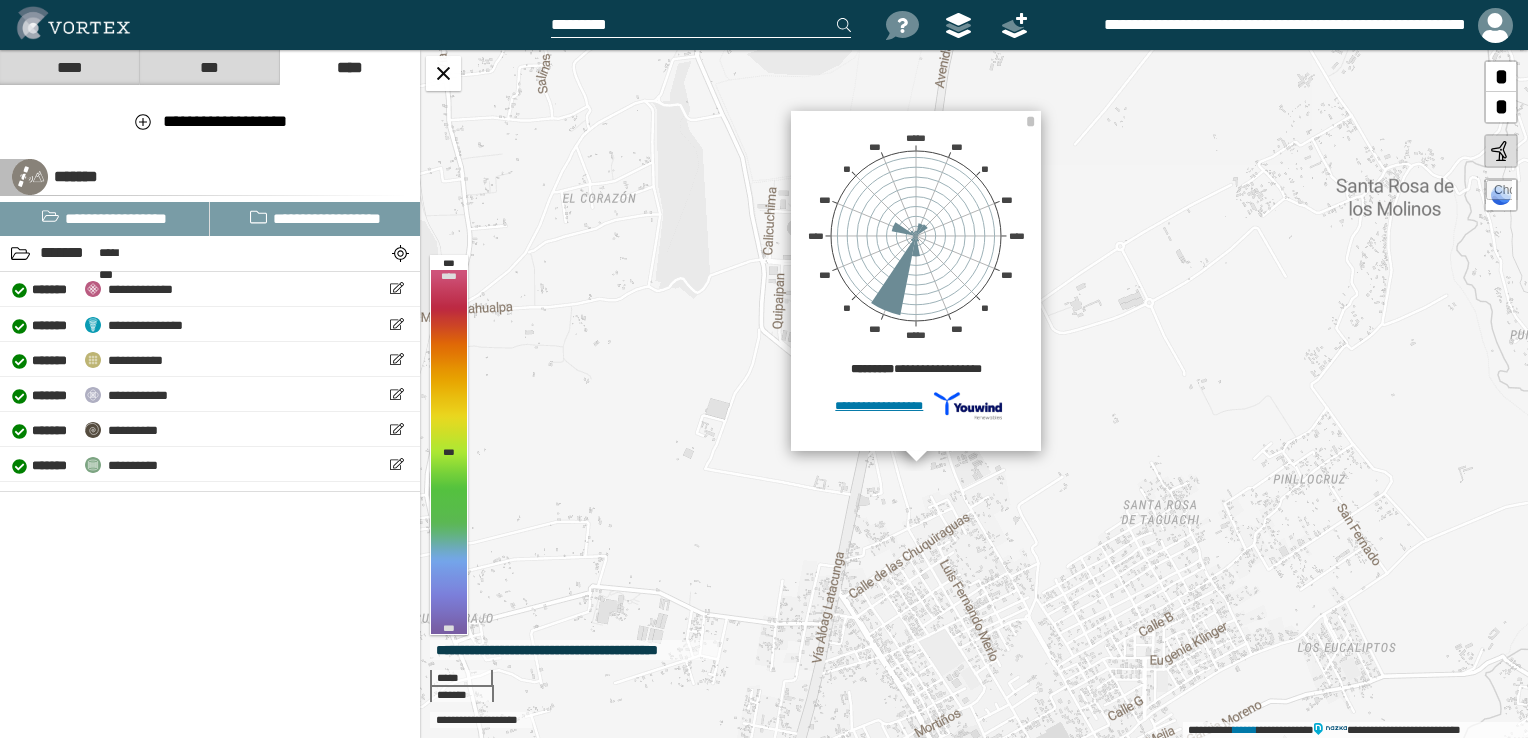 click on "**********" at bounding box center [974, 394] 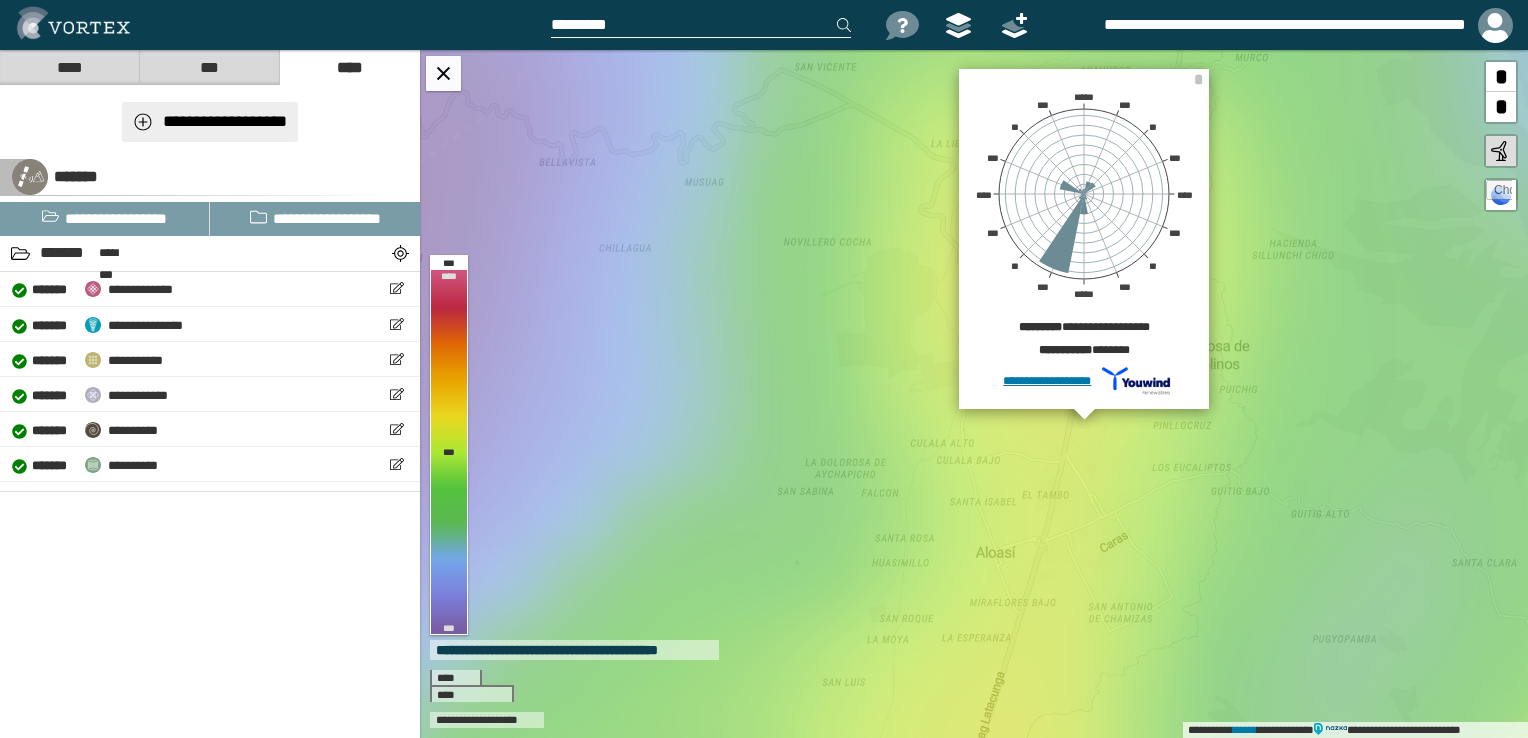 click on "**********" at bounding box center (210, 122) 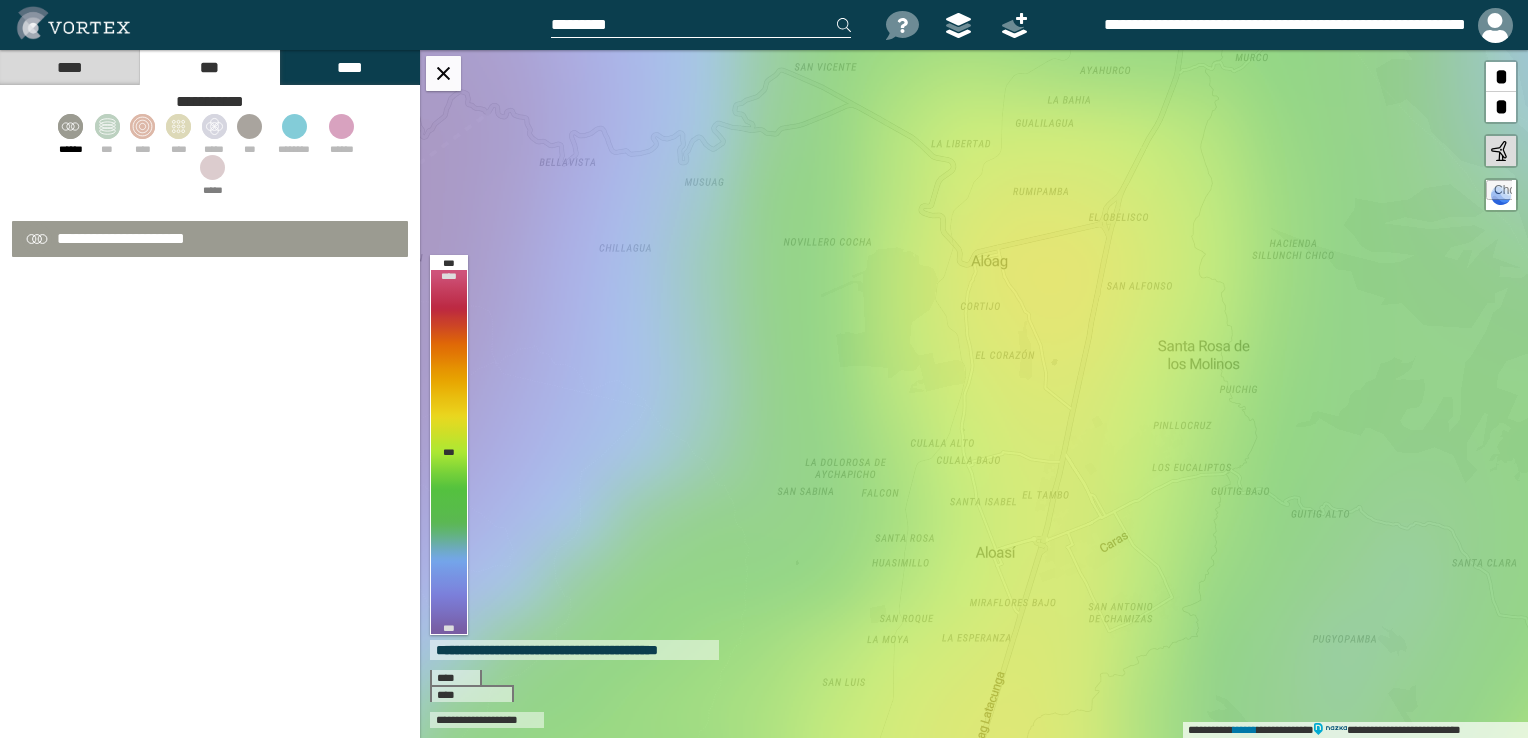 select on "**" 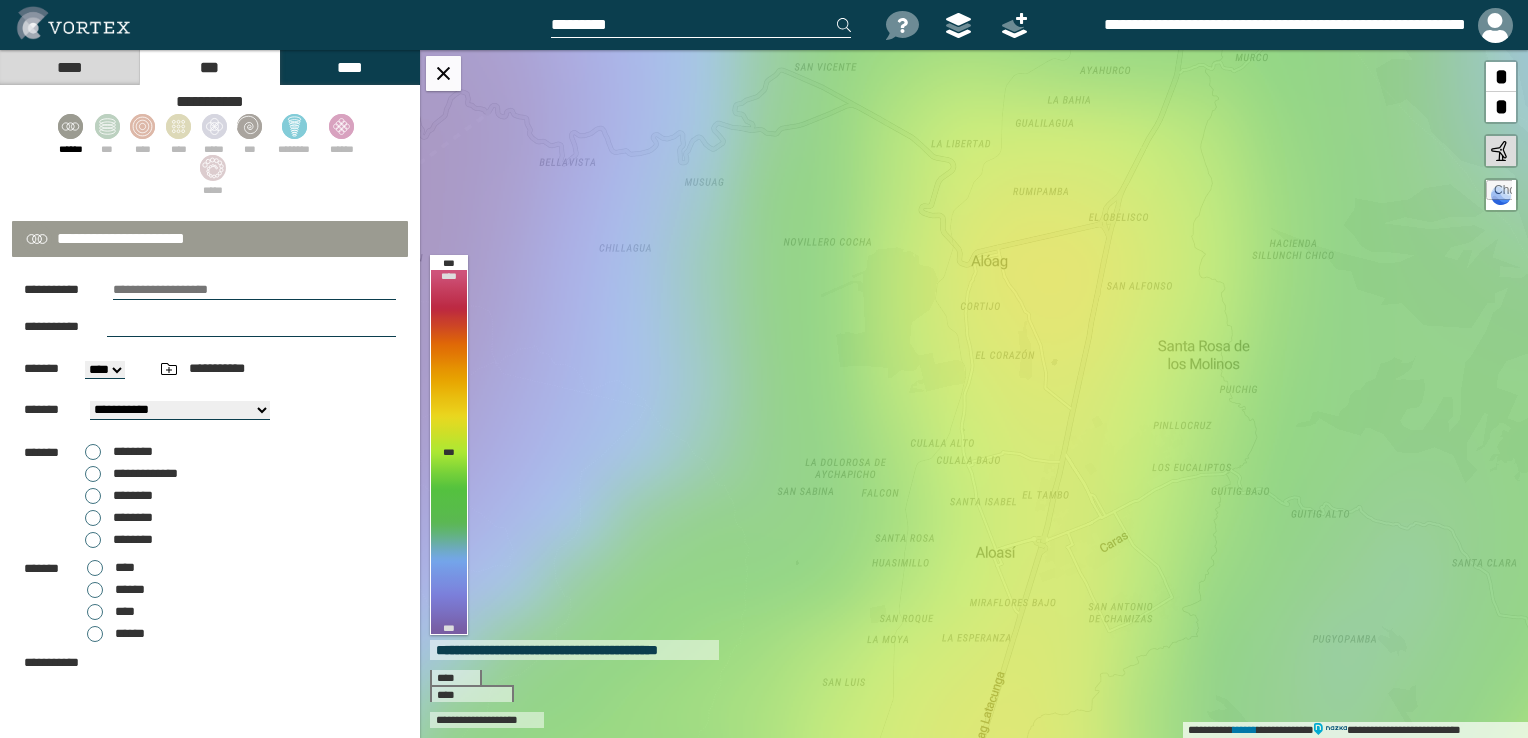 drag, startPoint x: 200, startPoint y: 286, endPoint x: 232, endPoint y: 290, distance: 32.24903 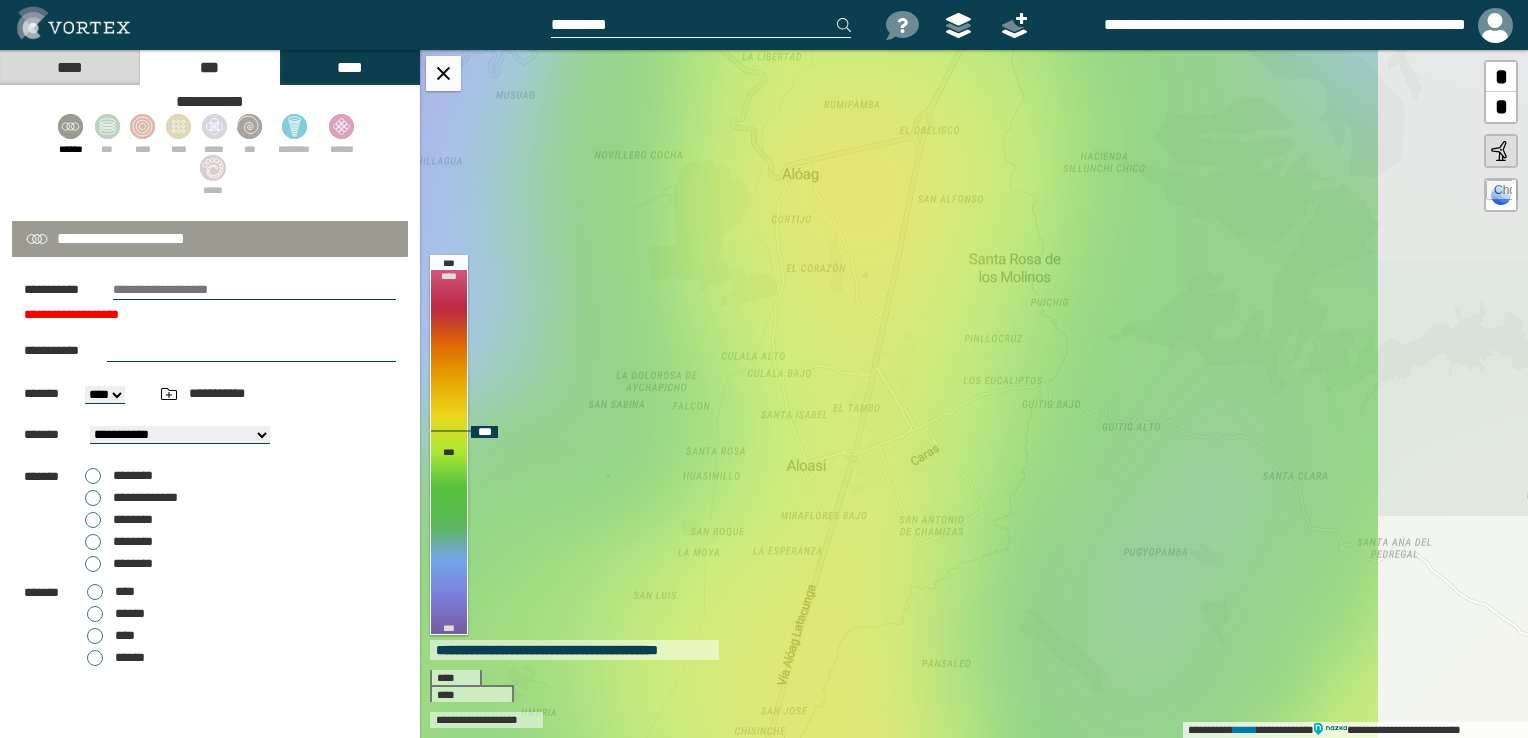 drag, startPoint x: 1038, startPoint y: 363, endPoint x: 846, endPoint y: 298, distance: 202.70422 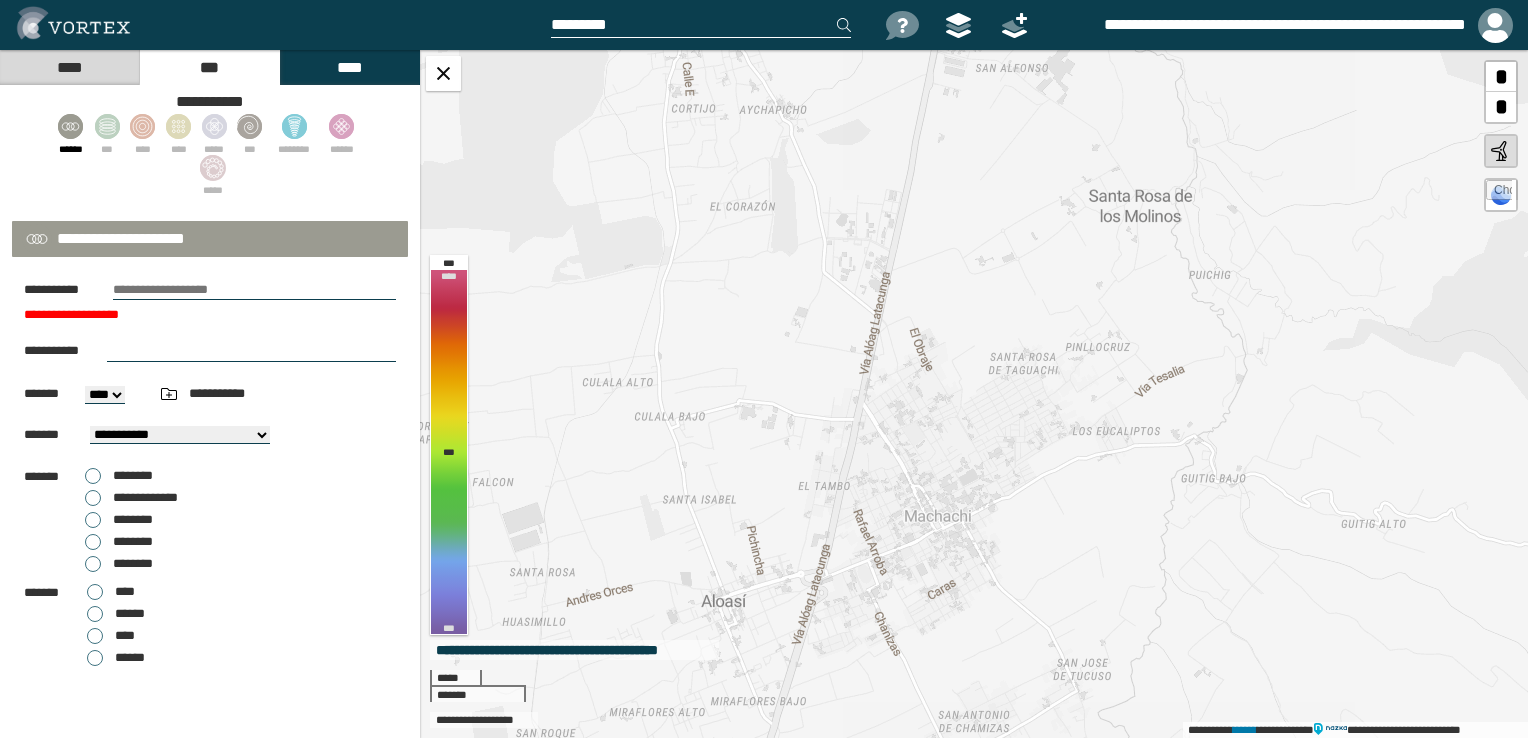 click on "**********" at bounding box center [974, 394] 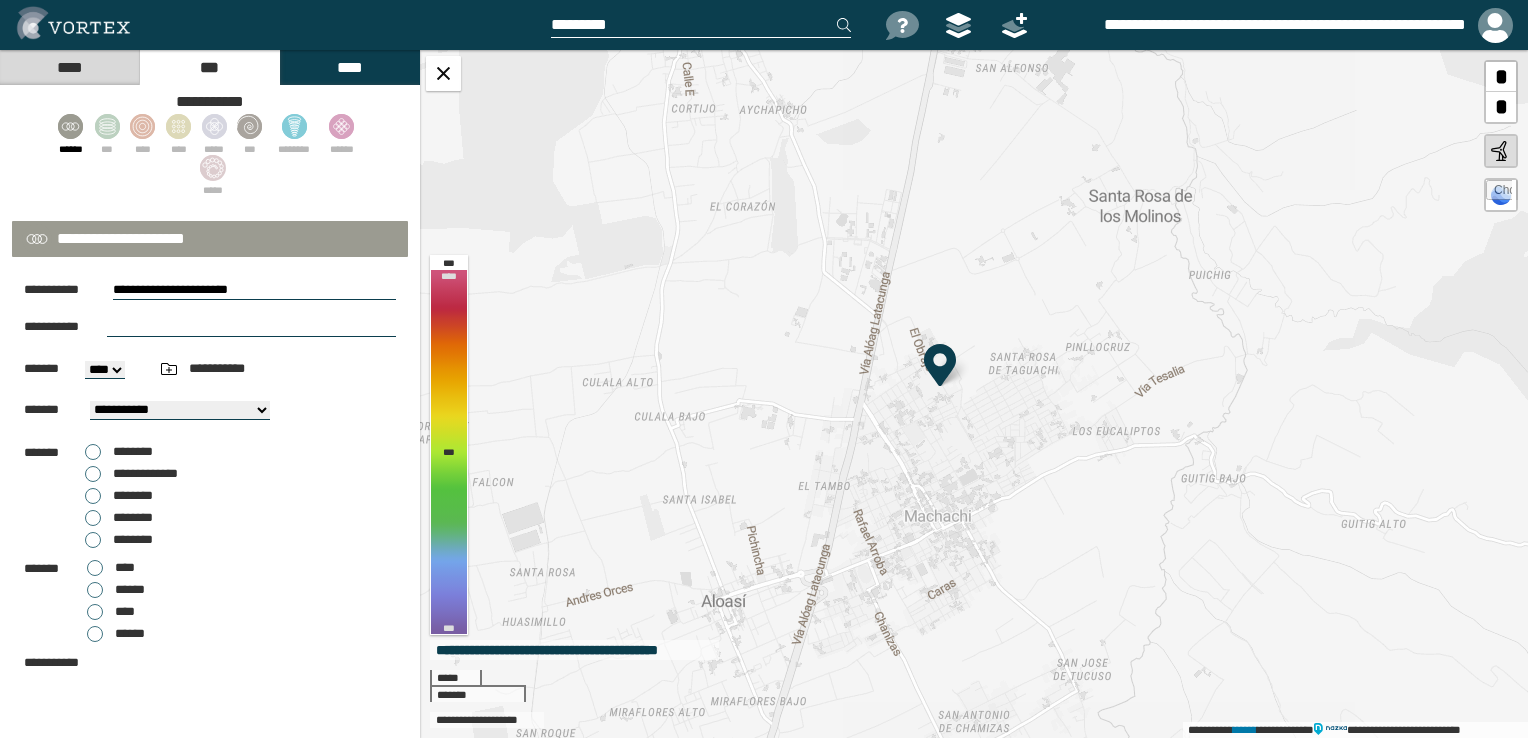select on "**" 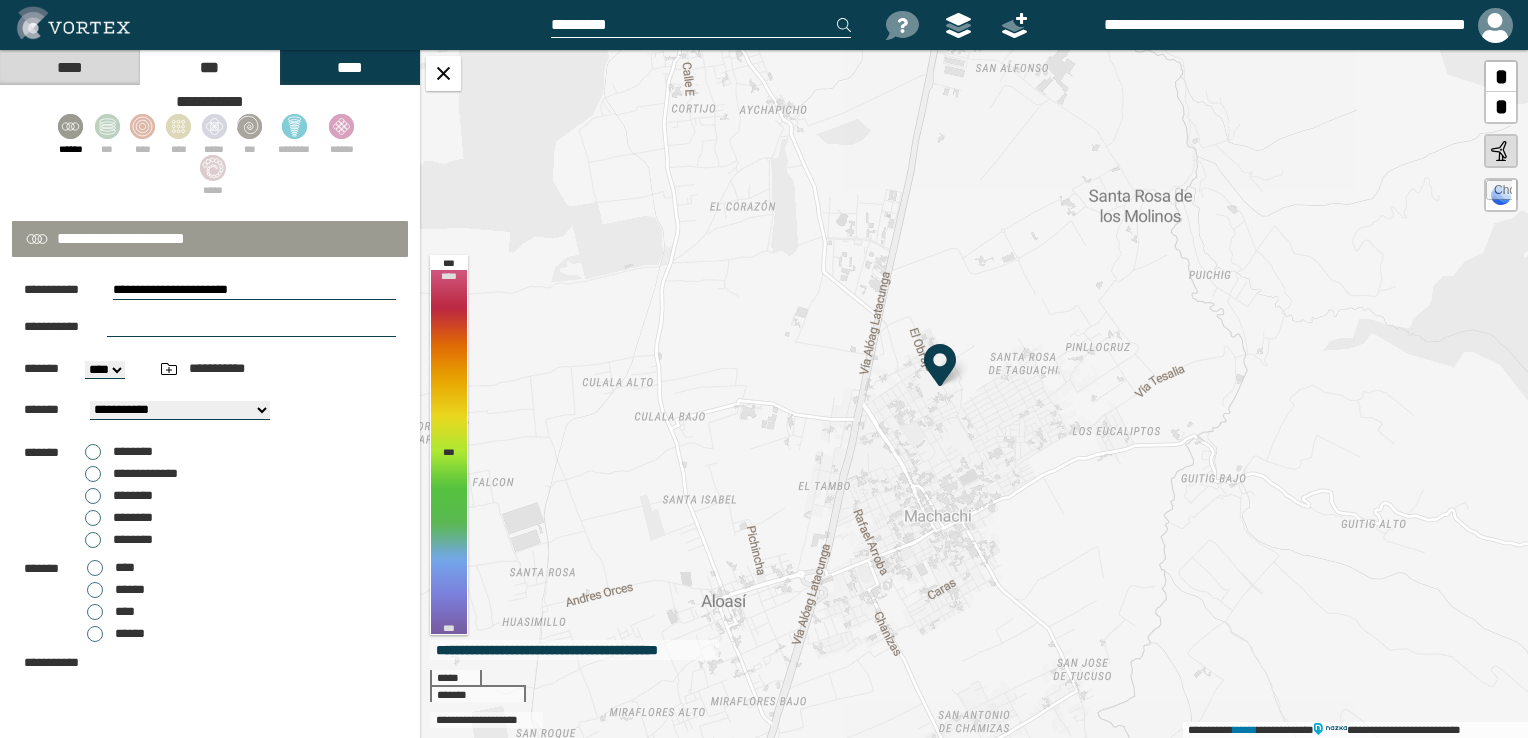 click on "****" at bounding box center (125, 567) 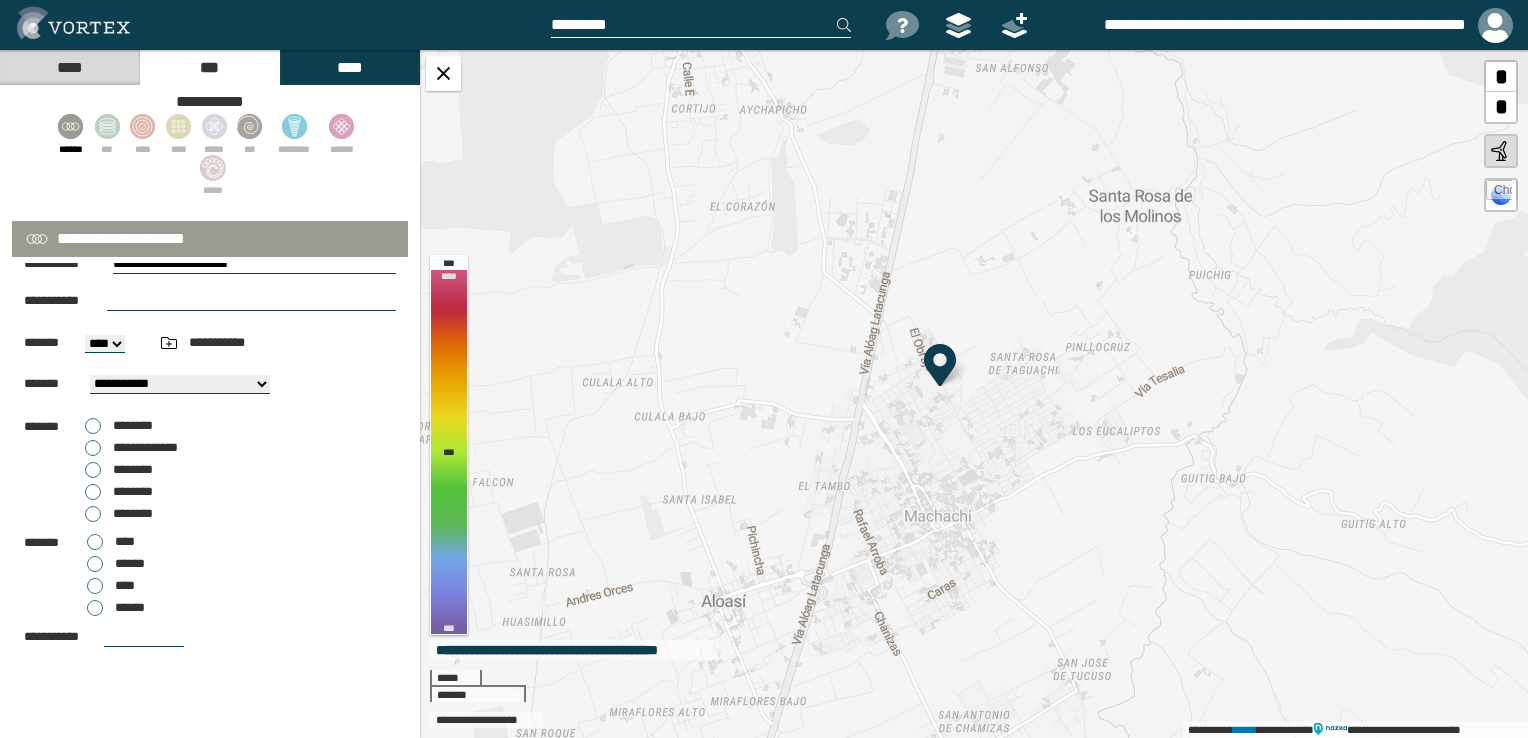 scroll, scrollTop: 73, scrollLeft: 0, axis: vertical 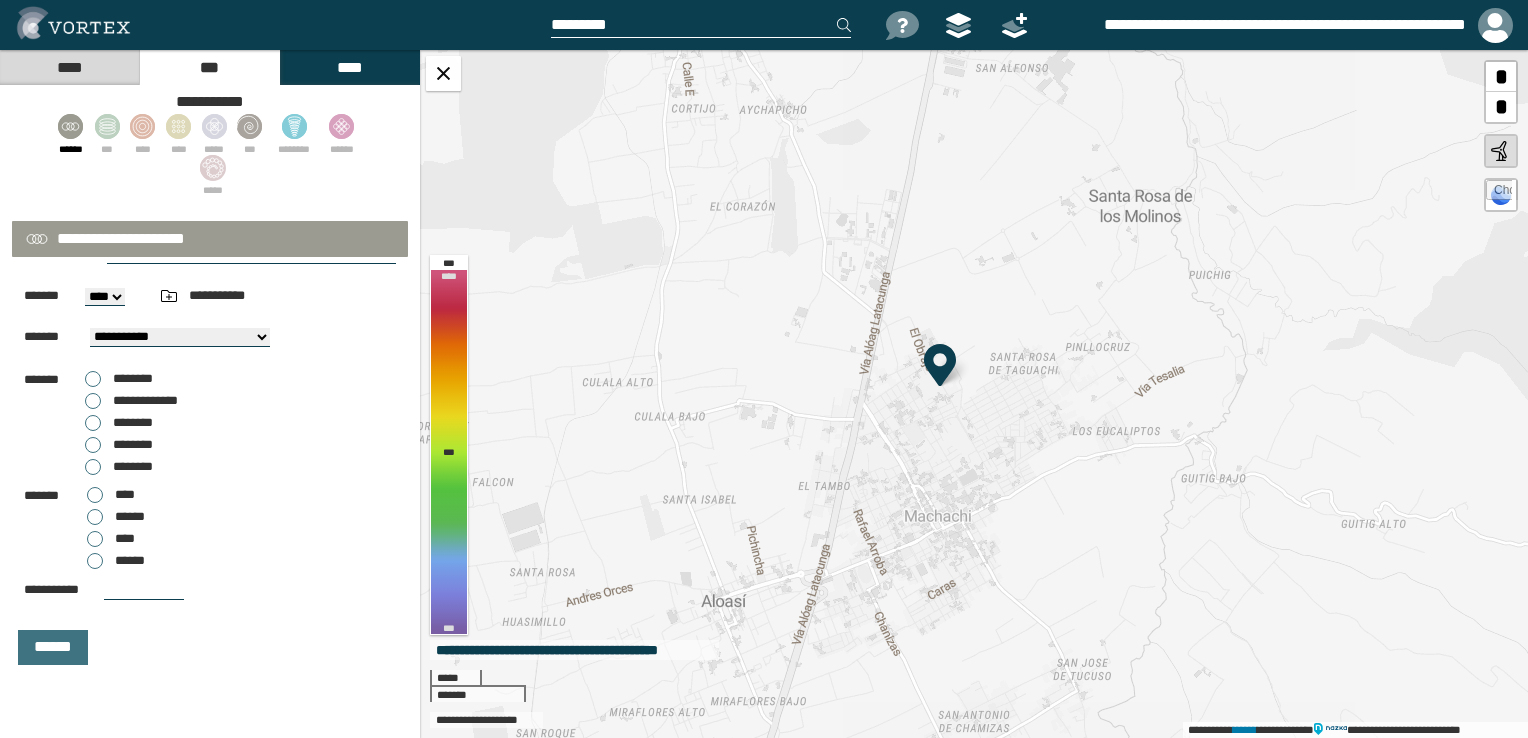 click on "**********" at bounding box center (145, 400) 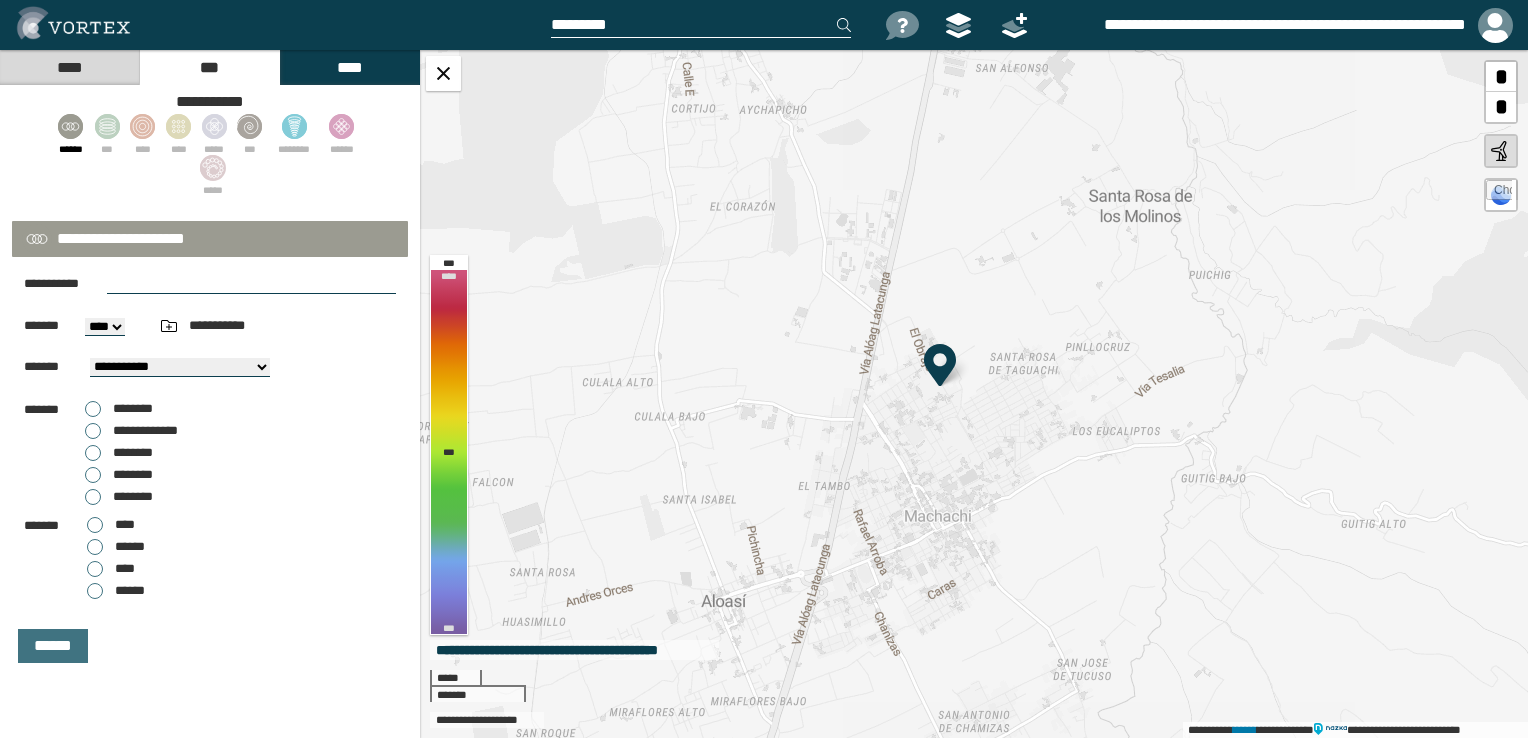 drag, startPoint x: 961, startPoint y: 438, endPoint x: 809, endPoint y: 446, distance: 152.21039 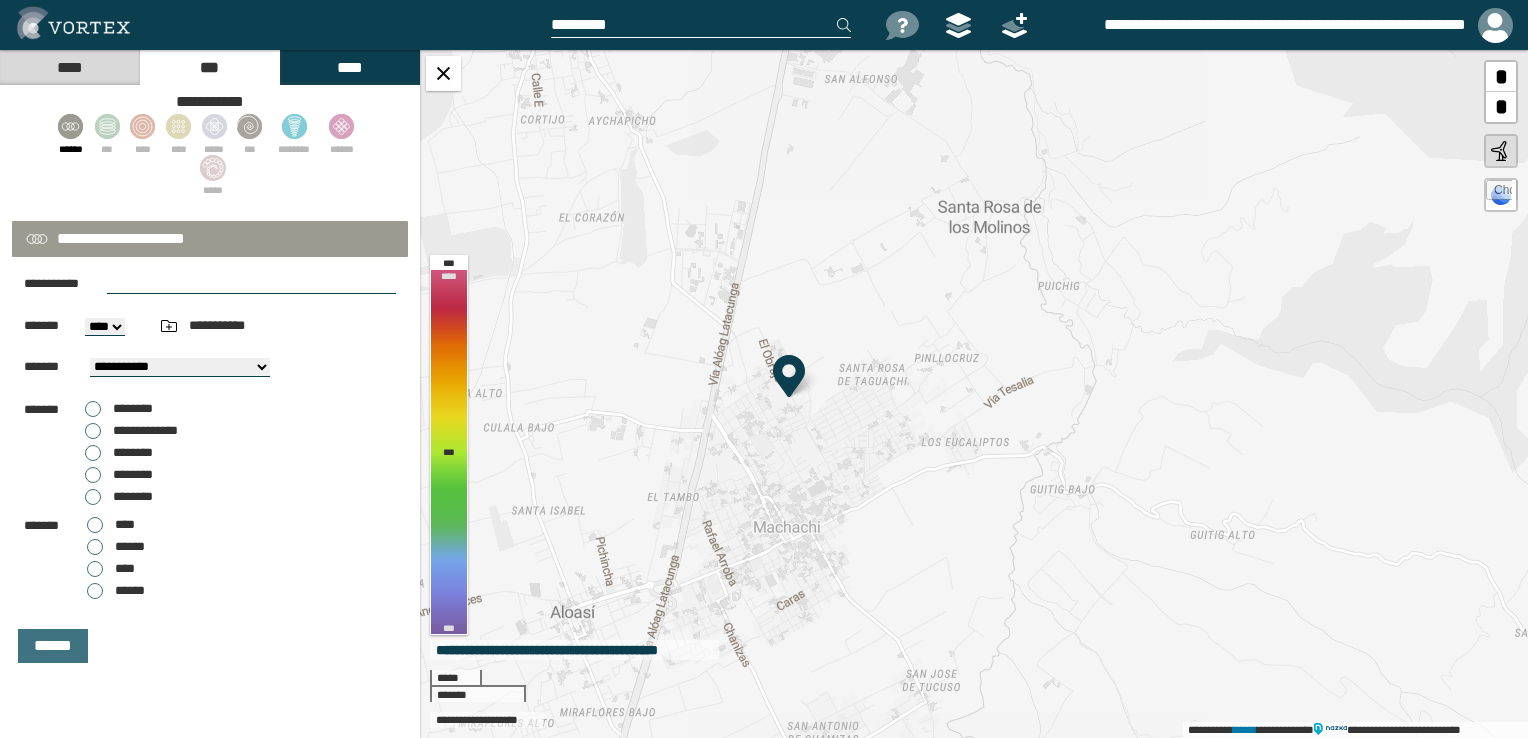 drag, startPoint x: 788, startPoint y: 406, endPoint x: 807, endPoint y: 562, distance: 157.15279 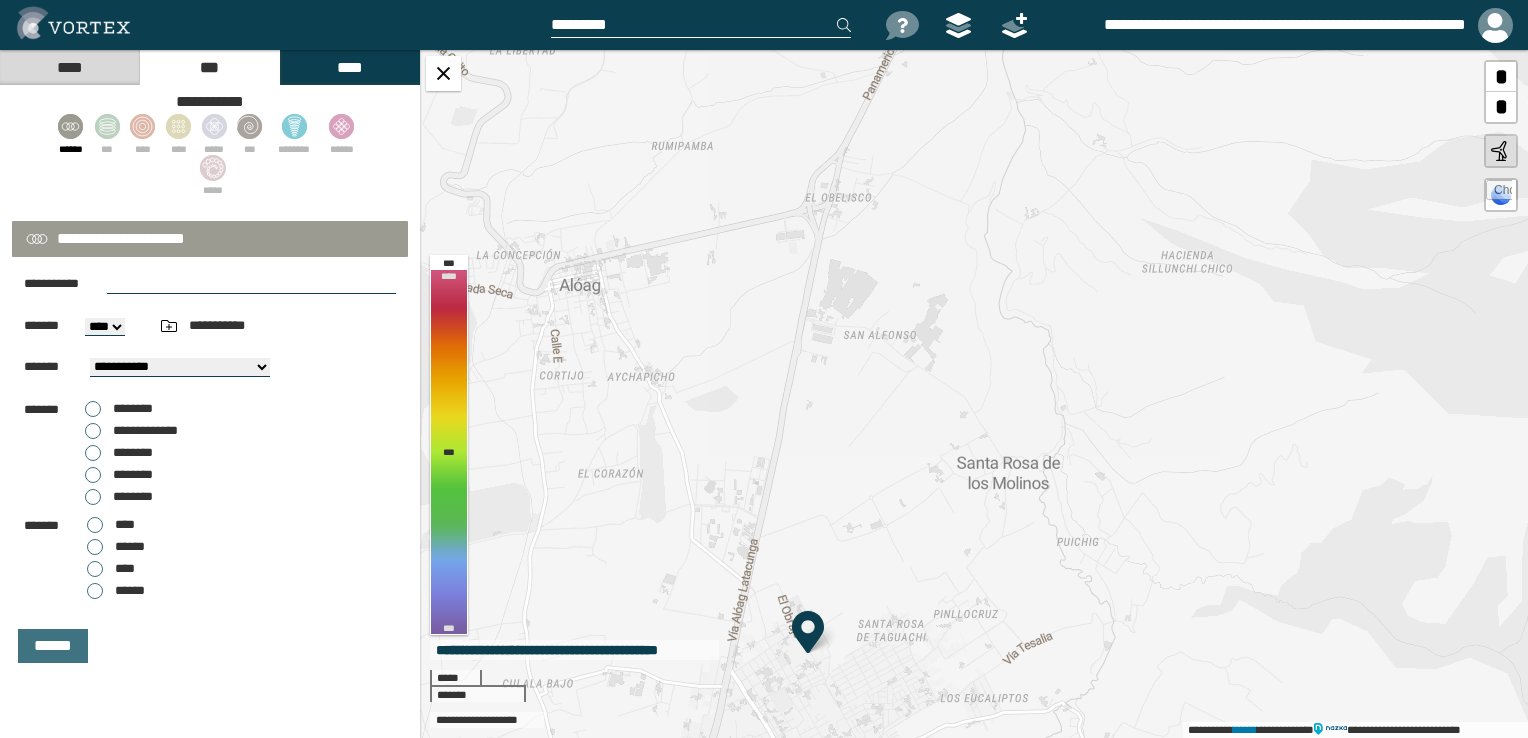 click on "**********" at bounding box center (974, 394) 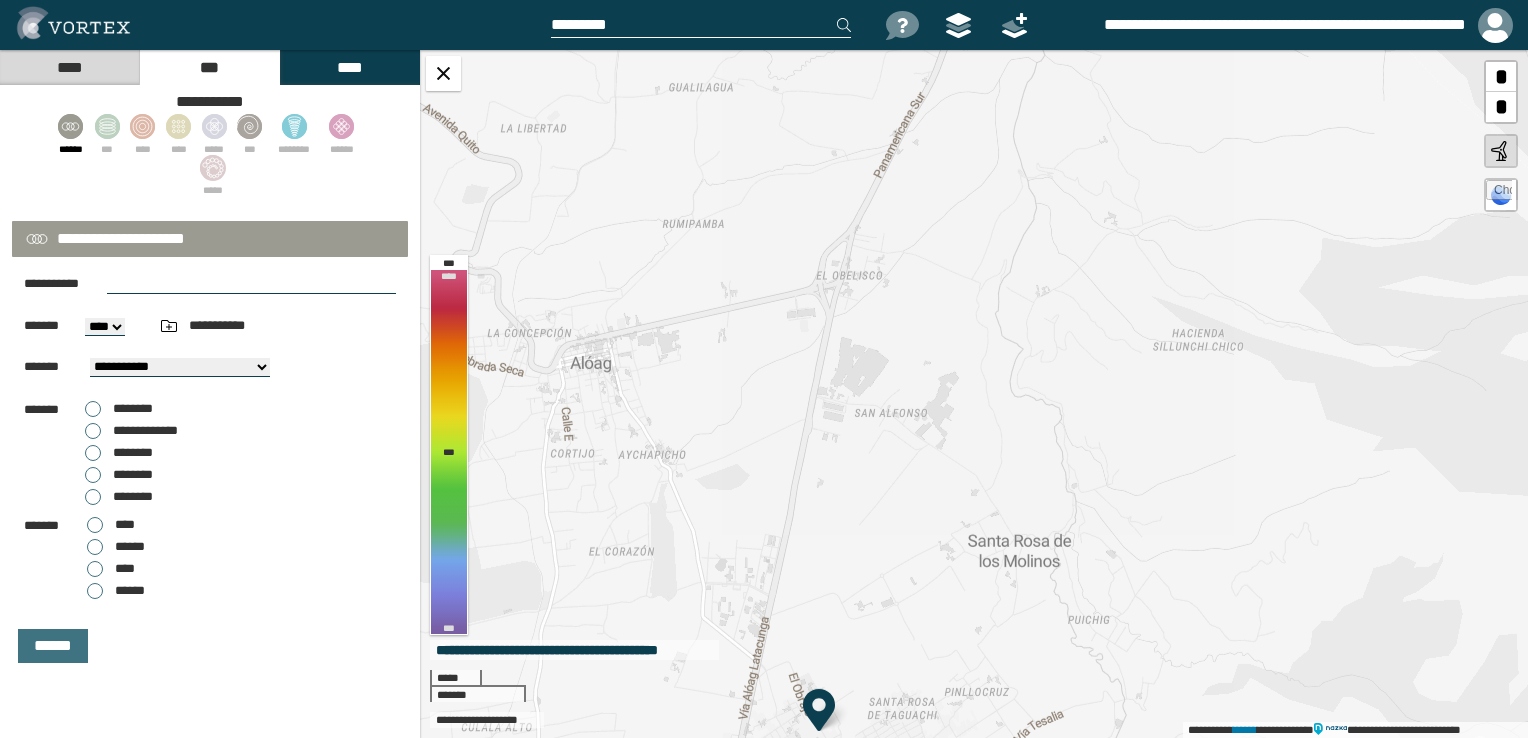 drag, startPoint x: 797, startPoint y: 416, endPoint x: 807, endPoint y: 479, distance: 63.788715 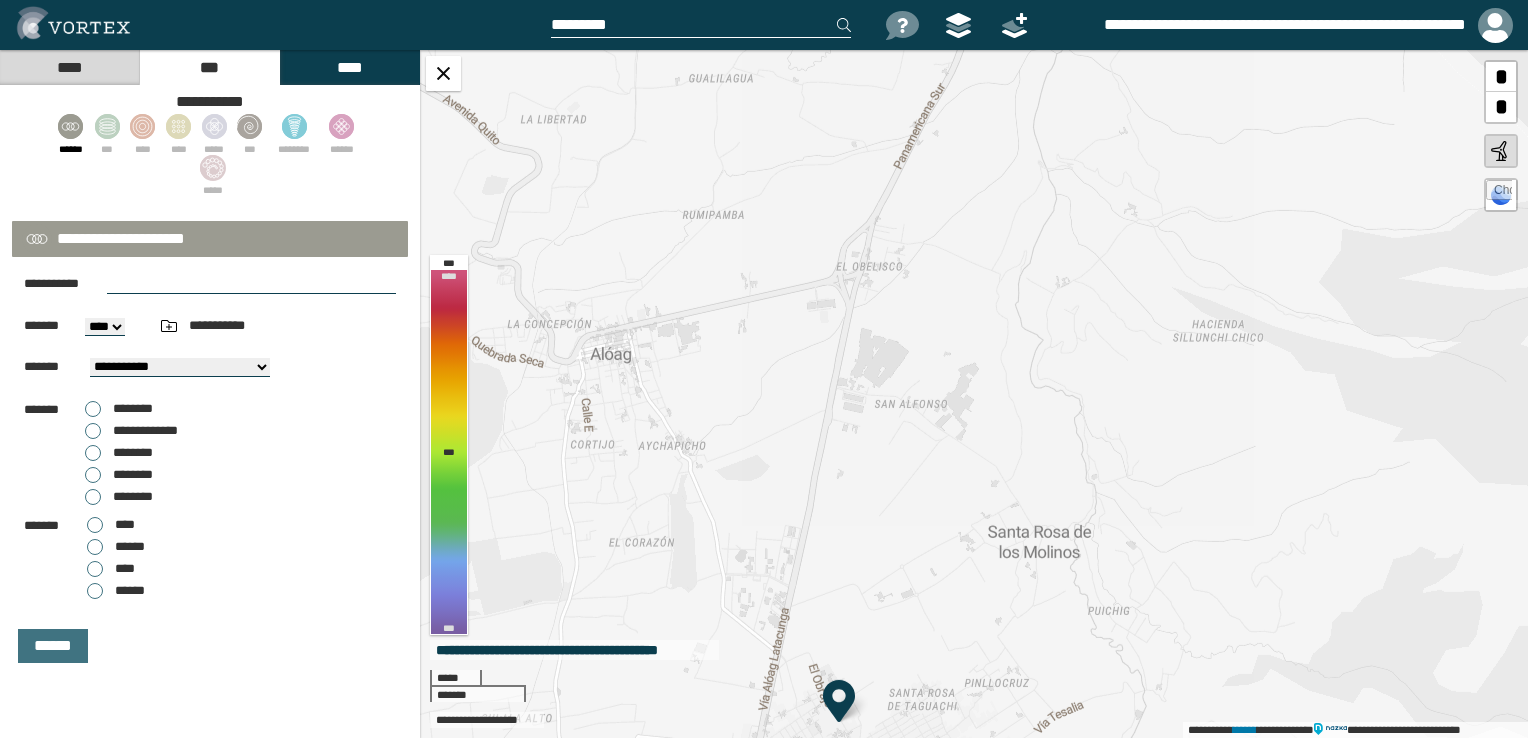 drag, startPoint x: 825, startPoint y: 544, endPoint x: 888, endPoint y: 425, distance: 134.64769 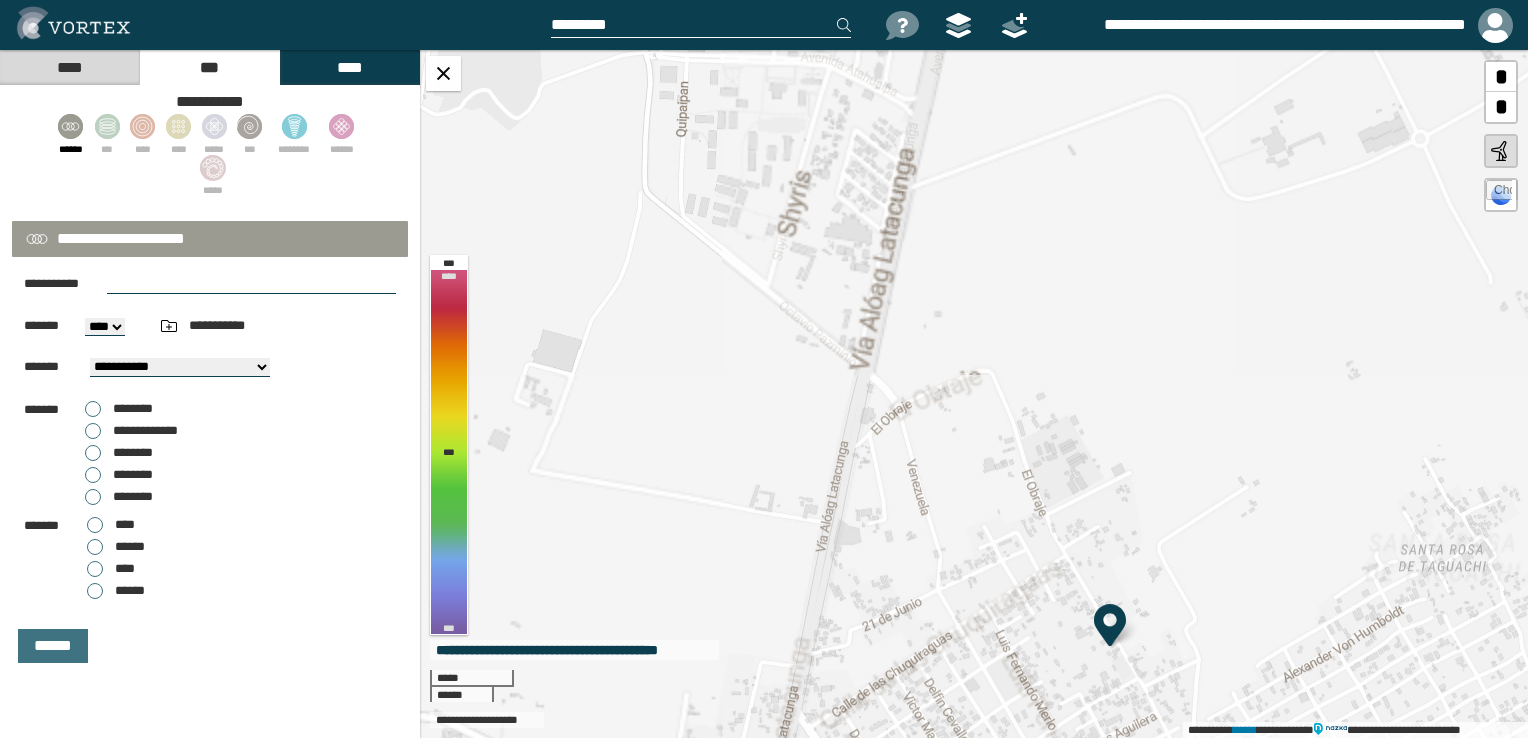 drag, startPoint x: 885, startPoint y: 487, endPoint x: 927, endPoint y: 328, distance: 164.45364 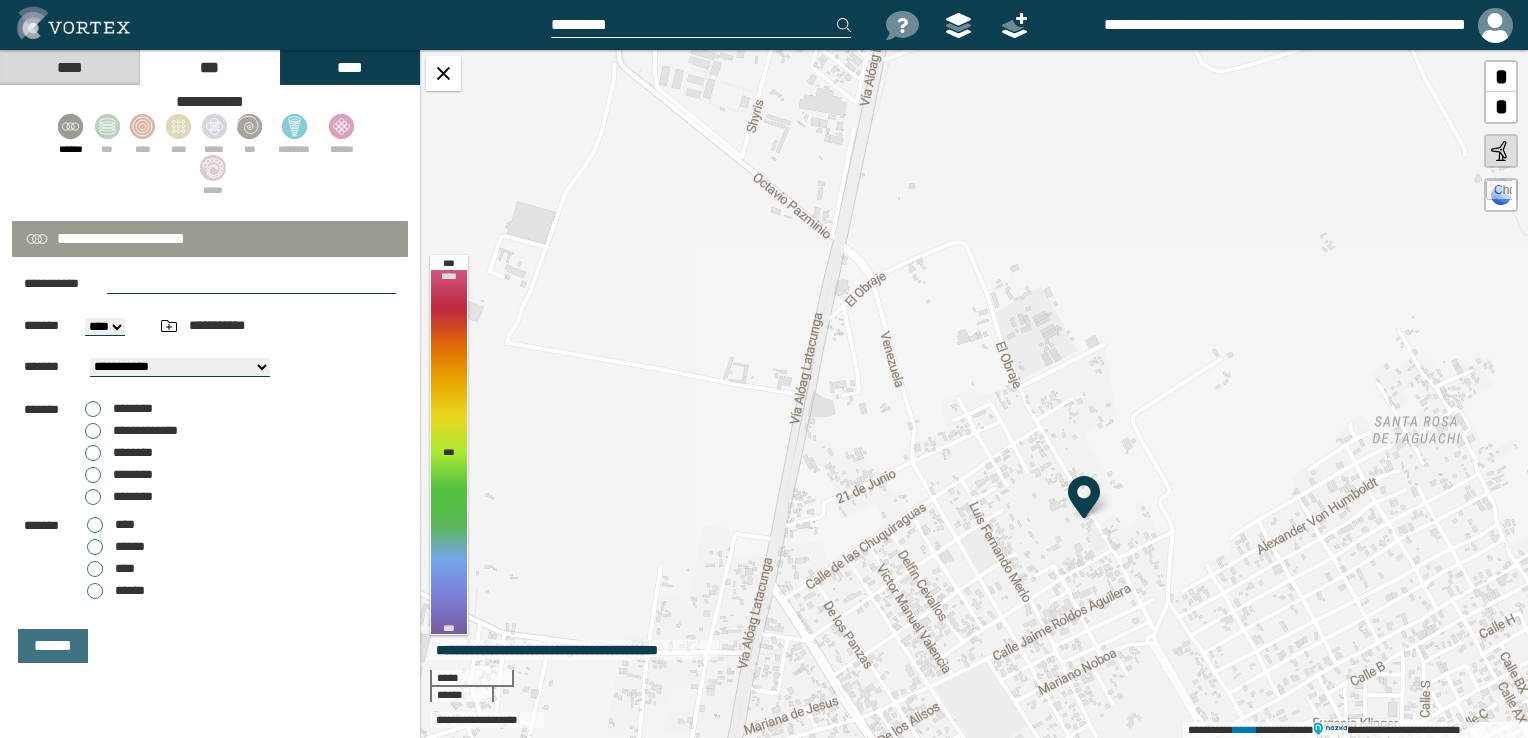 drag, startPoint x: 996, startPoint y: 470, endPoint x: 987, endPoint y: 377, distance: 93.43447 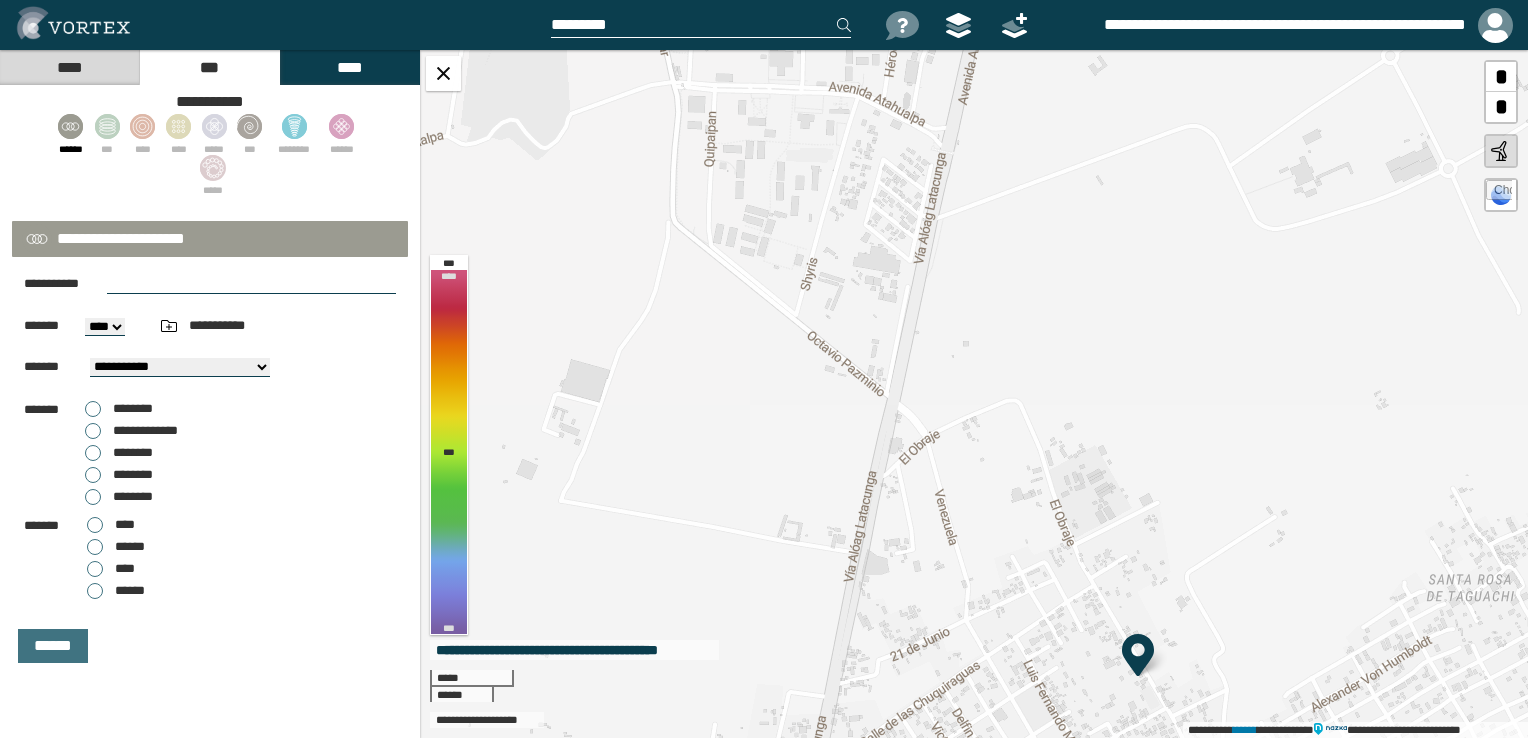 drag, startPoint x: 945, startPoint y: 368, endPoint x: 1003, endPoint y: 550, distance: 191.01833 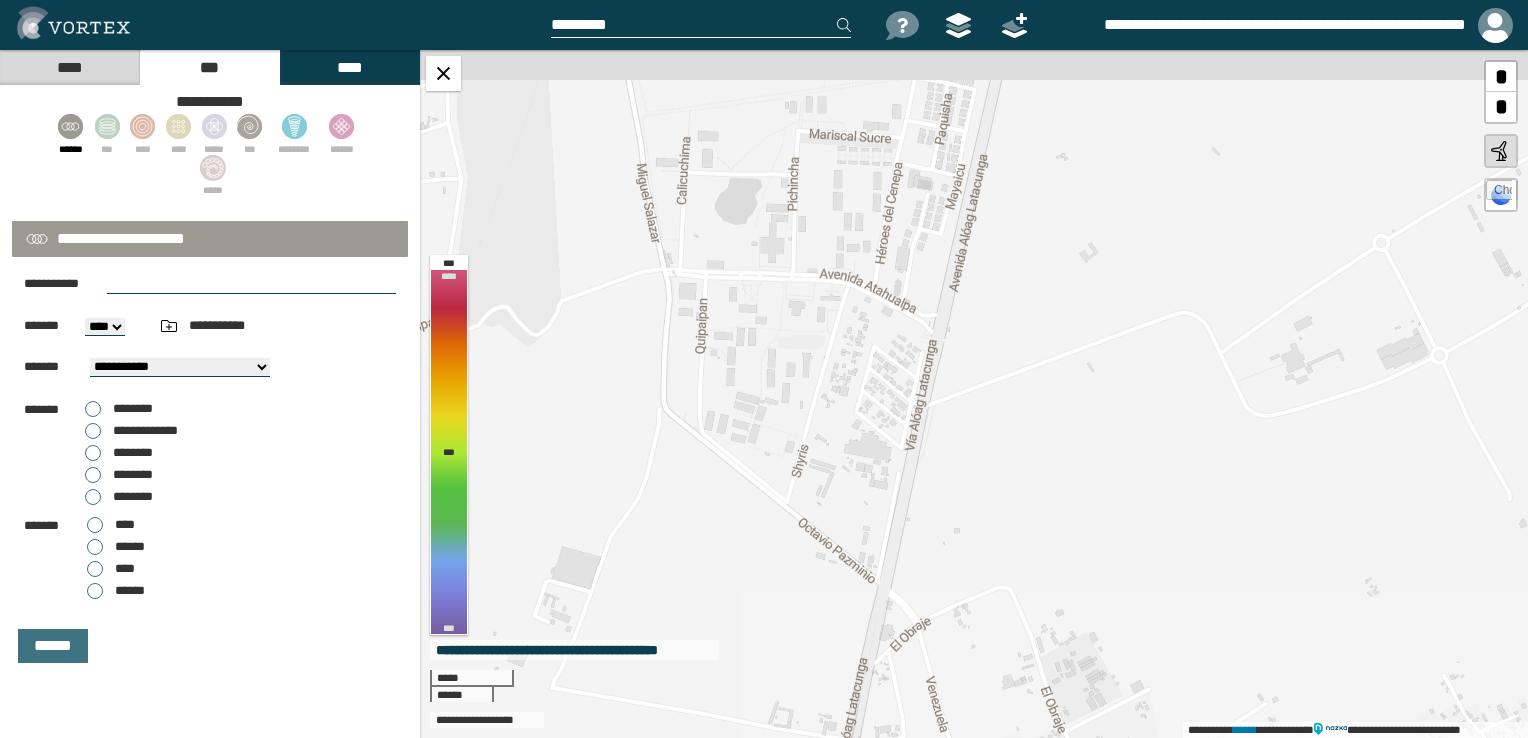 drag, startPoint x: 987, startPoint y: 413, endPoint x: 978, endPoint y: 632, distance: 219.18486 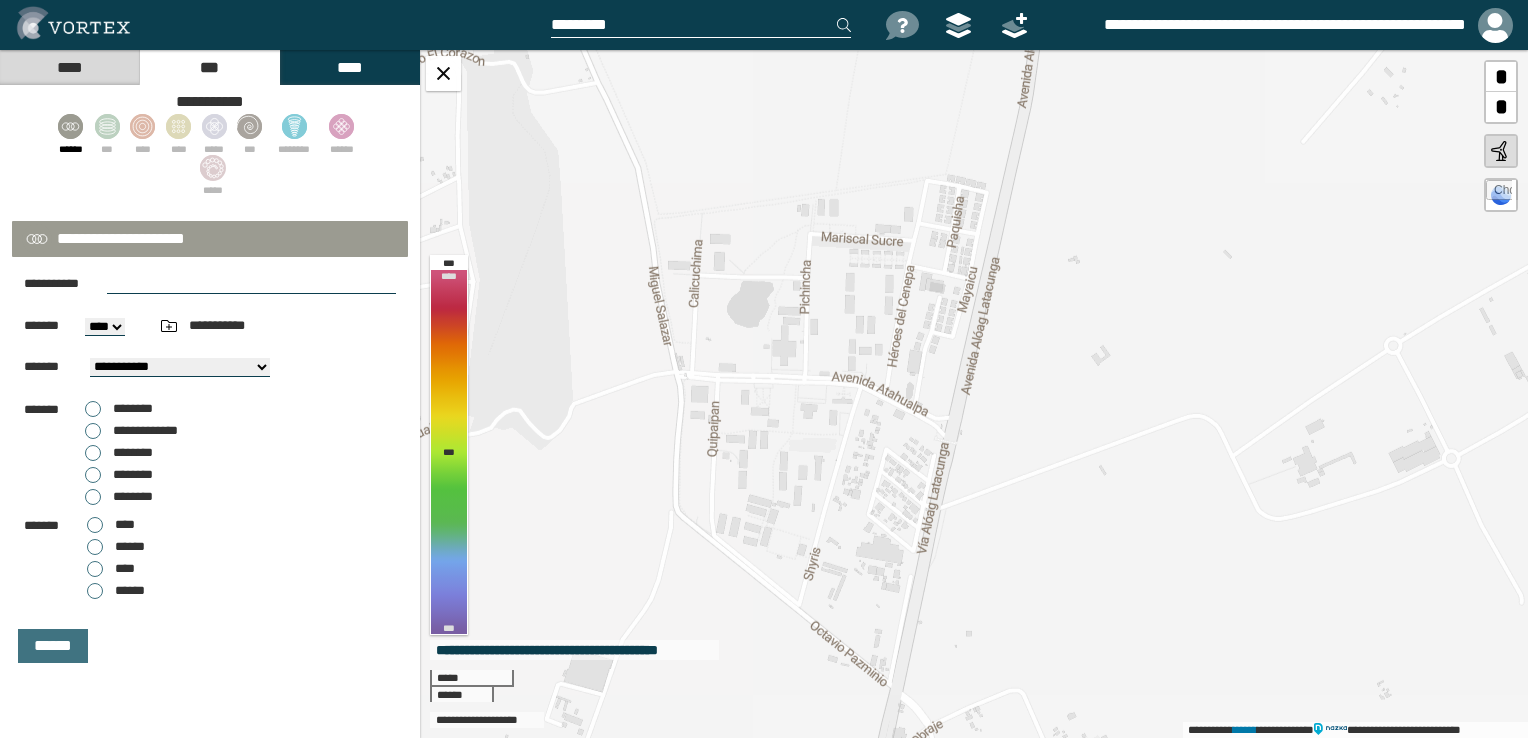 drag, startPoint x: 975, startPoint y: 534, endPoint x: 976, endPoint y: 553, distance: 19.026299 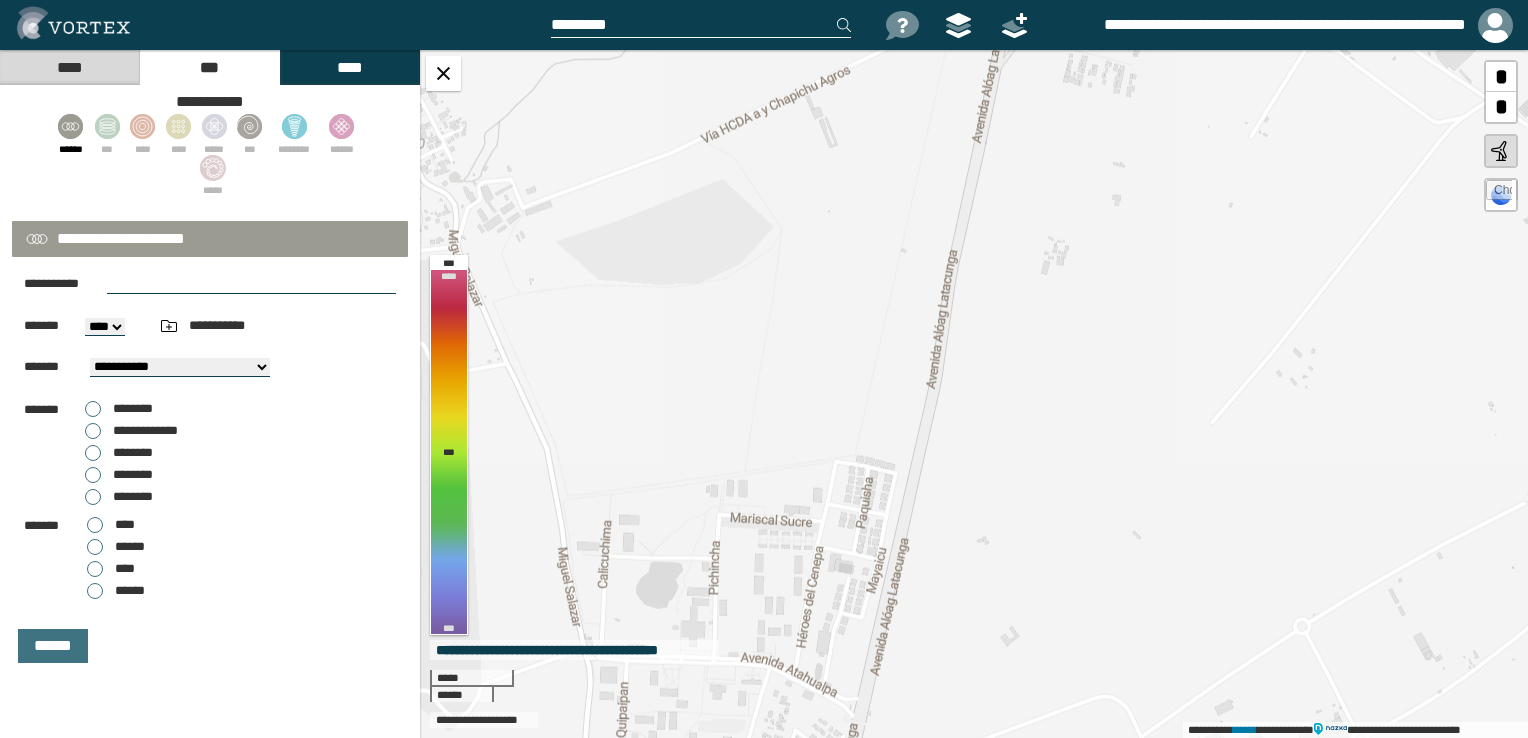 drag, startPoint x: 956, startPoint y: 388, endPoint x: 866, endPoint y: 672, distance: 297.91946 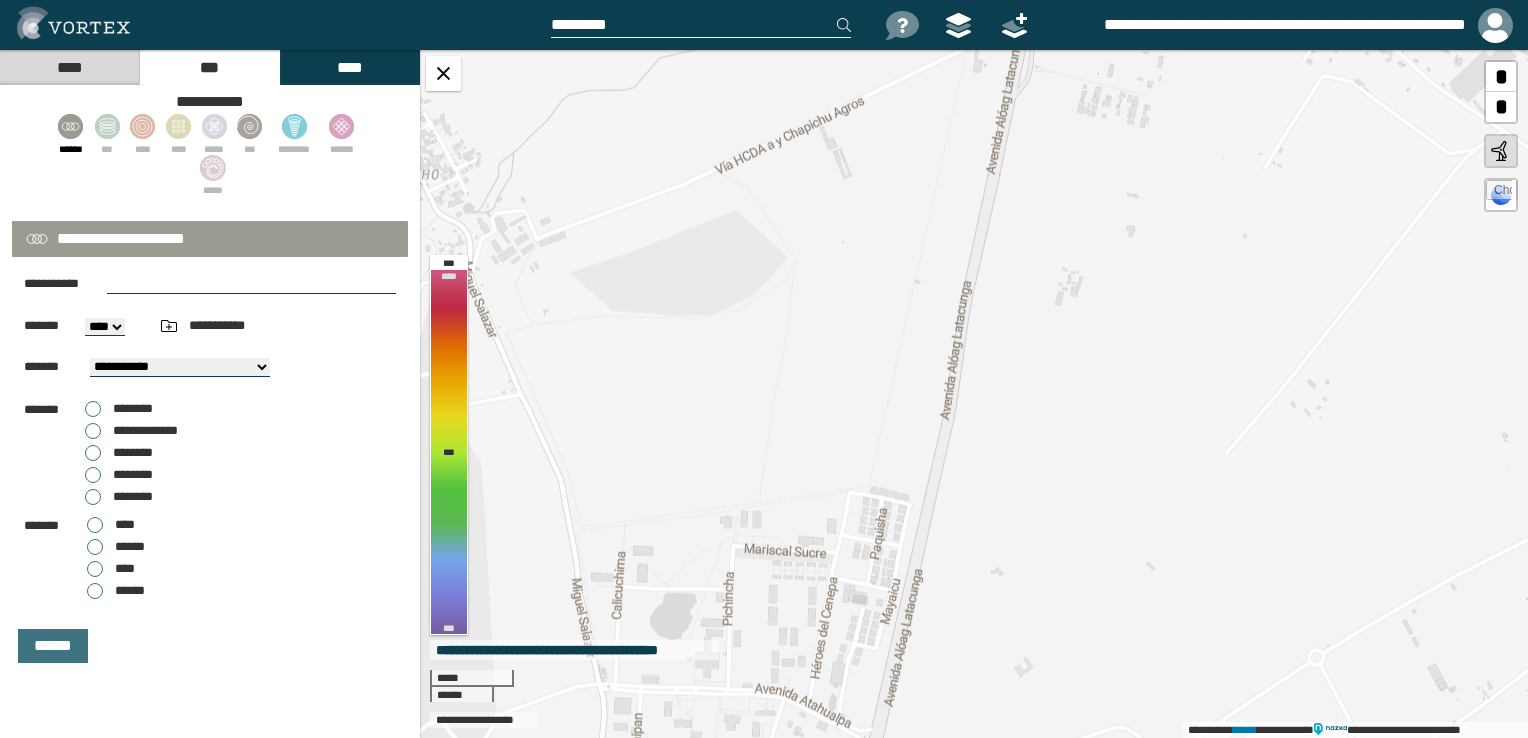 drag, startPoint x: 884, startPoint y: 550, endPoint x: 952, endPoint y: 654, distance: 124.2578 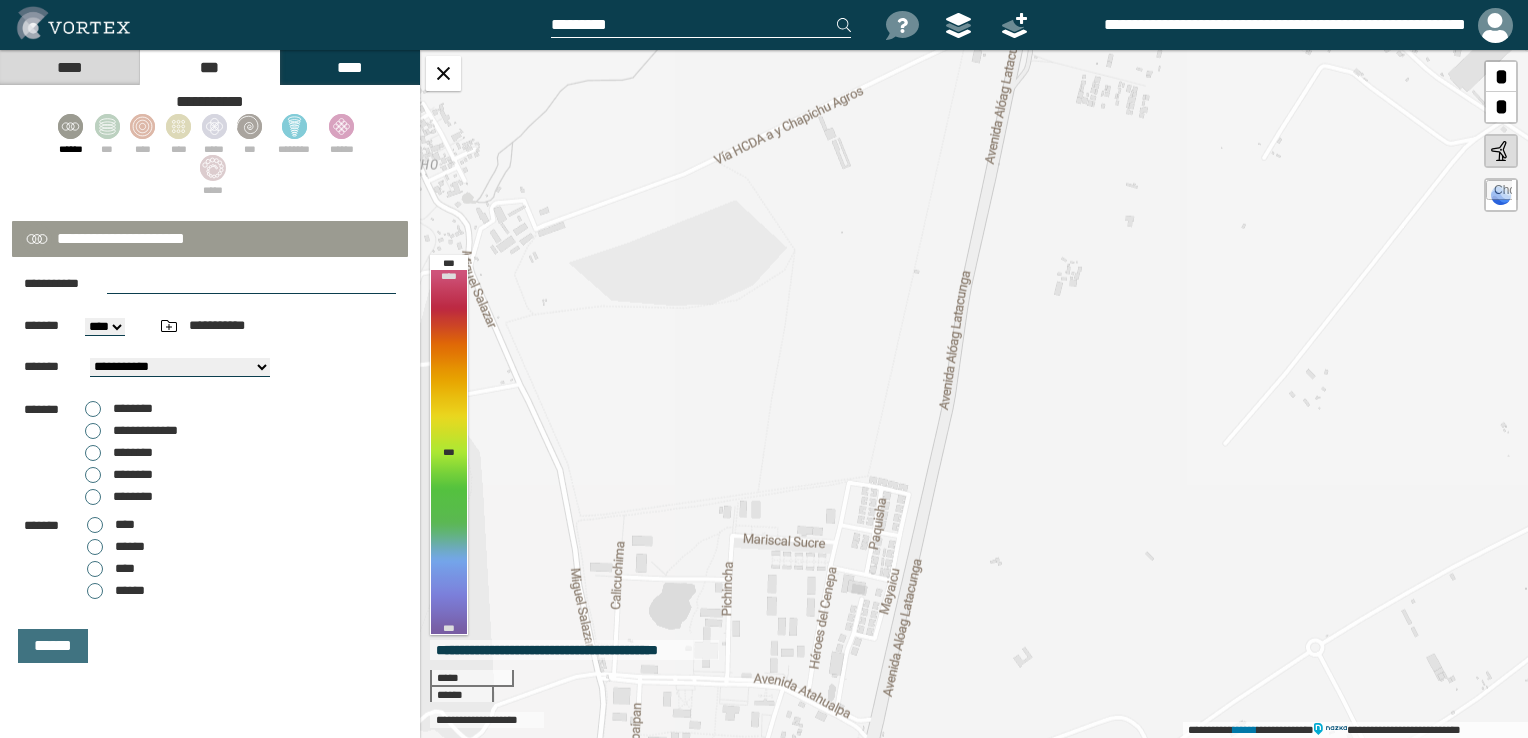 drag, startPoint x: 1016, startPoint y: 482, endPoint x: 992, endPoint y: 456, distance: 35.383614 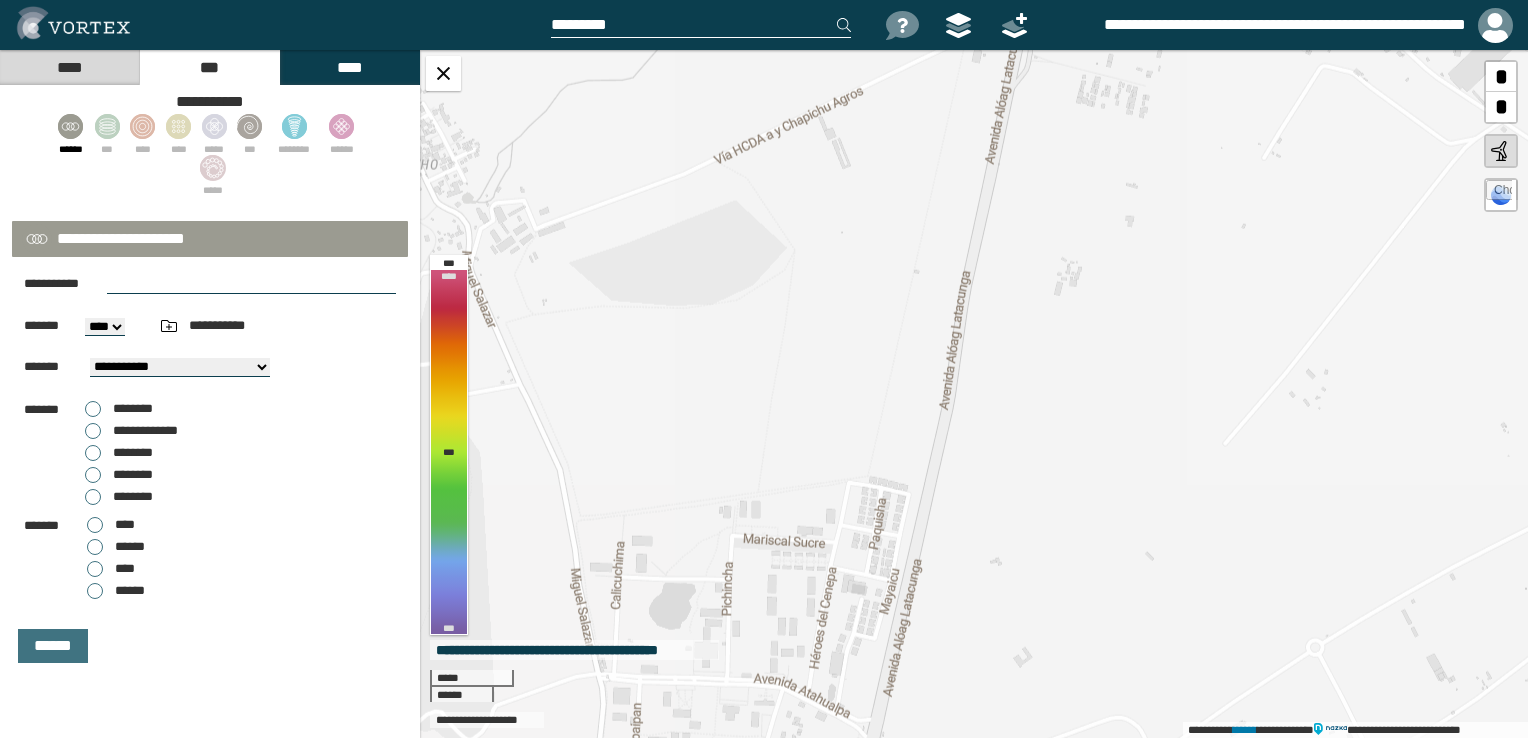 click on "**********" at bounding box center (974, 394) 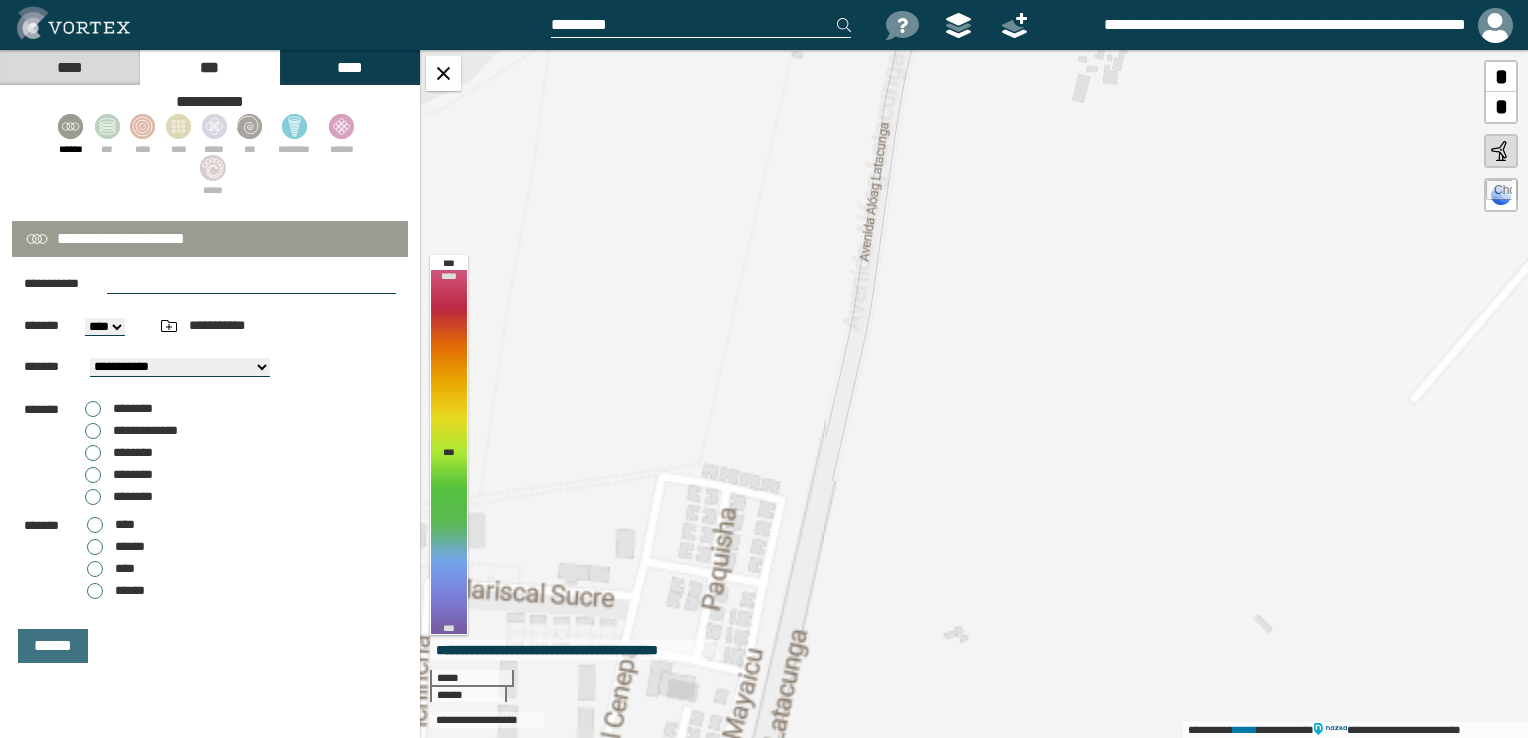 drag, startPoint x: 1095, startPoint y: 521, endPoint x: 1117, endPoint y: 786, distance: 265.91165 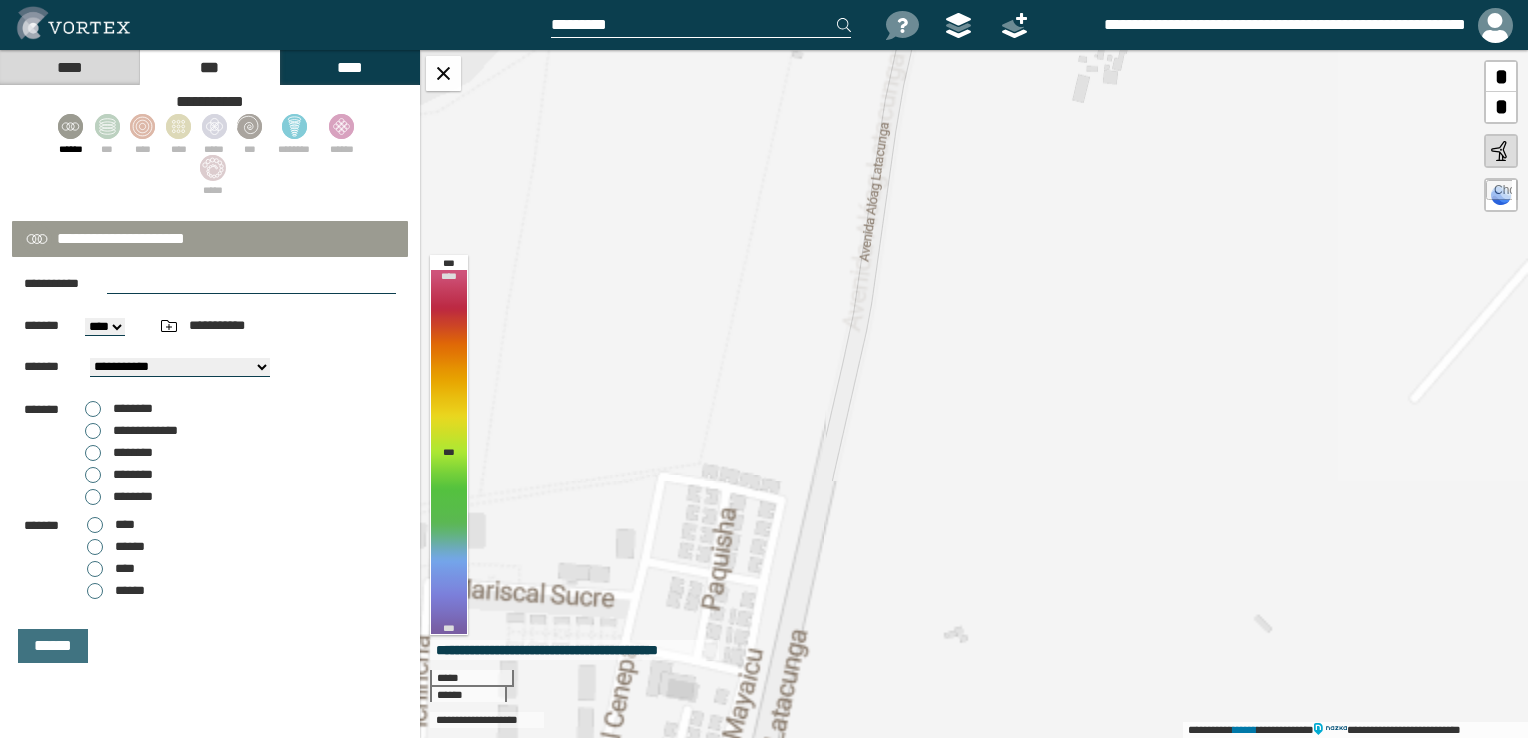 click on "**********" at bounding box center [764, 369] 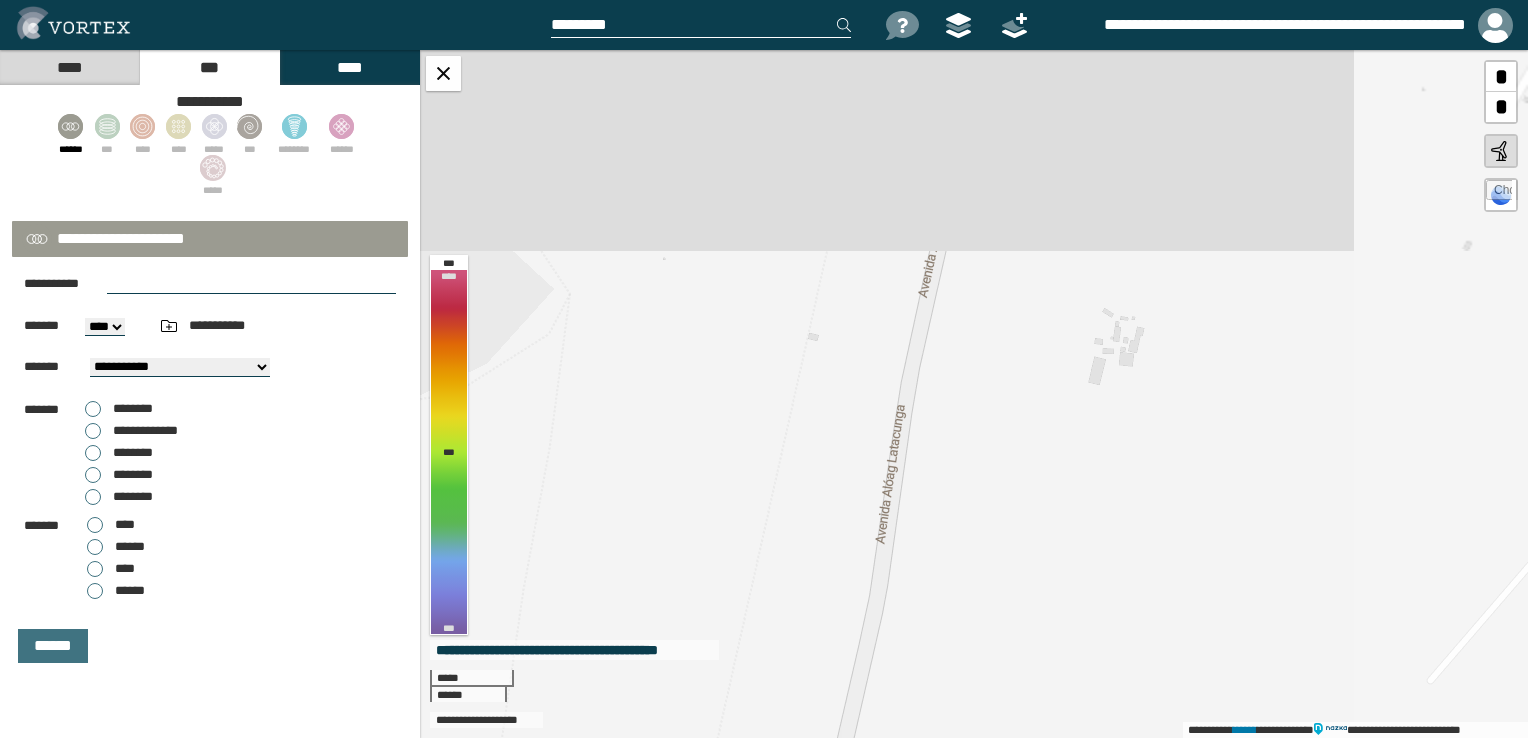 drag, startPoint x: 1129, startPoint y: 558, endPoint x: 1104, endPoint y: 752, distance: 195.60419 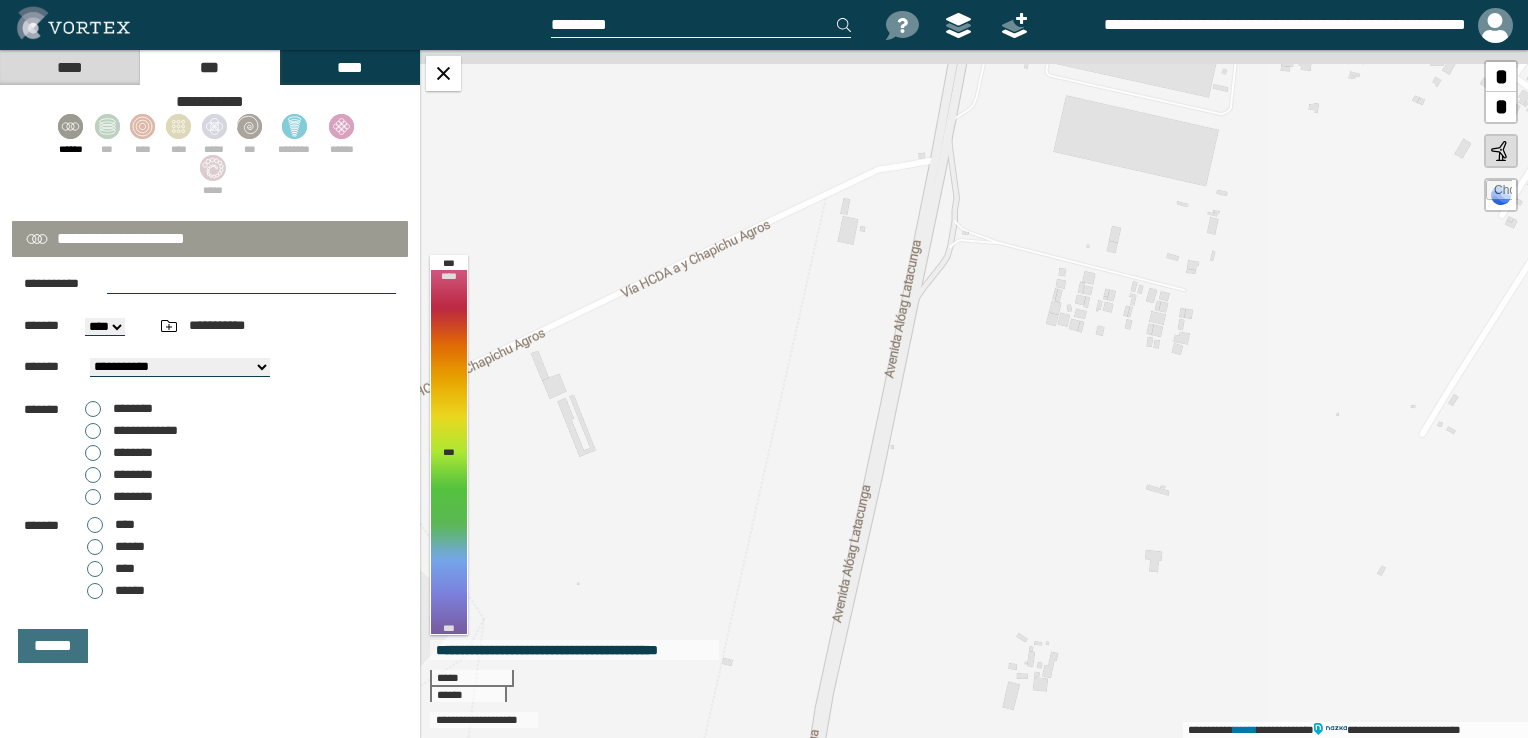 drag, startPoint x: 1117, startPoint y: 562, endPoint x: 1052, endPoint y: 704, distance: 156.16978 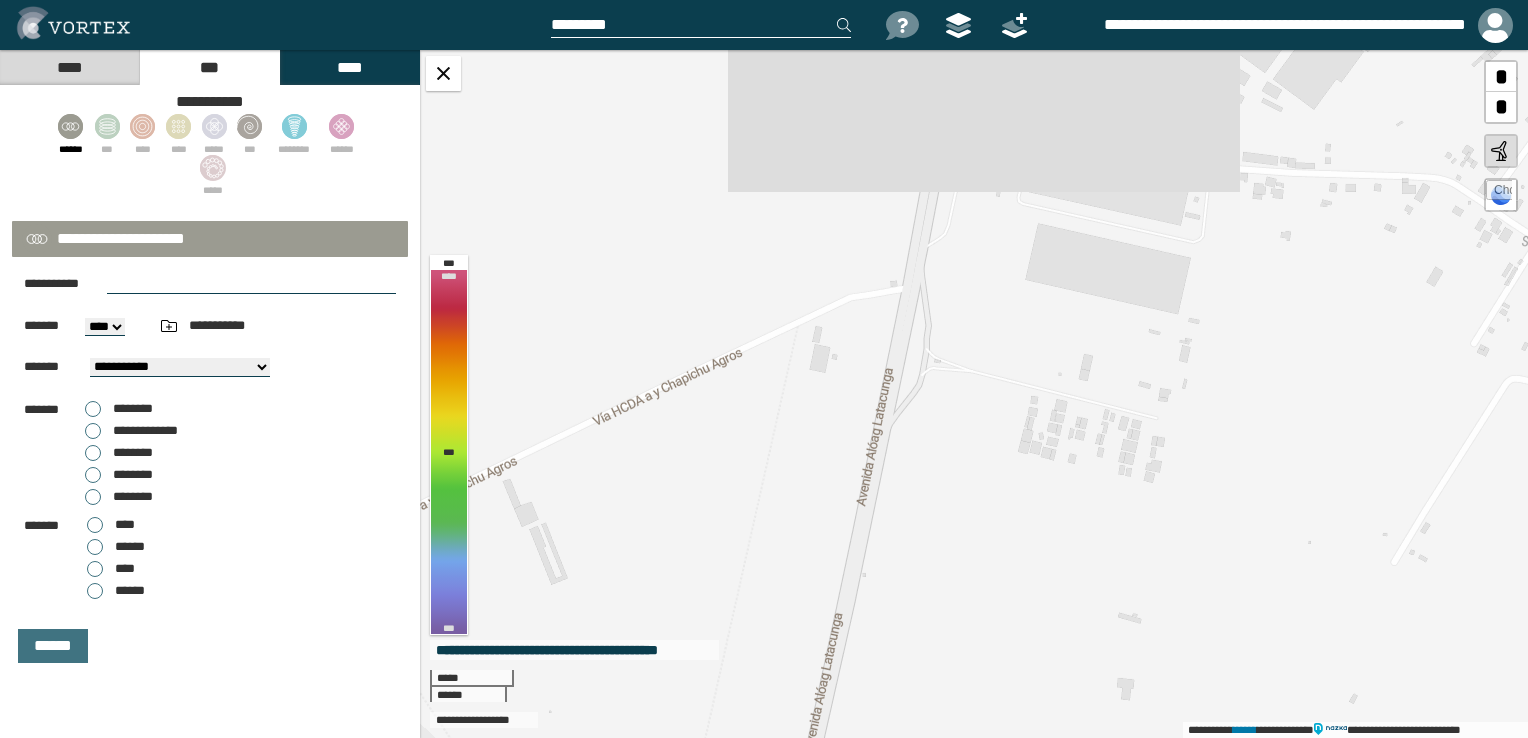 drag, startPoint x: 1108, startPoint y: 522, endPoint x: 1086, endPoint y: 640, distance: 120.033325 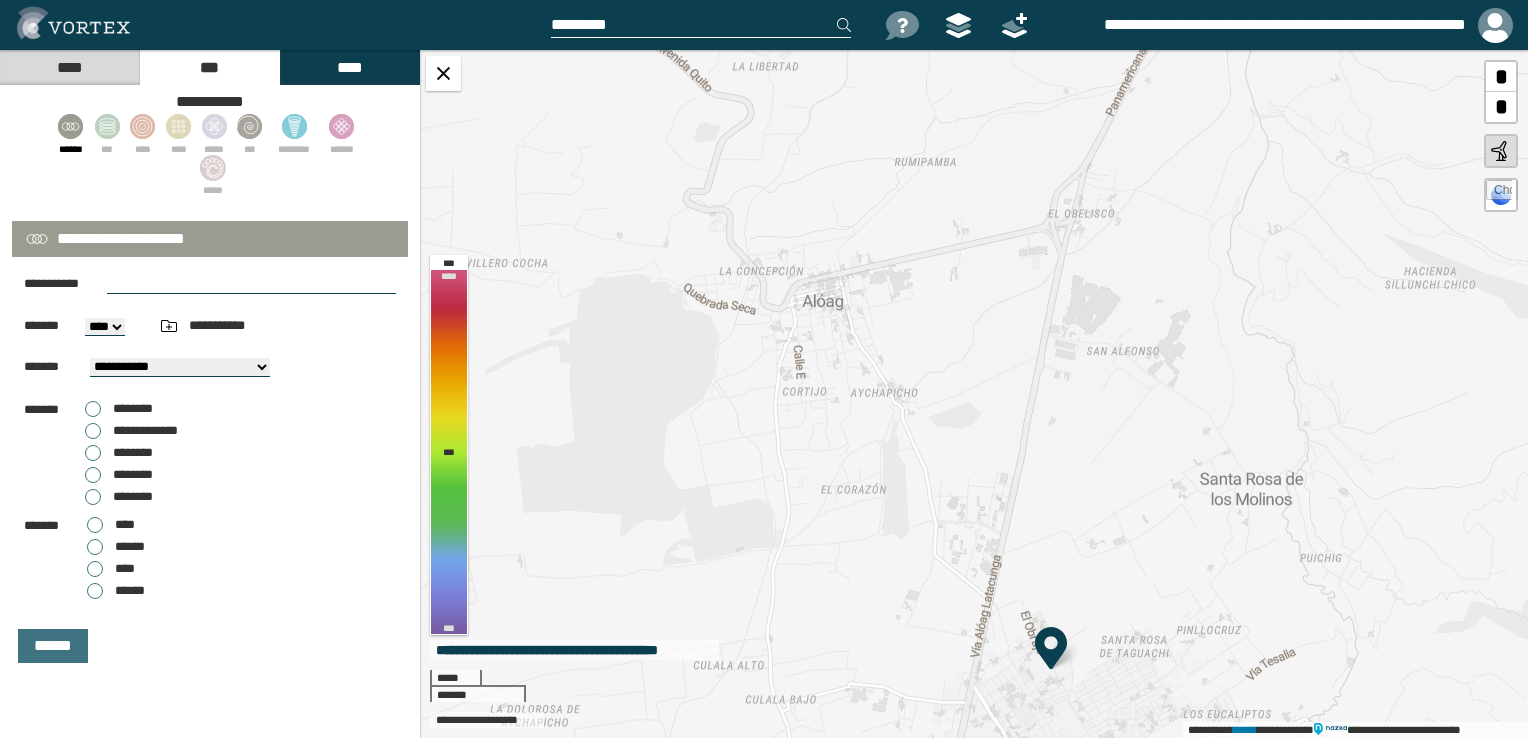 drag, startPoint x: 1104, startPoint y: 580, endPoint x: 1060, endPoint y: 446, distance: 141.039 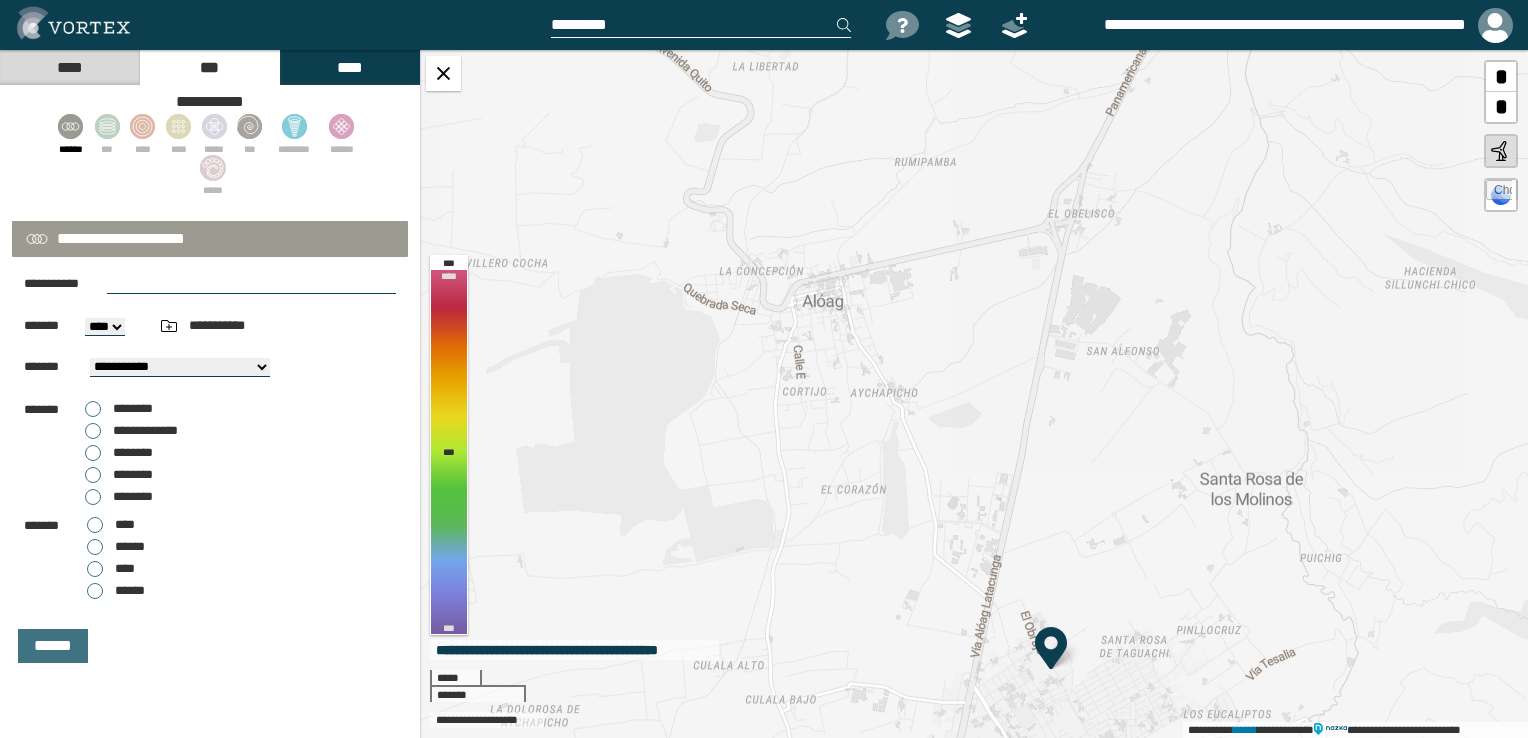 click on "**********" at bounding box center [974, 394] 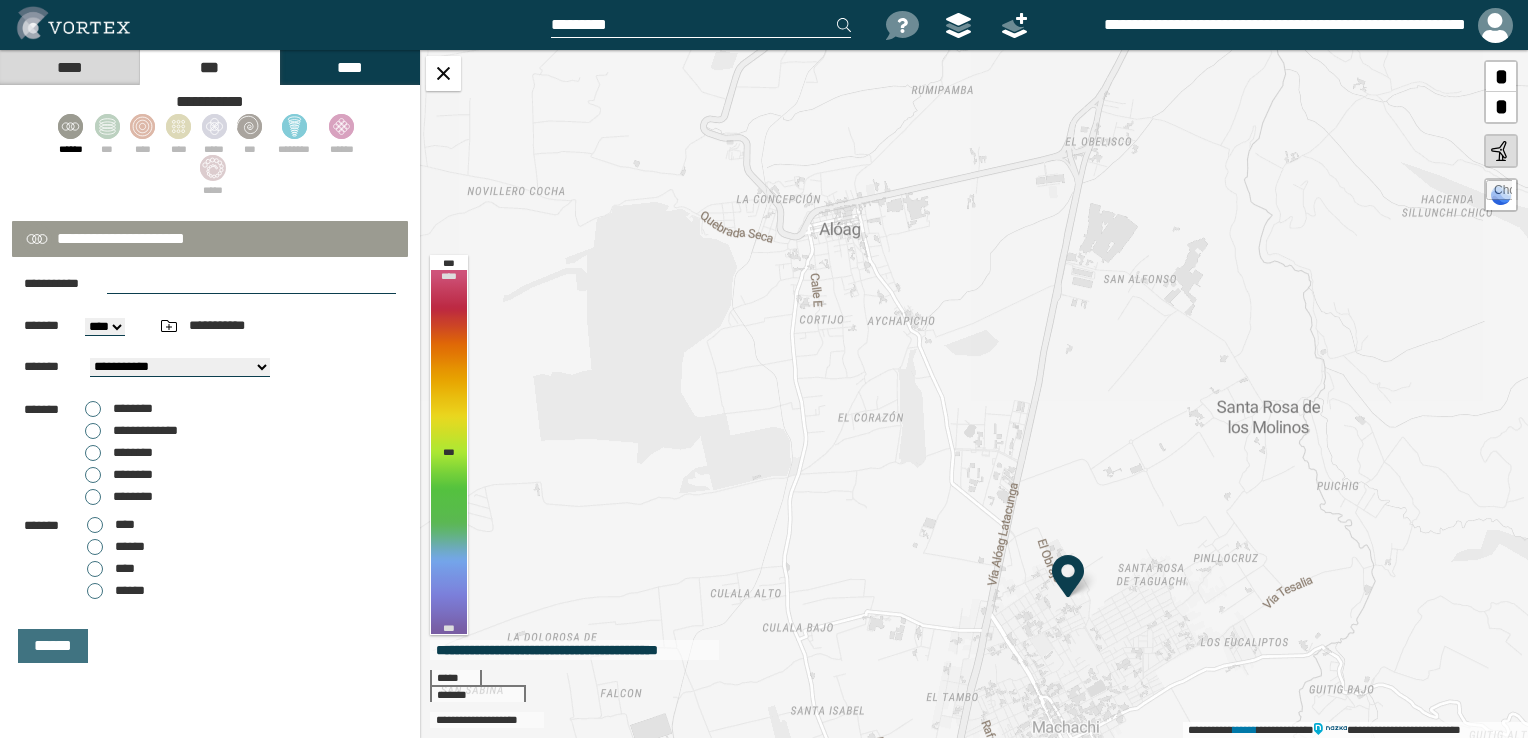 drag, startPoint x: 1100, startPoint y: 526, endPoint x: 1113, endPoint y: 472, distance: 55.542778 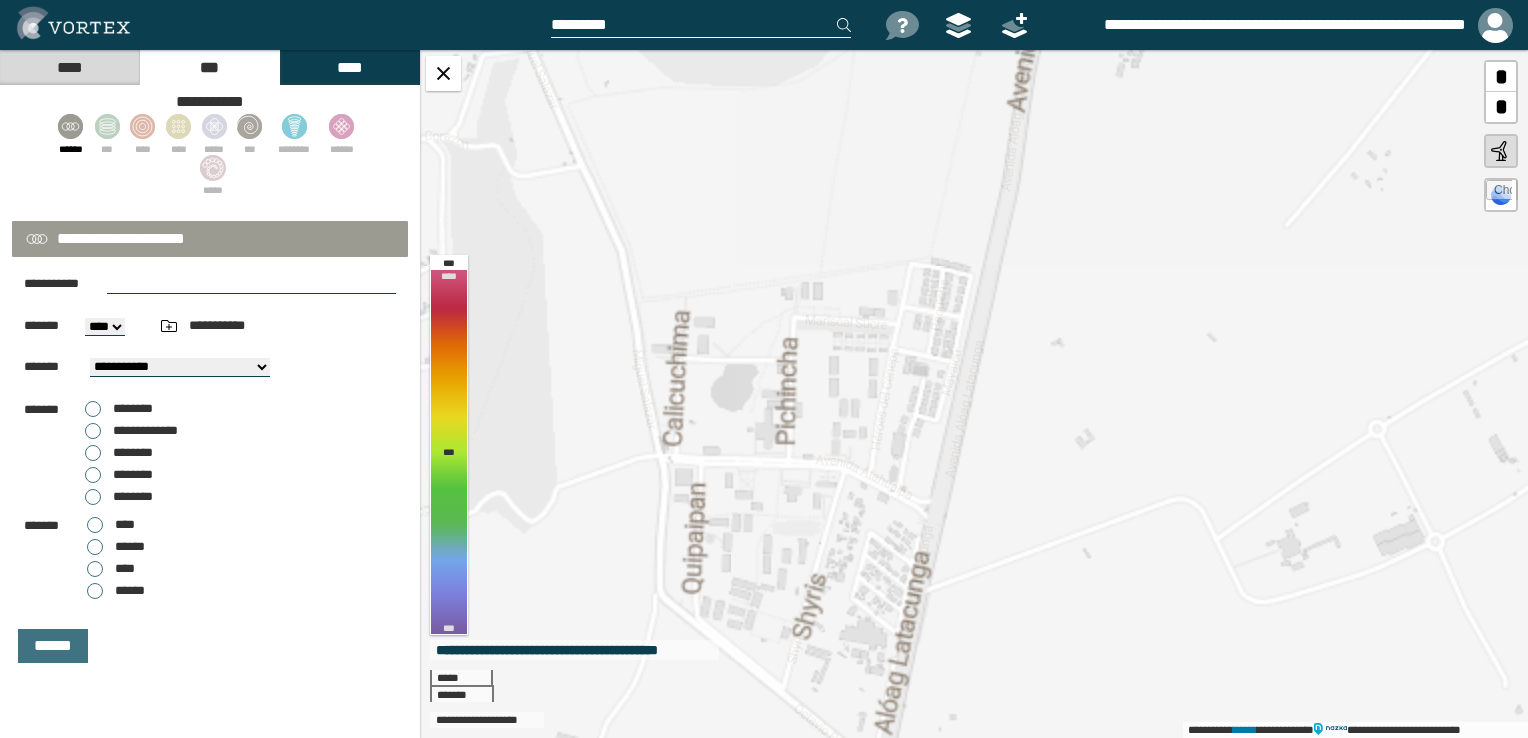 click on "**********" at bounding box center [974, 394] 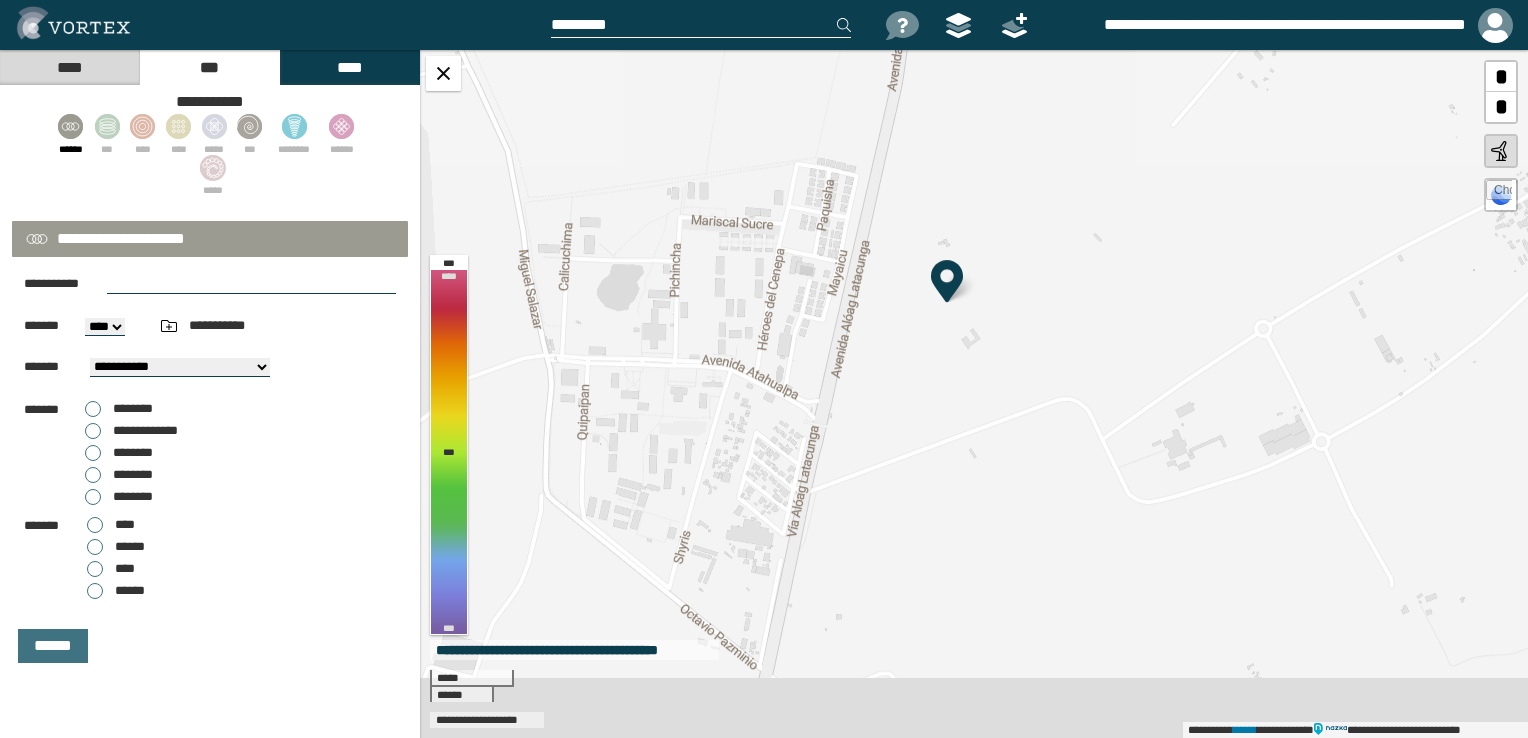 drag, startPoint x: 1046, startPoint y: 449, endPoint x: 1023, endPoint y: 430, distance: 29.832869 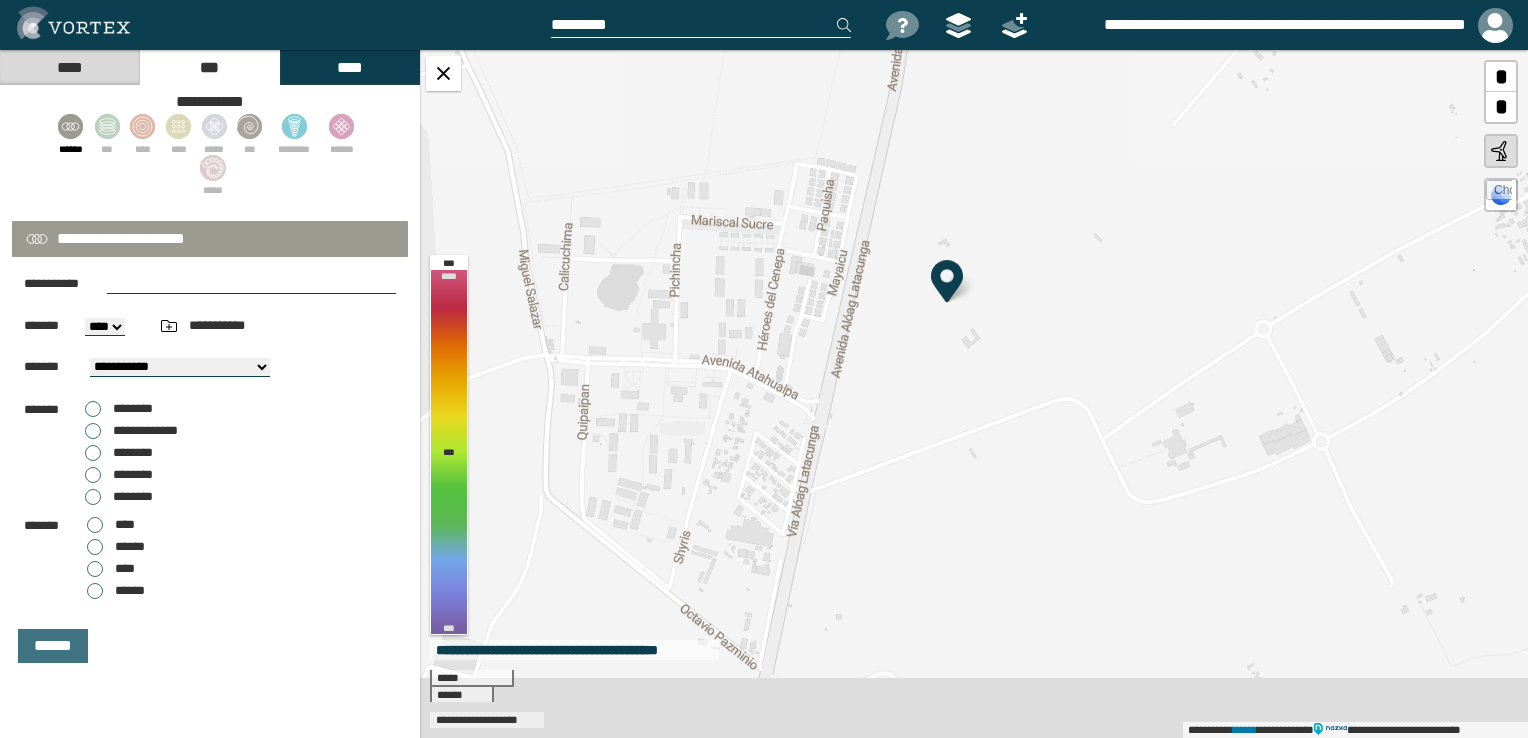 click on "**********" at bounding box center [974, 394] 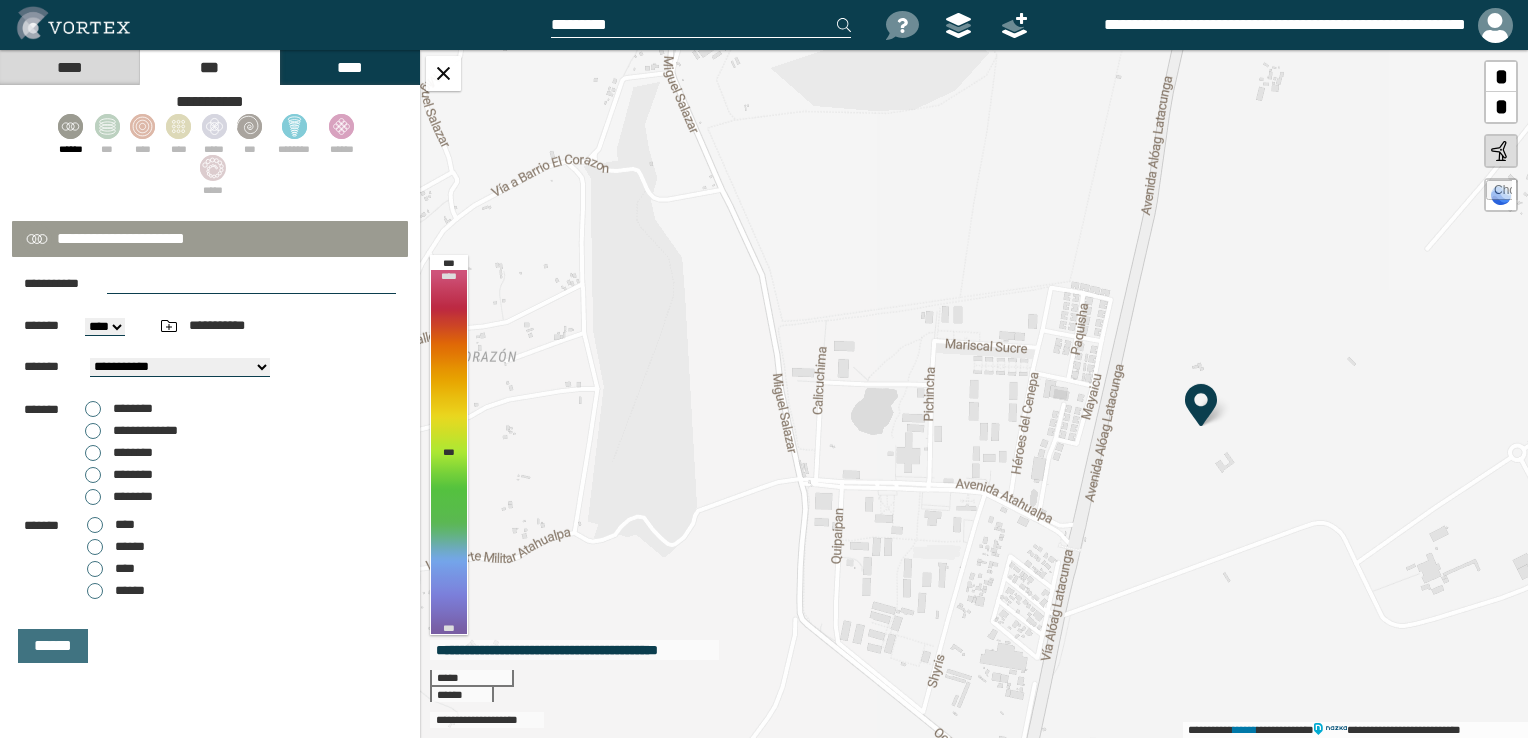 drag, startPoint x: 1099, startPoint y: 450, endPoint x: 1368, endPoint y: 622, distance: 319.28827 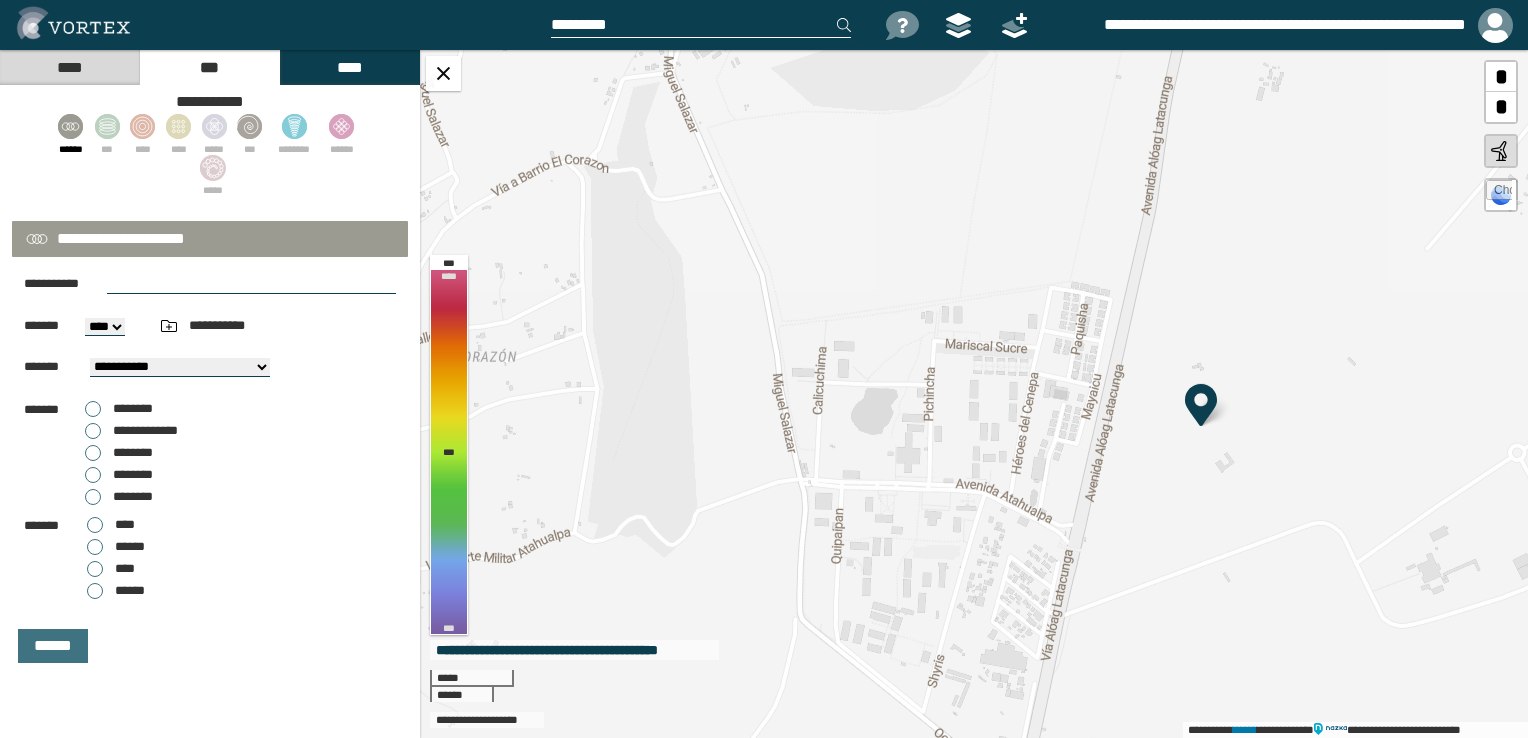 click on "**********" at bounding box center (974, 394) 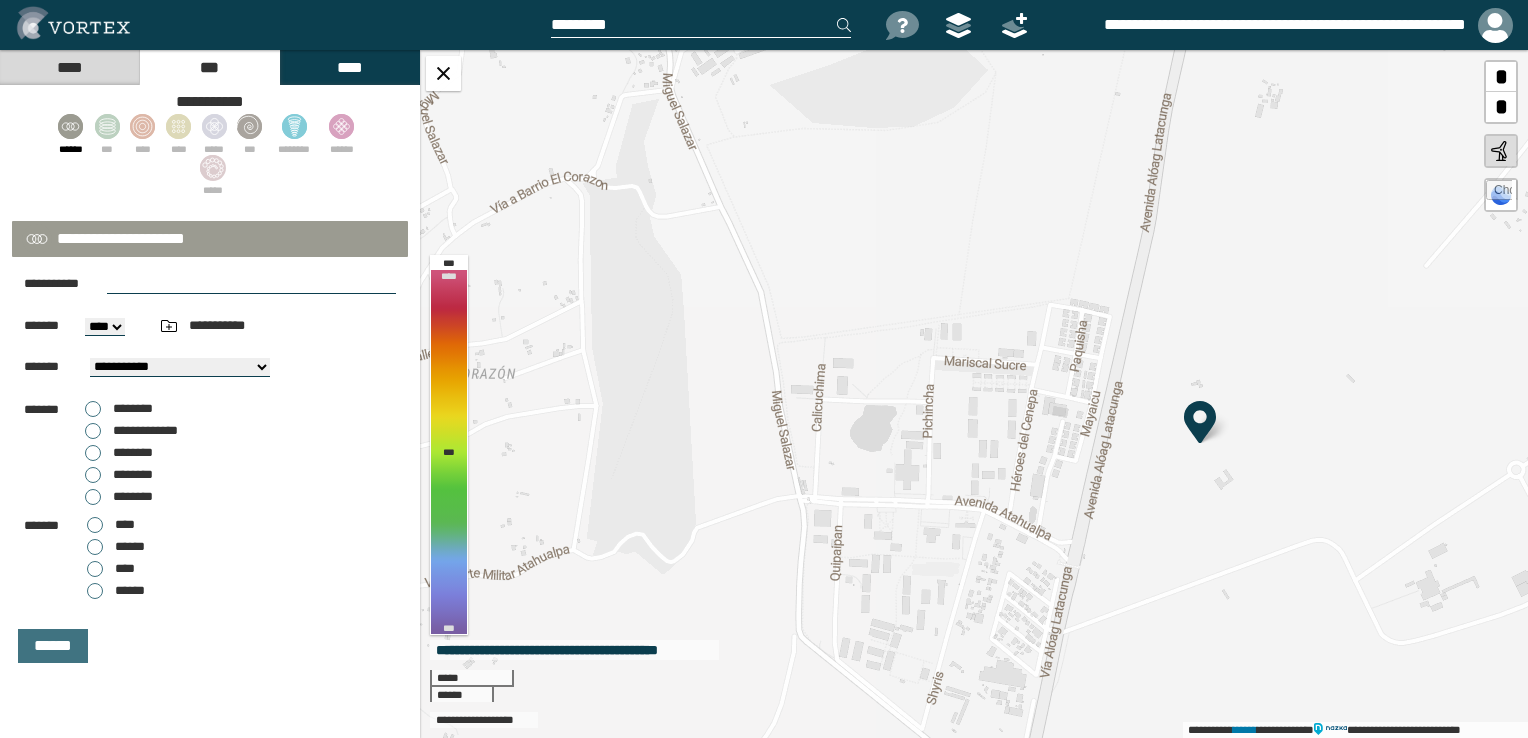 drag, startPoint x: 905, startPoint y: 295, endPoint x: 838, endPoint y: 270, distance: 71.51224 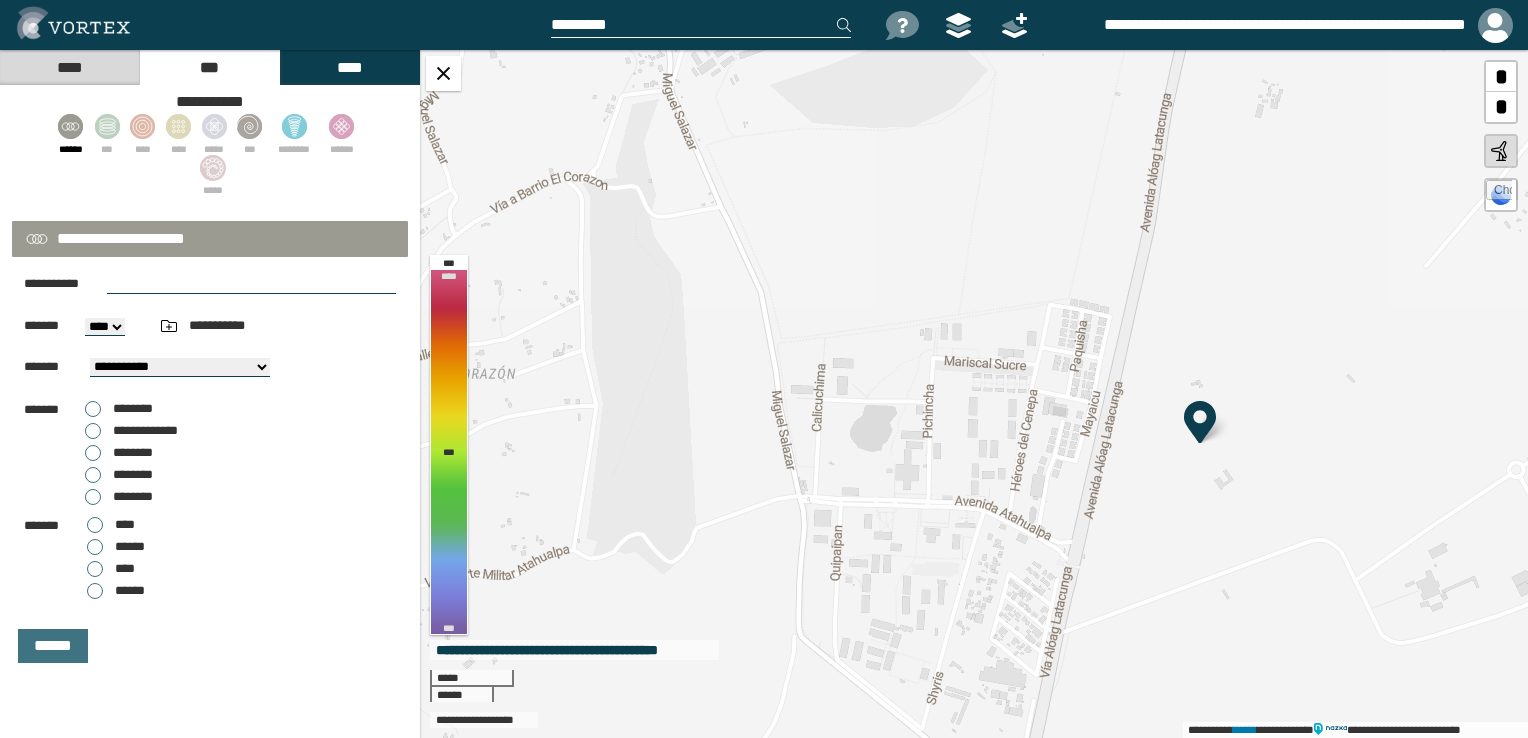 click on "**********" at bounding box center [974, 394] 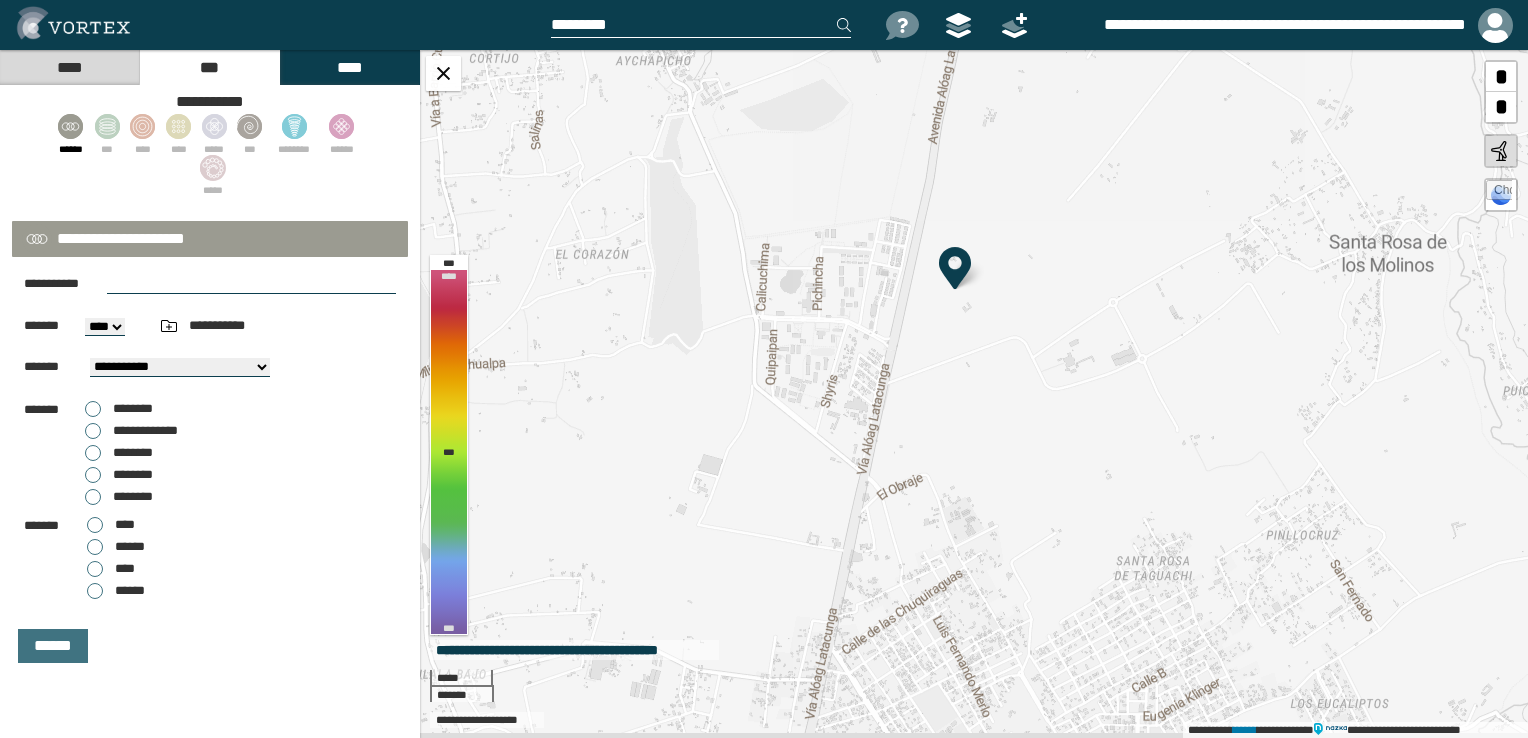drag, startPoint x: 899, startPoint y: 473, endPoint x: 759, endPoint y: 400, distance: 157.8892 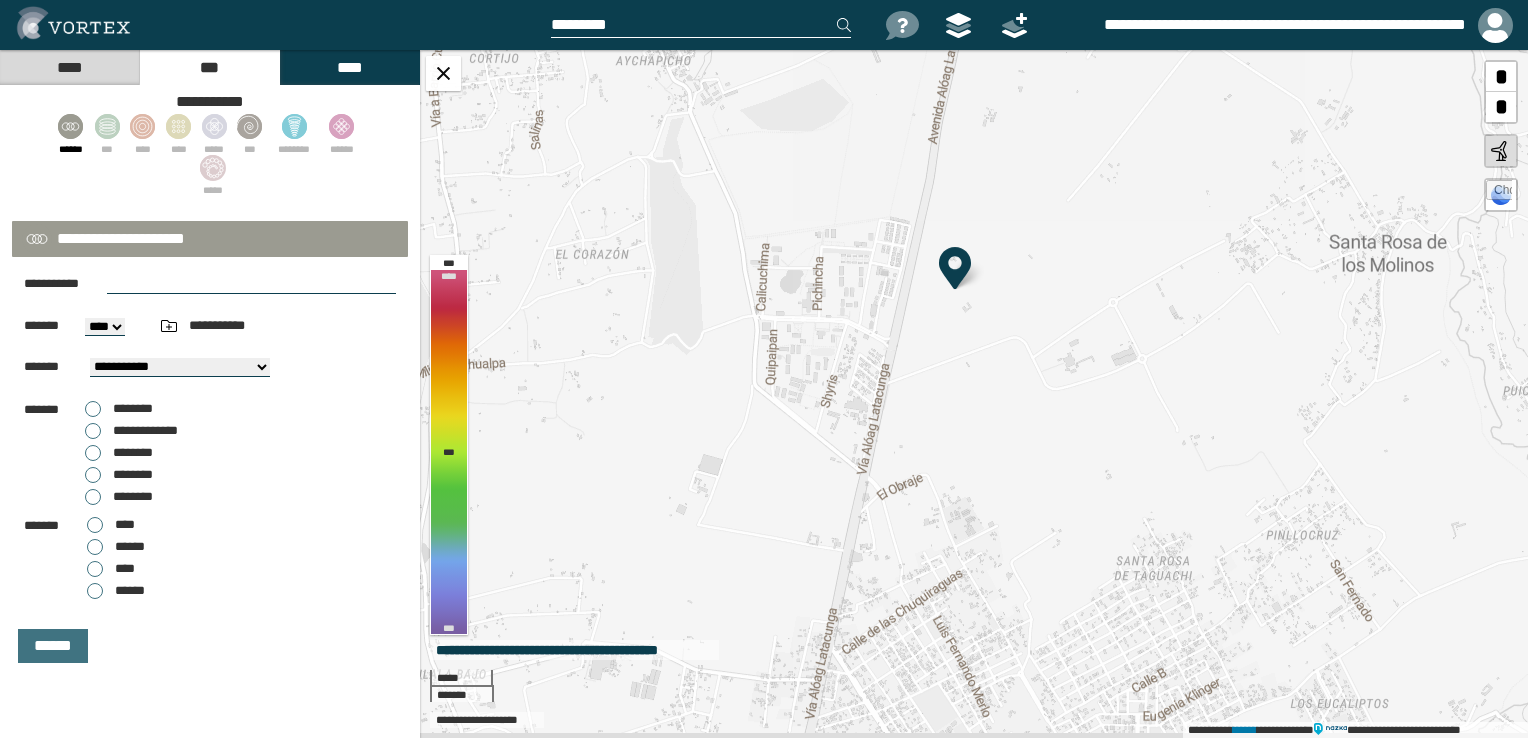 click on "**********" at bounding box center [974, 394] 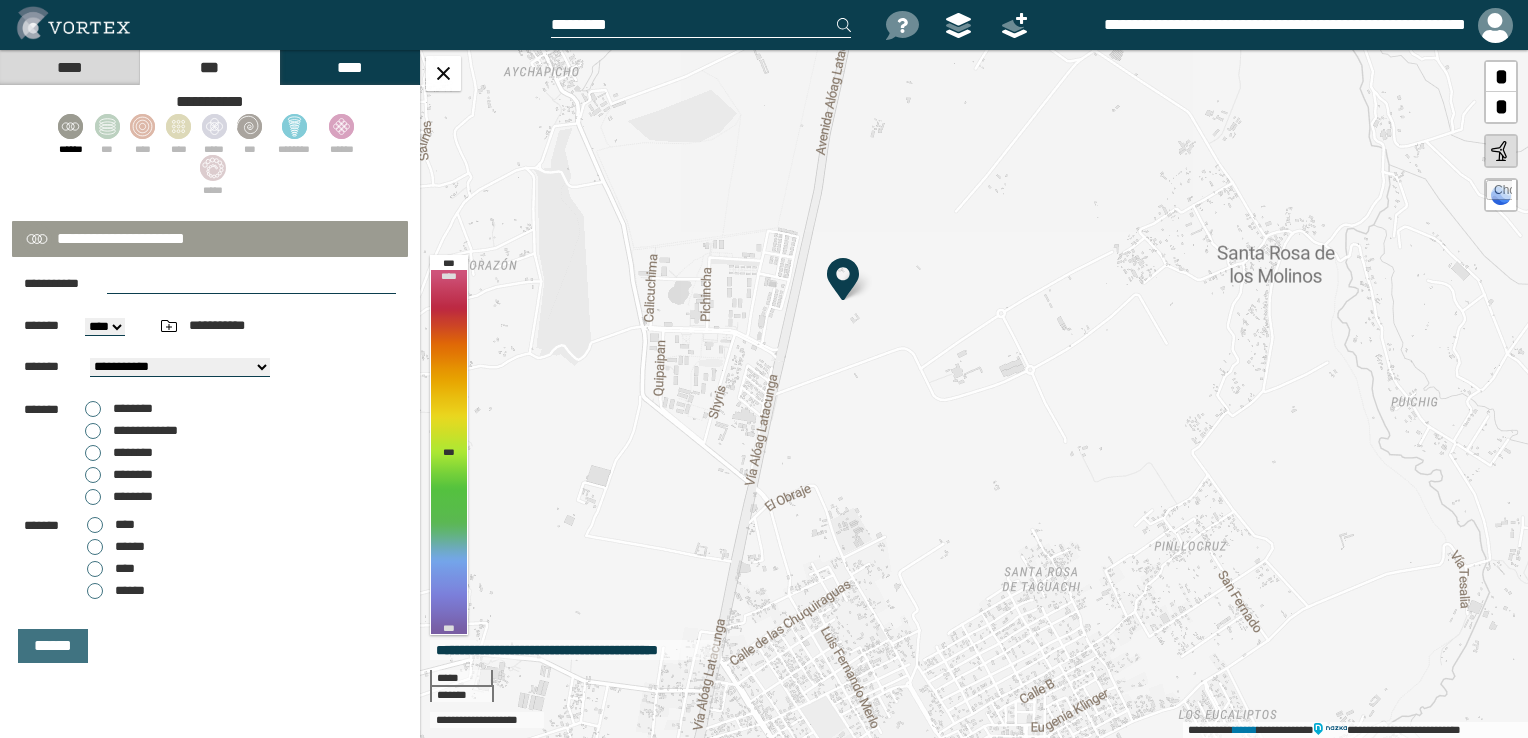 click on "**********" at bounding box center (974, 394) 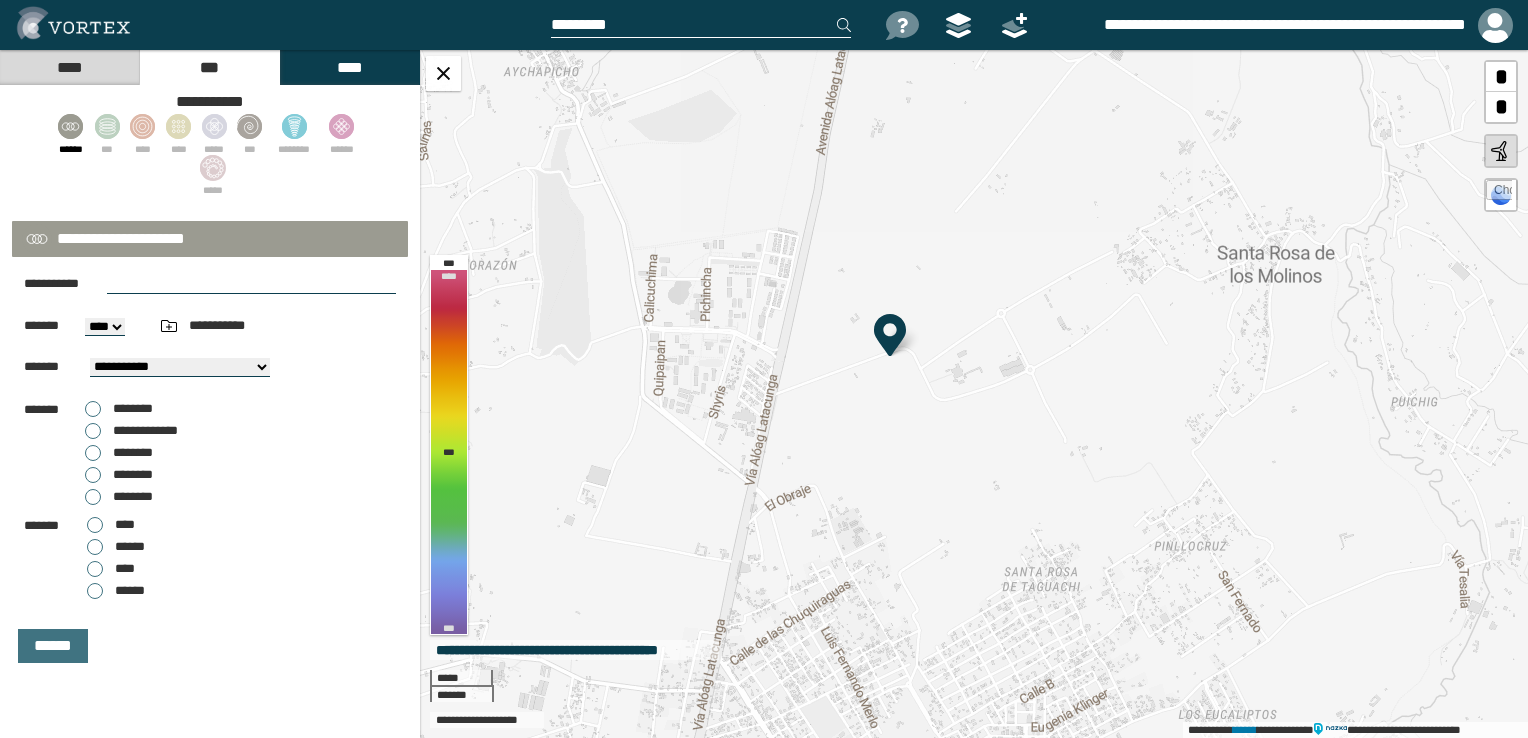 click on "**********" at bounding box center [974, 394] 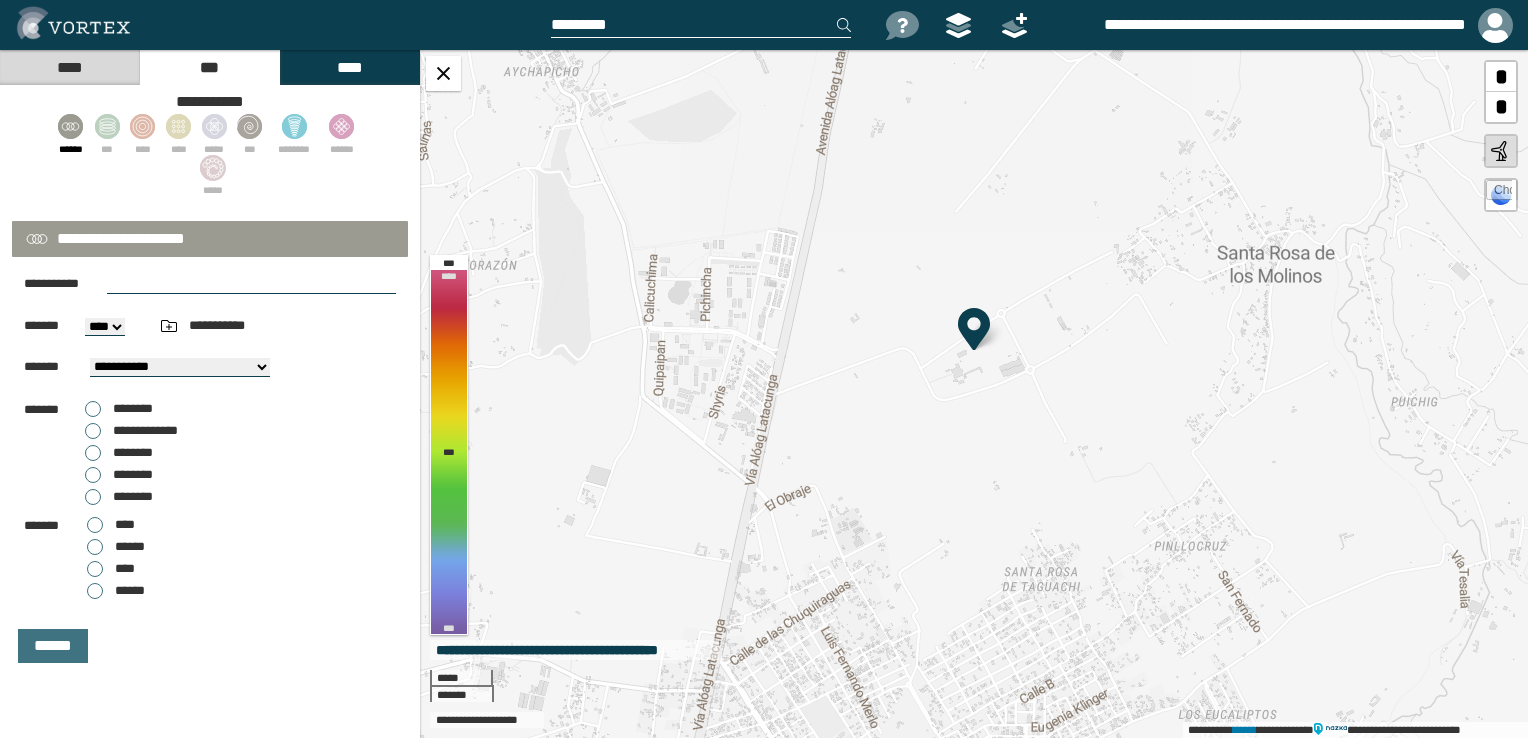 click on "**********" at bounding box center [974, 394] 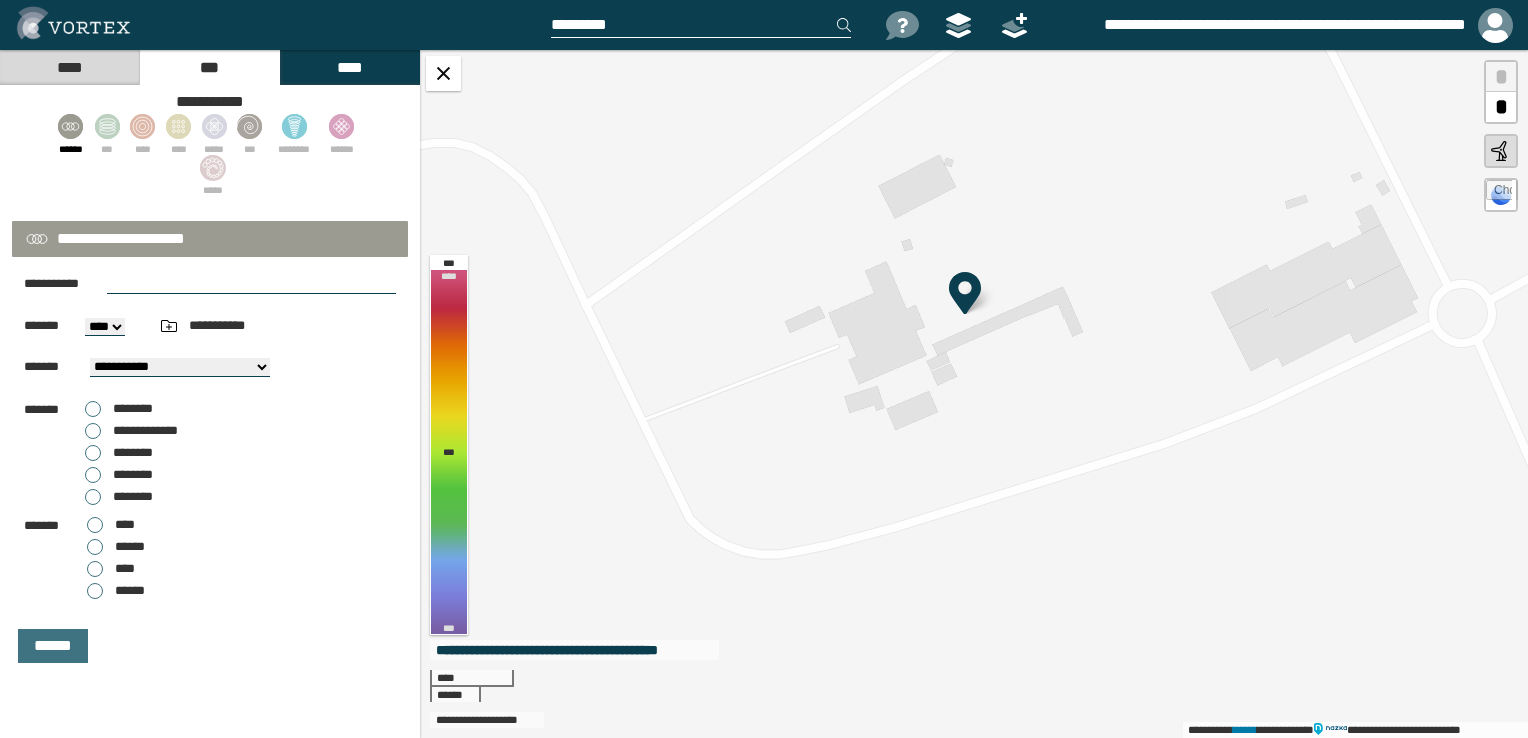 click on "**********" at bounding box center [974, 394] 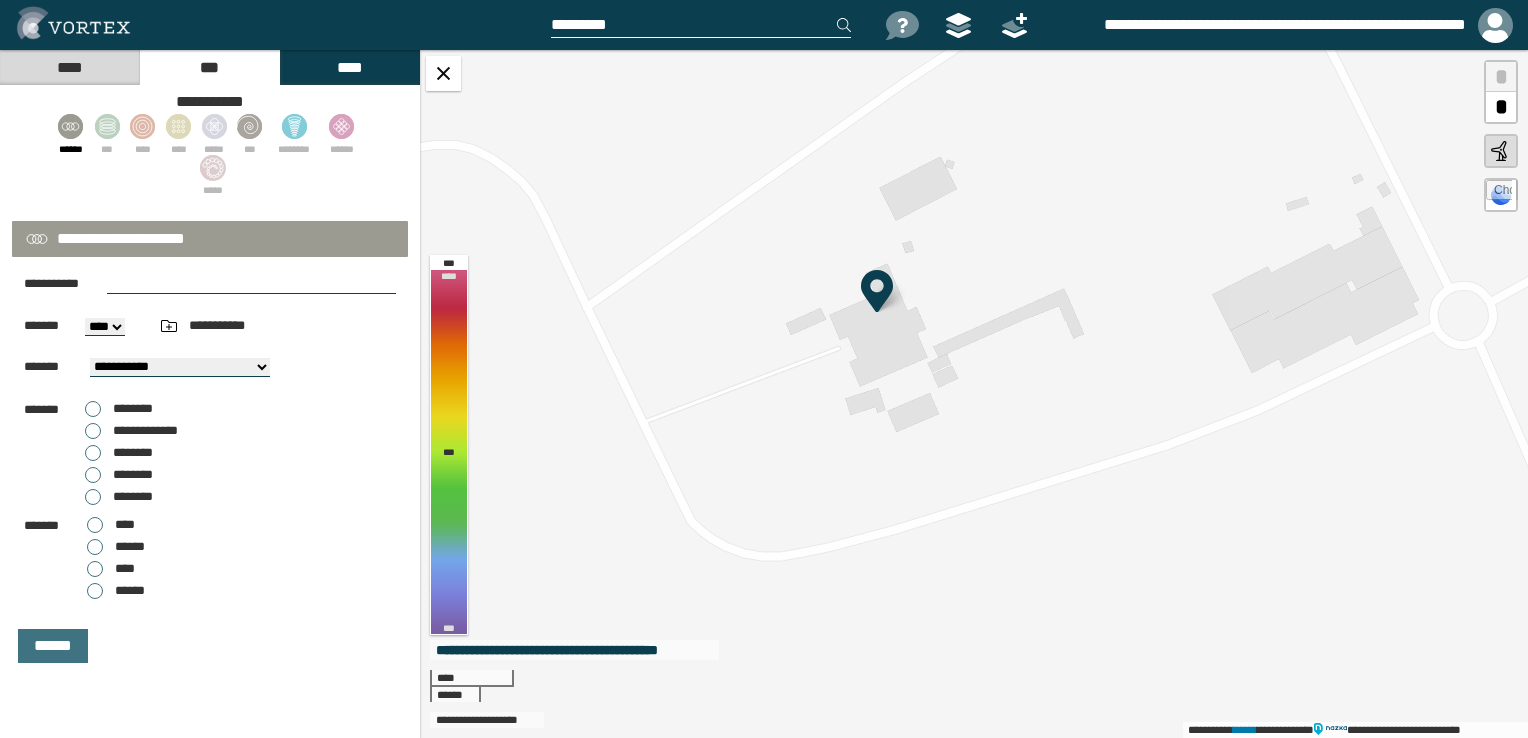 click on "**********" at bounding box center (974, 394) 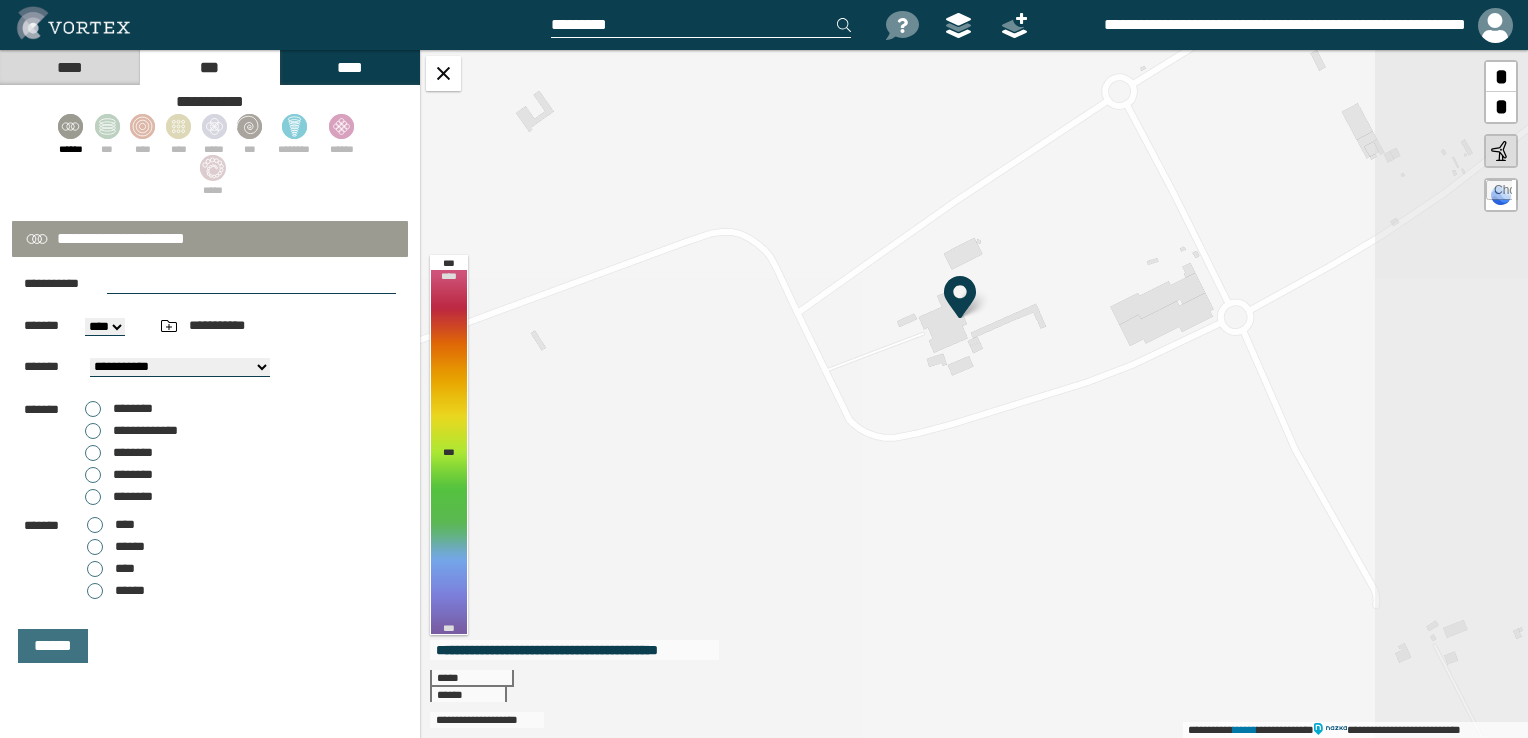 drag, startPoint x: 1075, startPoint y: 351, endPoint x: 1032, endPoint y: 389, distance: 57.384666 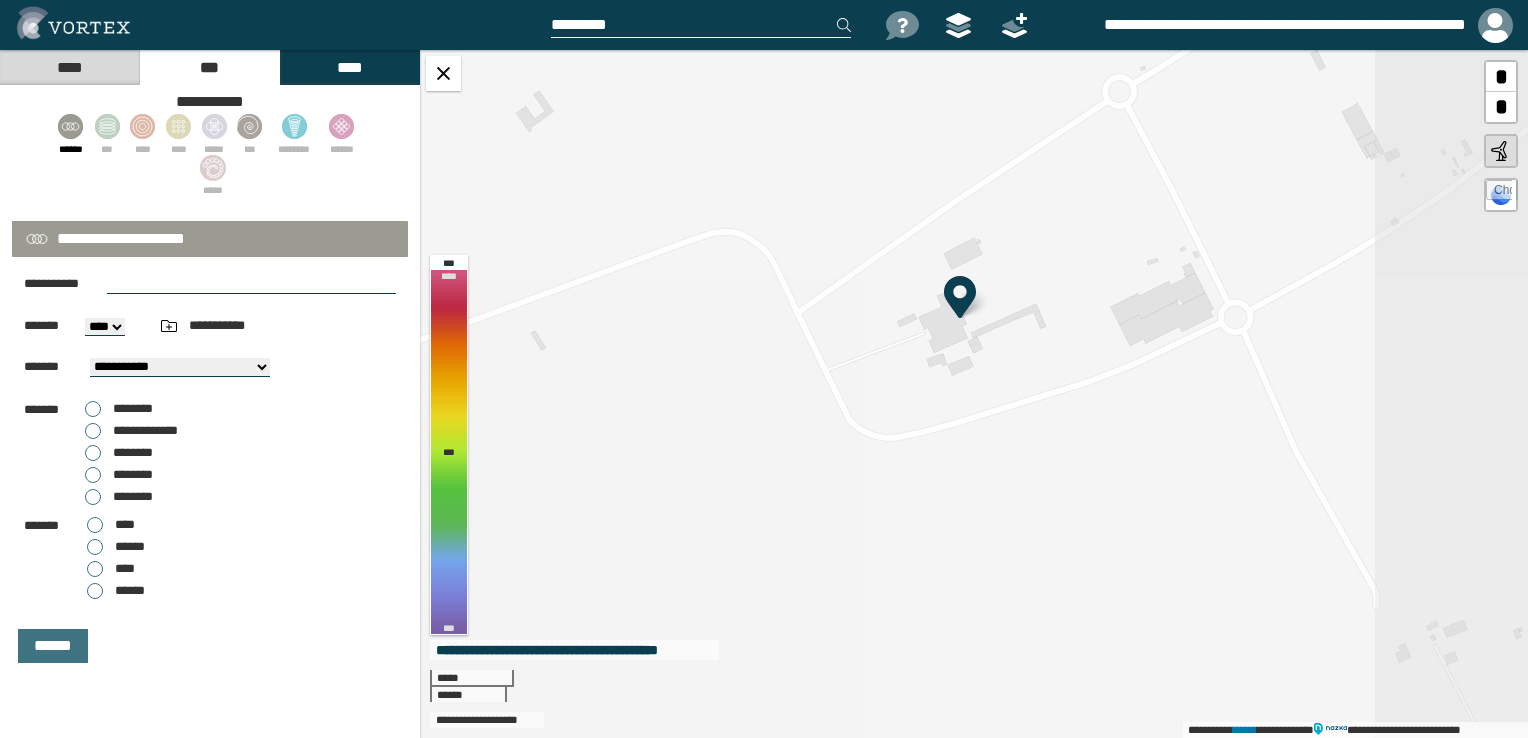 click on "**********" at bounding box center [974, 394] 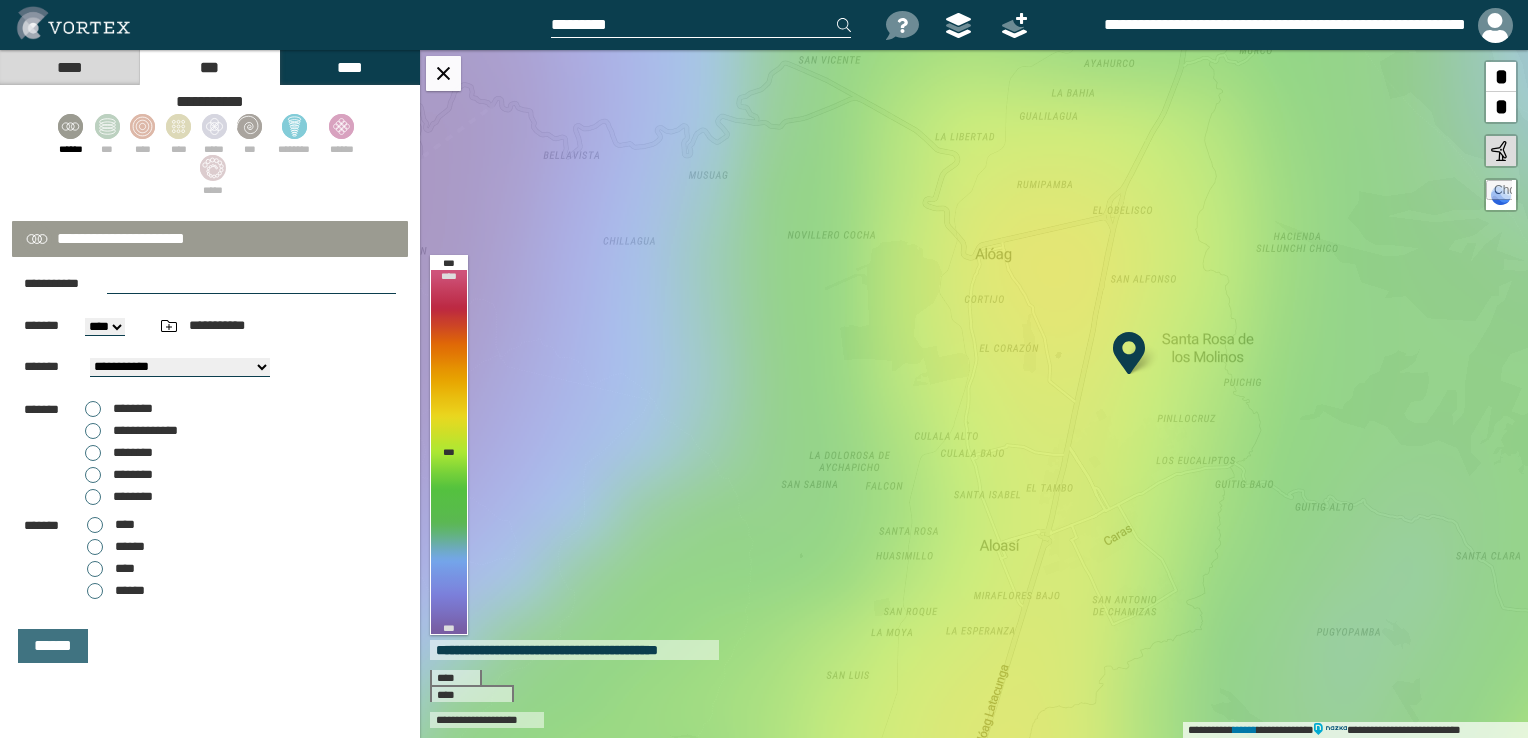 click on "********" at bounding box center [133, 452] 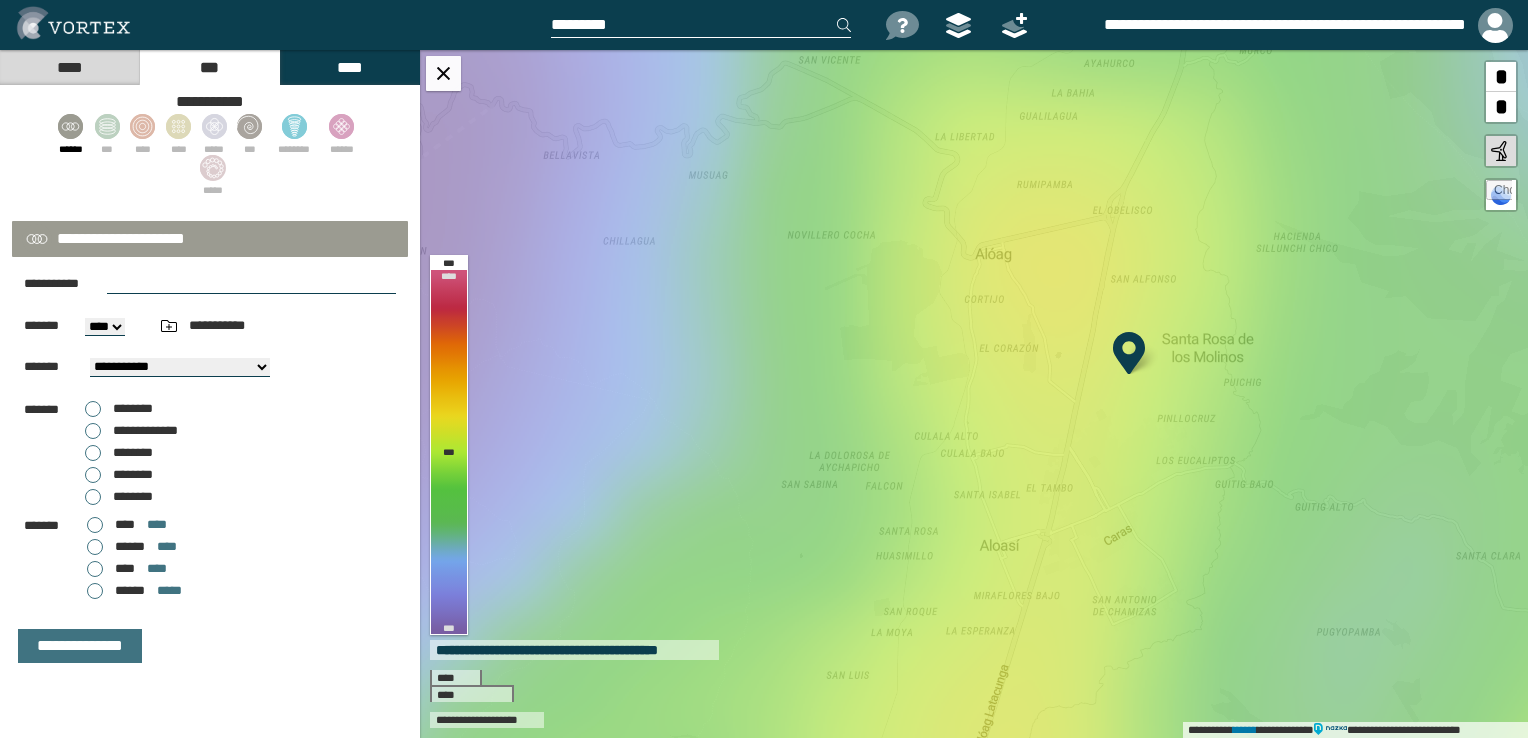click on "**********" at bounding box center [145, 430] 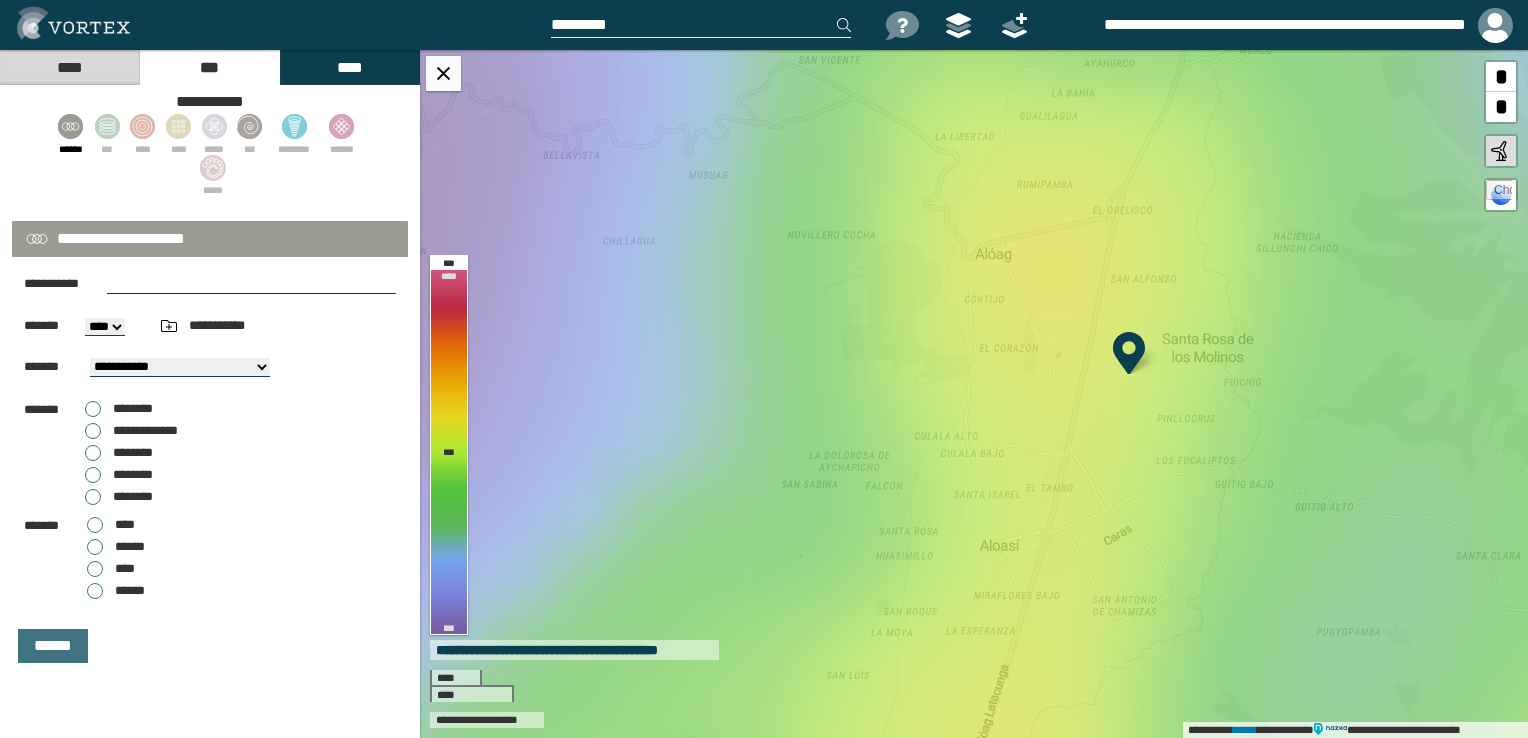 click on "******" at bounding box center [53, 646] 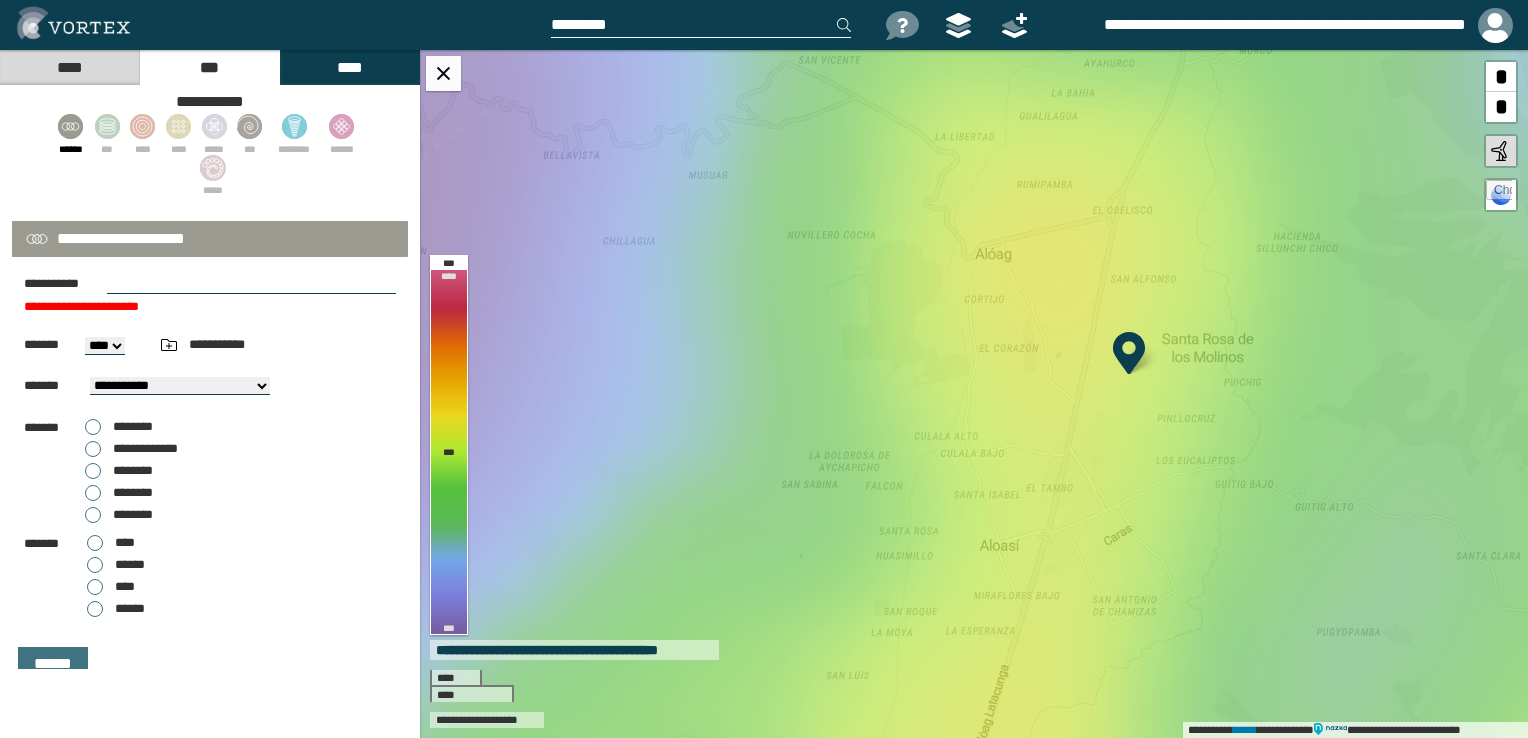 click on "****" at bounding box center (105, 346) 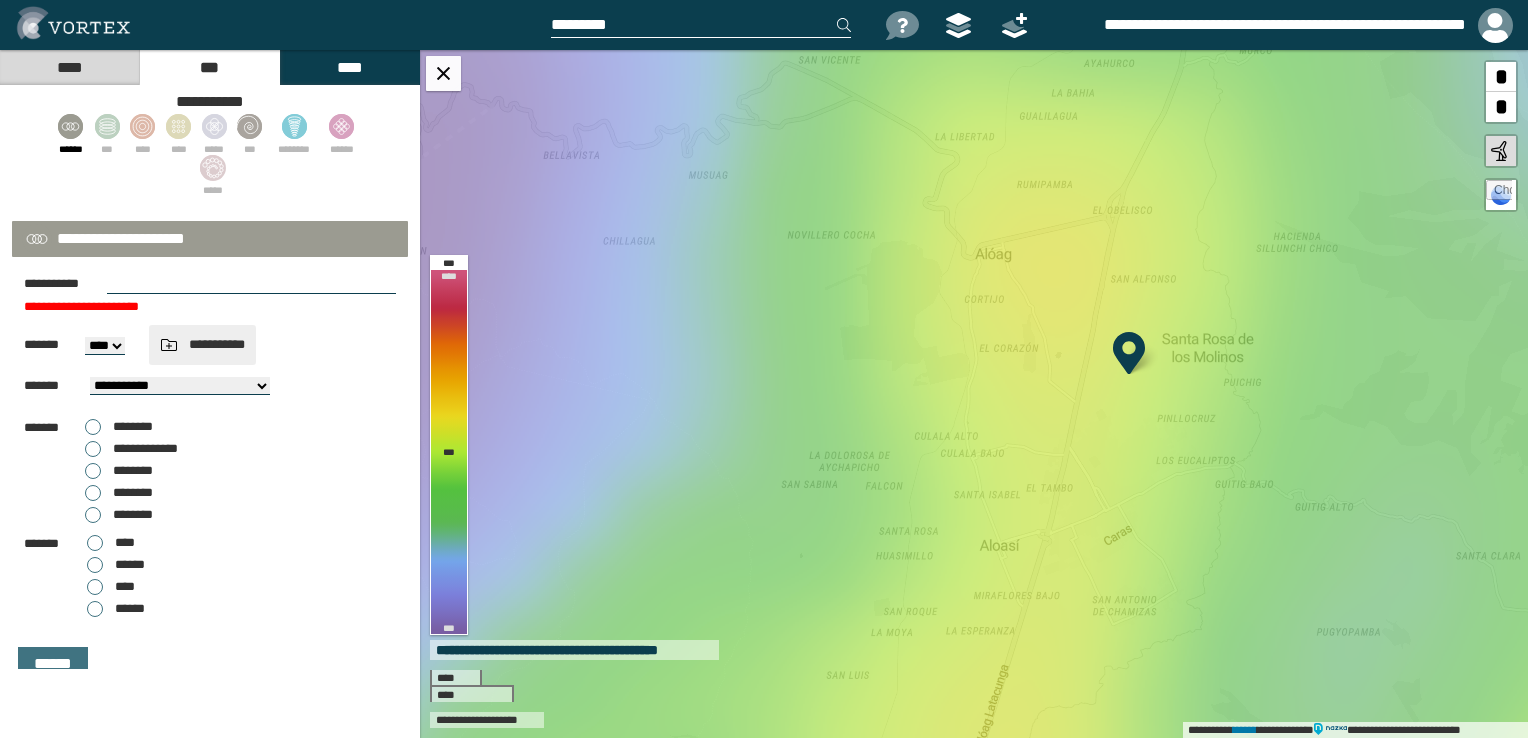 click on "**********" at bounding box center (202, 344) 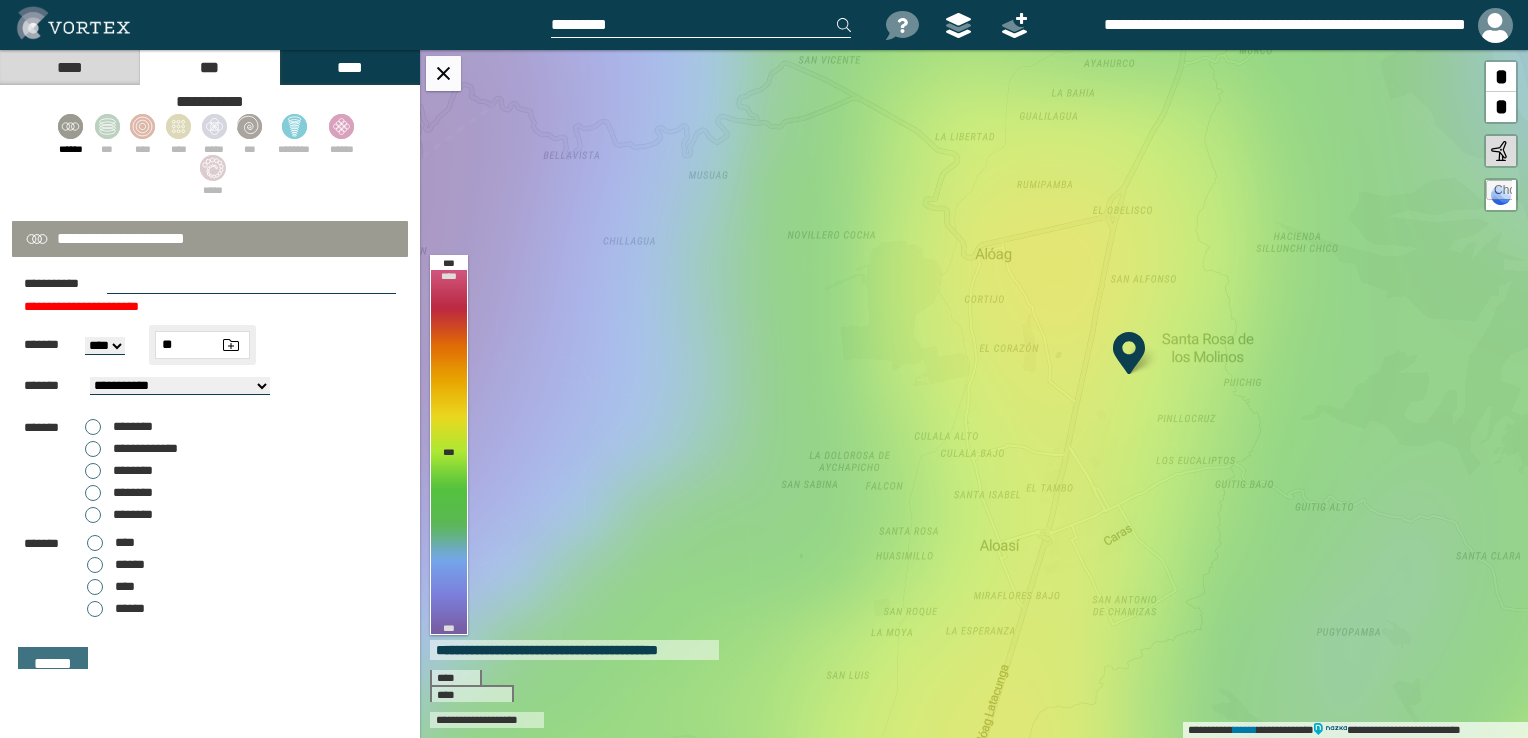 type on "*" 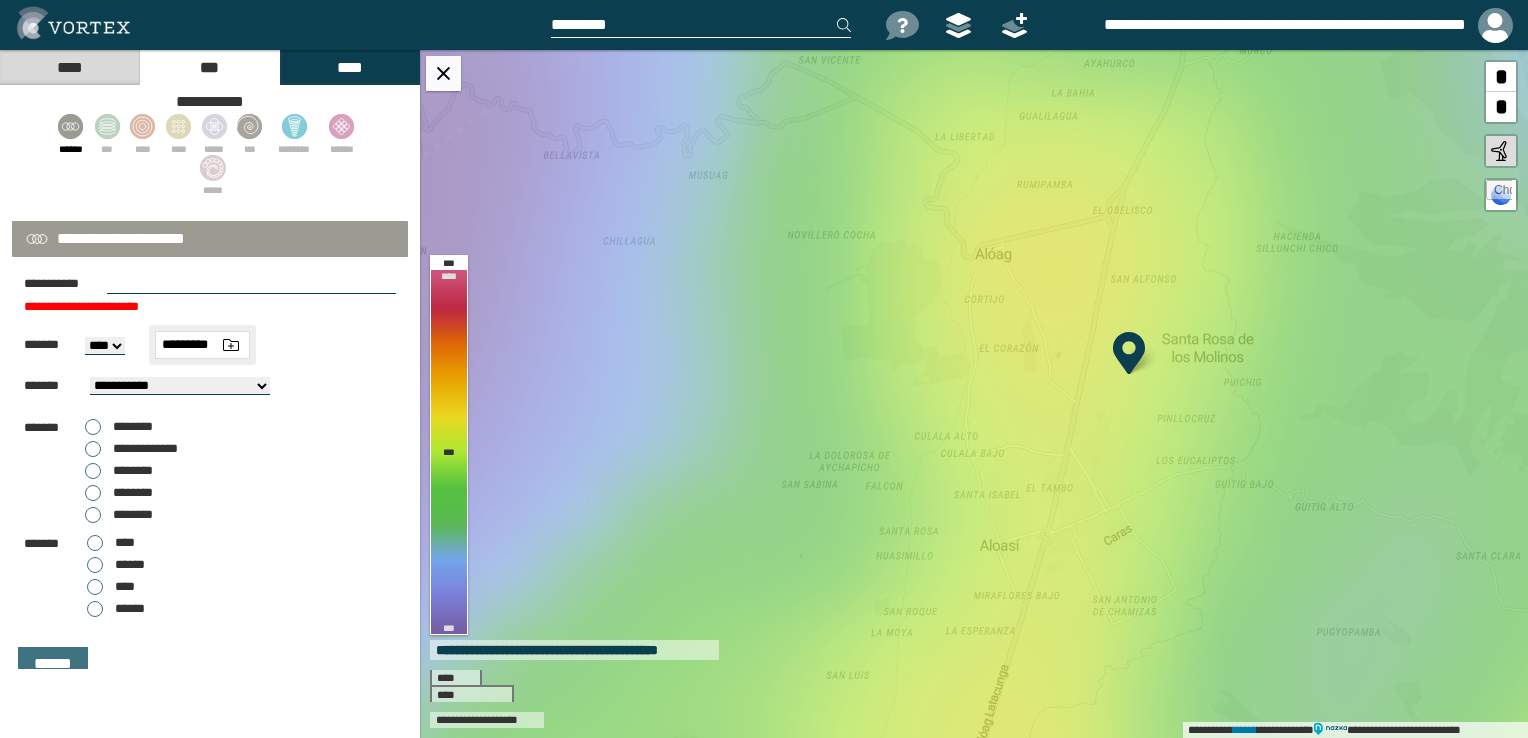 type on "*********" 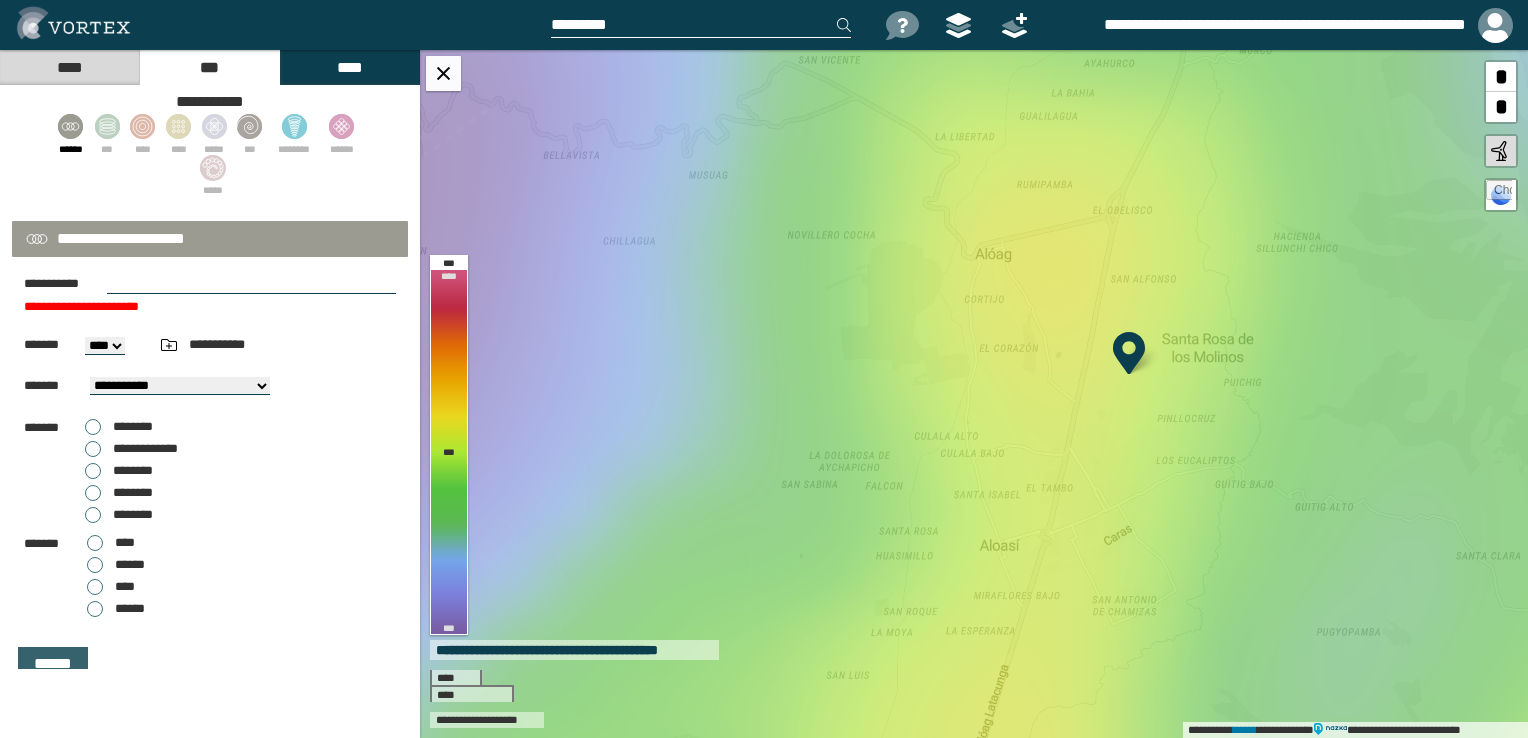 click on "******" at bounding box center (53, 664) 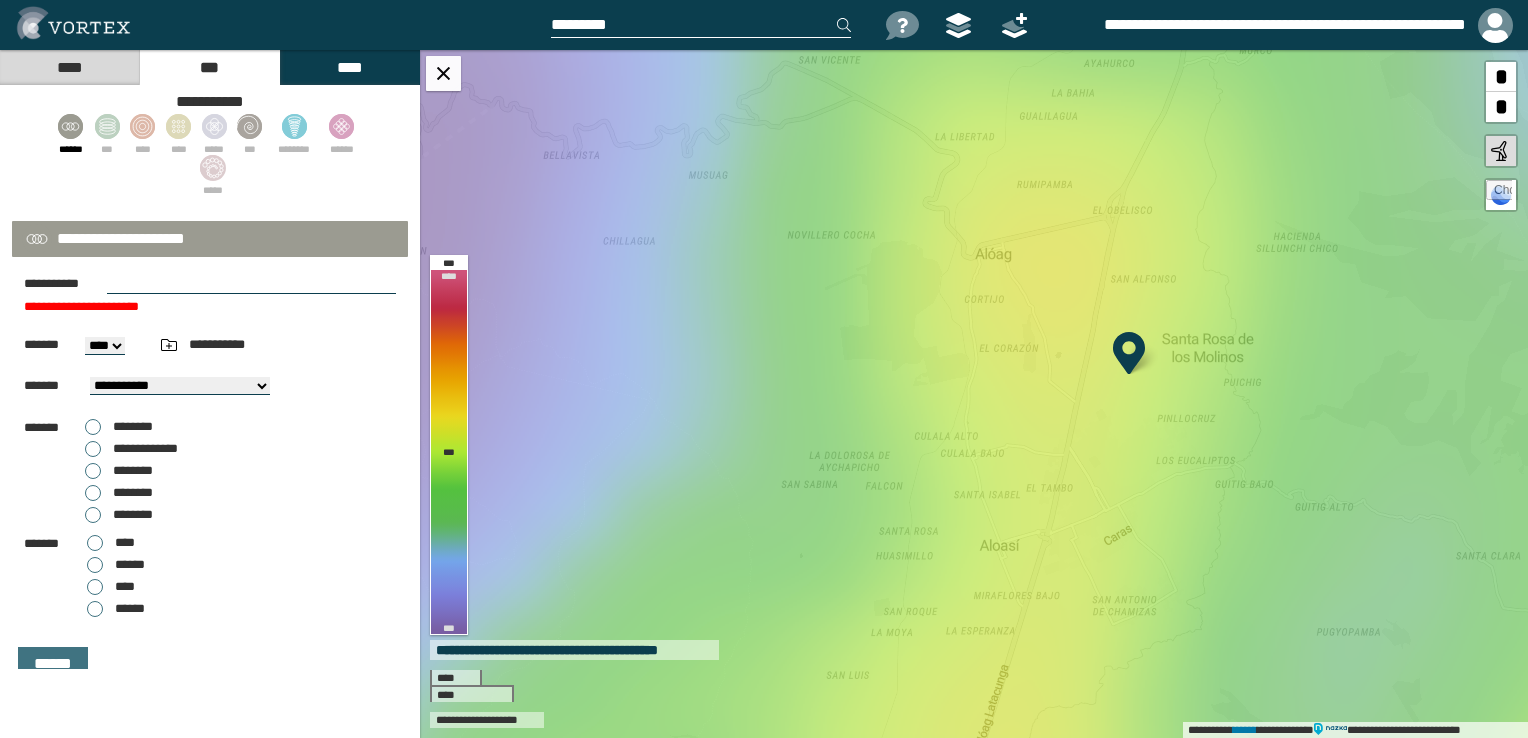 click on "**********" at bounding box center (210, 239) 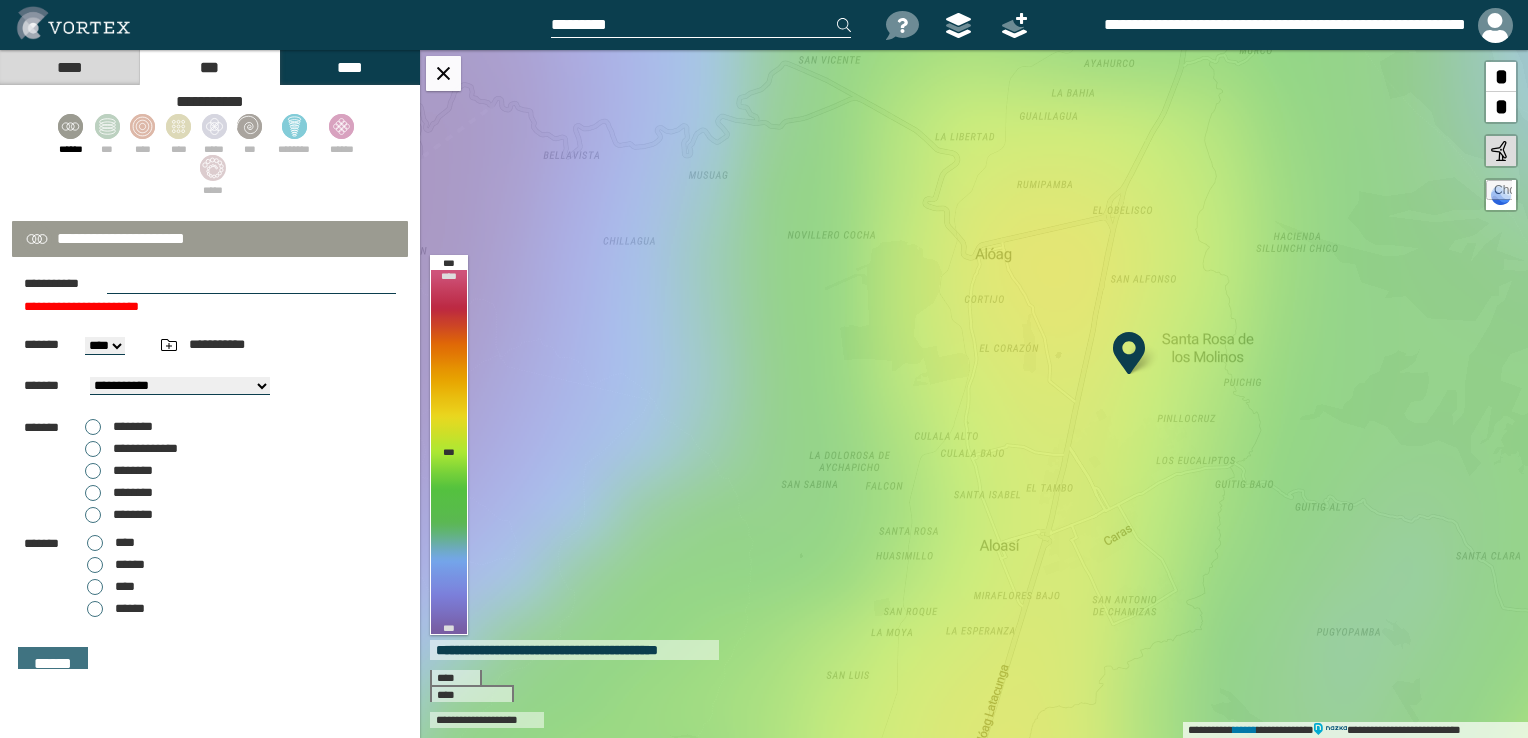 click at bounding box center (251, 284) 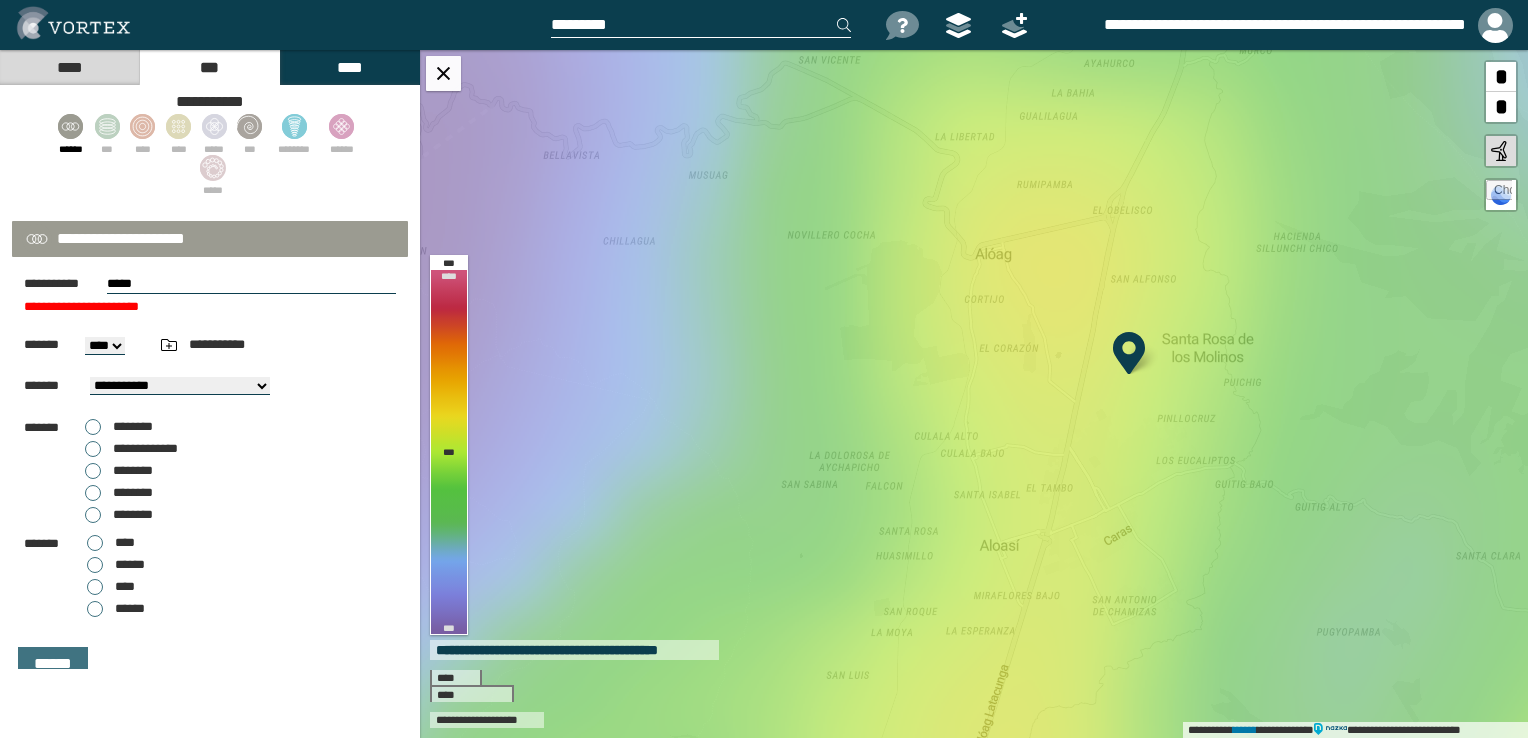 type on "*****" 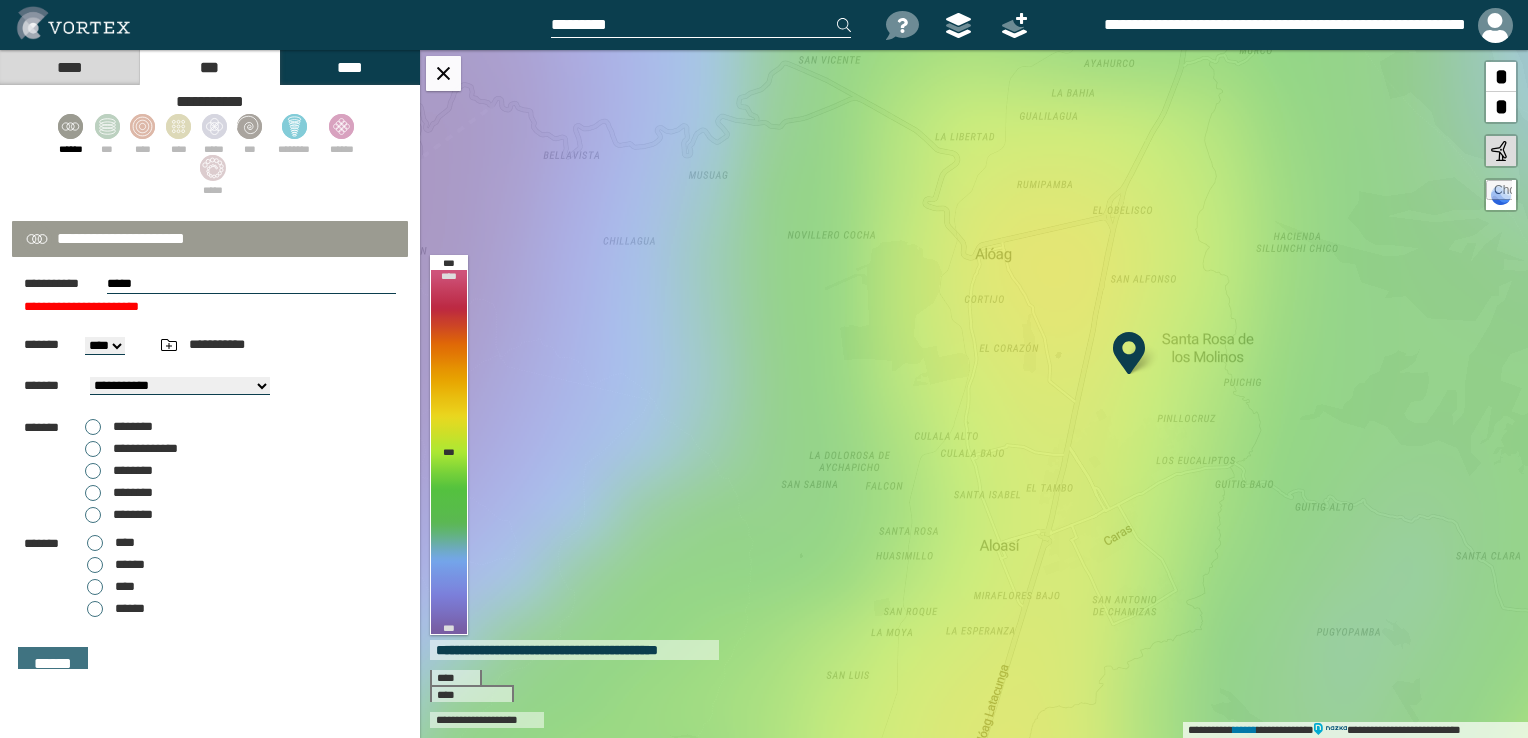 click on "**********" at bounding box center [210, 394] 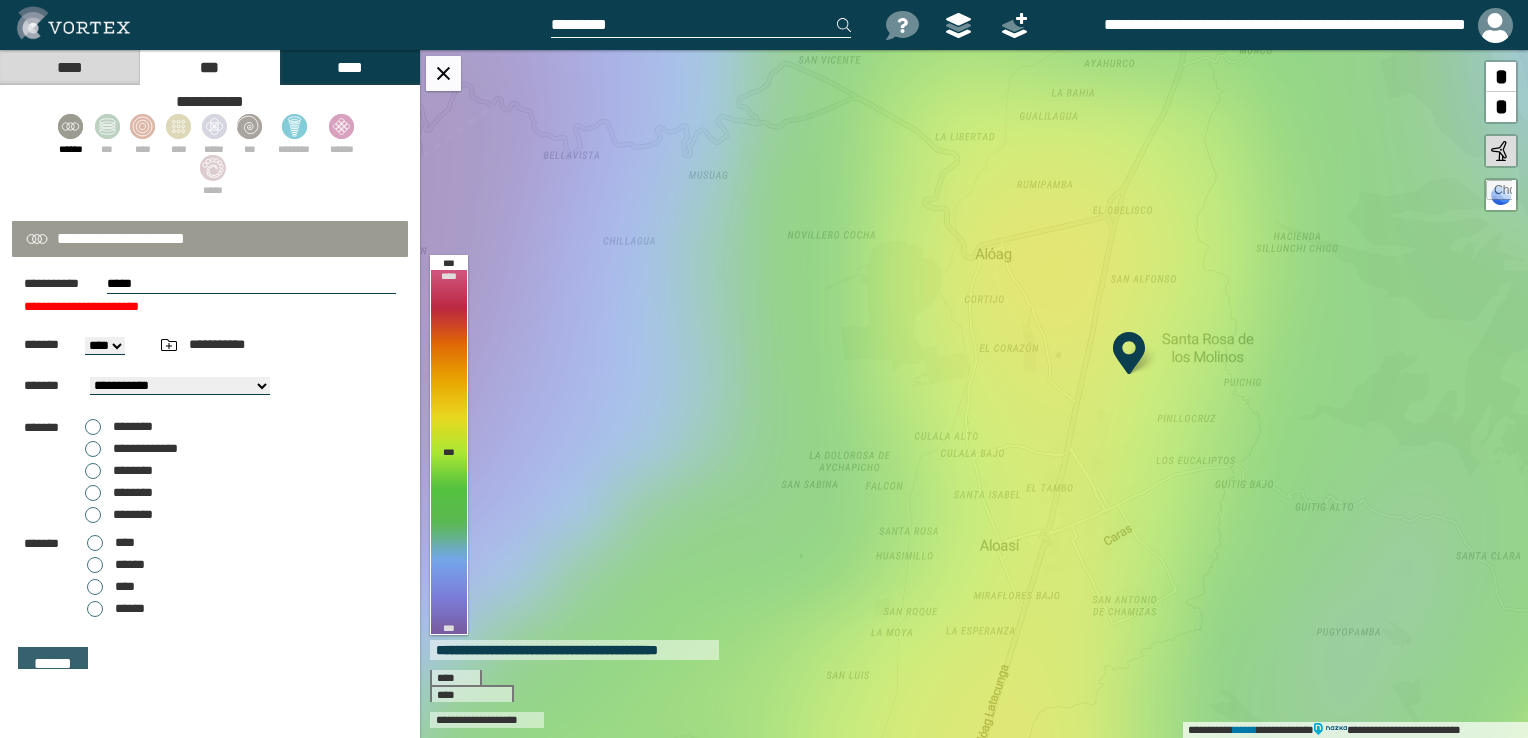 click on "******" at bounding box center [53, 664] 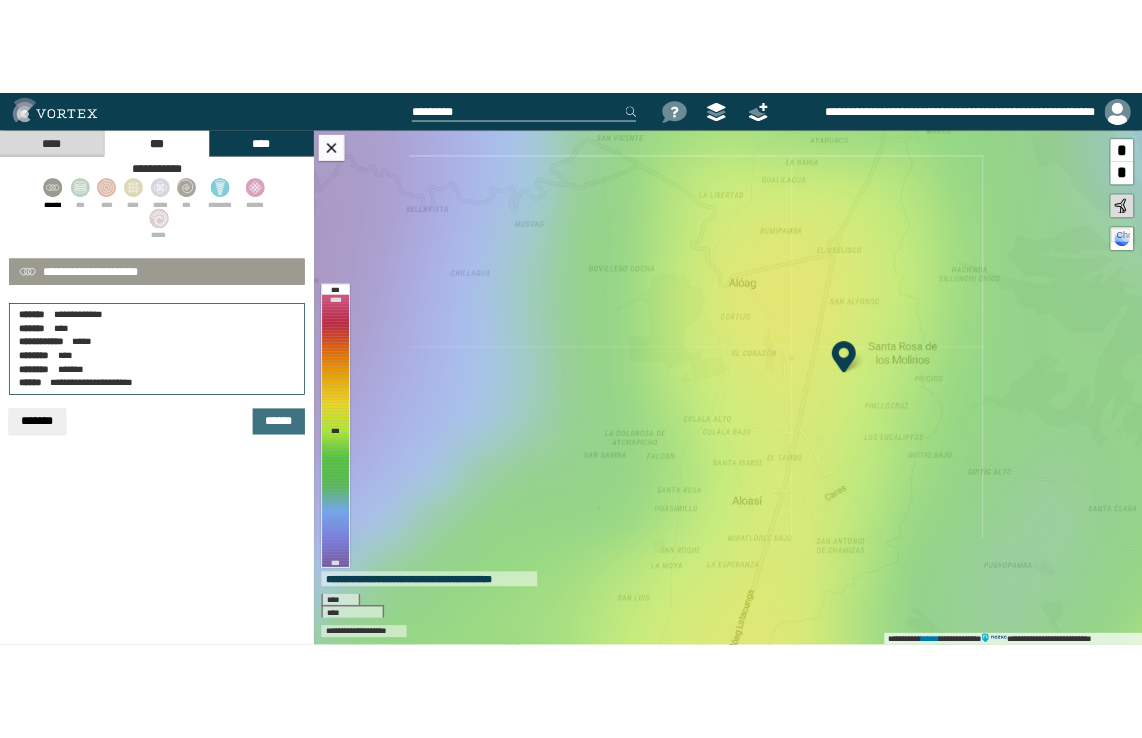 scroll, scrollTop: 0, scrollLeft: 0, axis: both 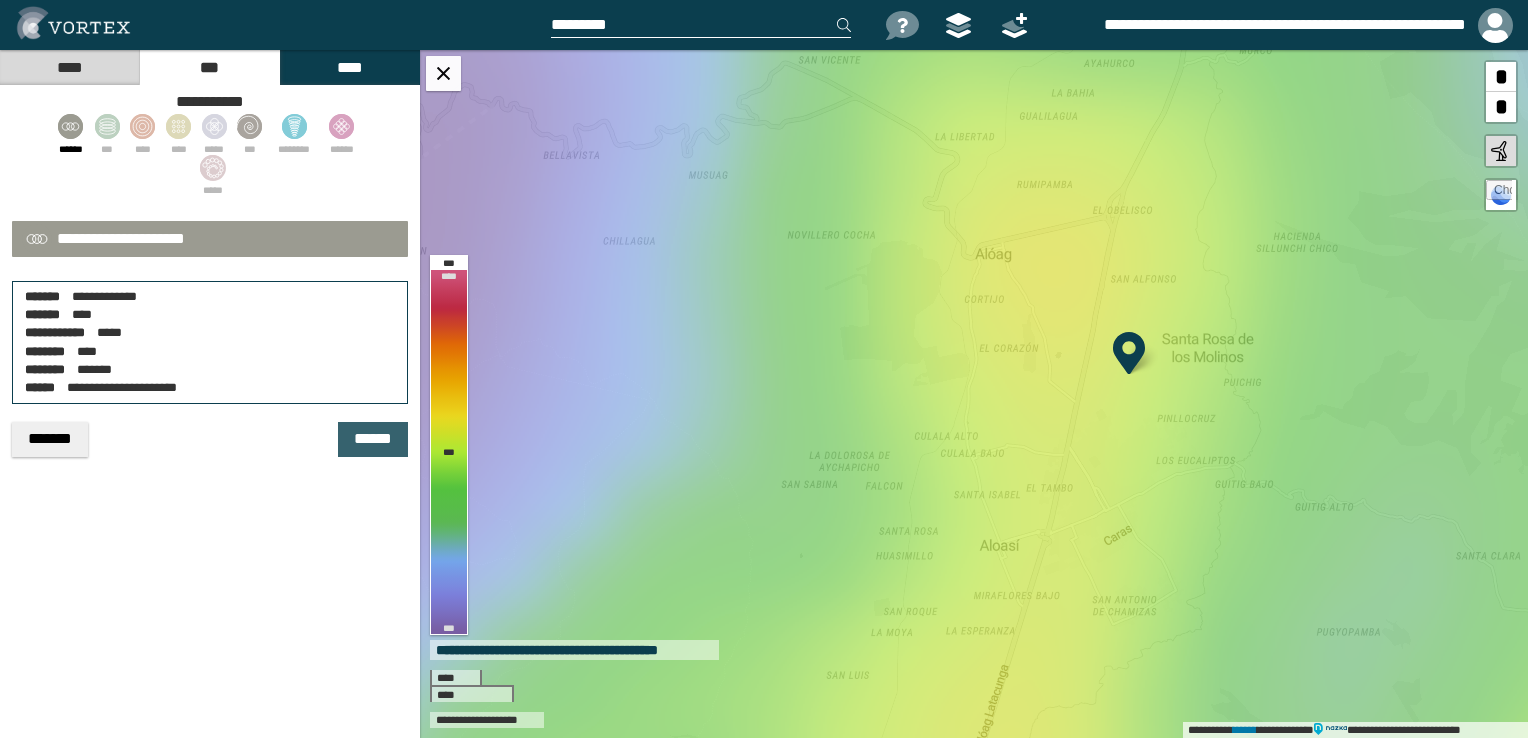 click on "******" at bounding box center (373, 439) 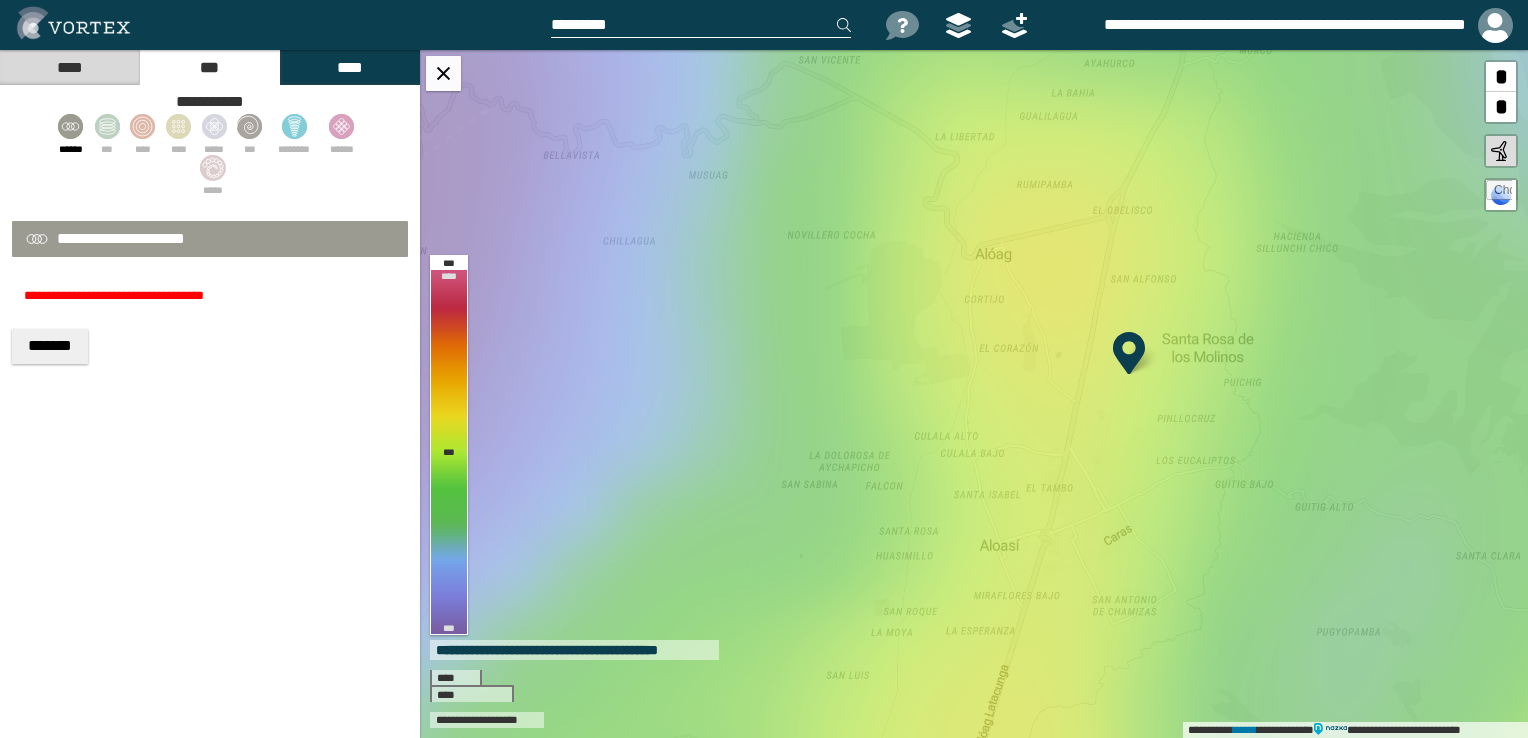 click on "****" at bounding box center (69, 67) 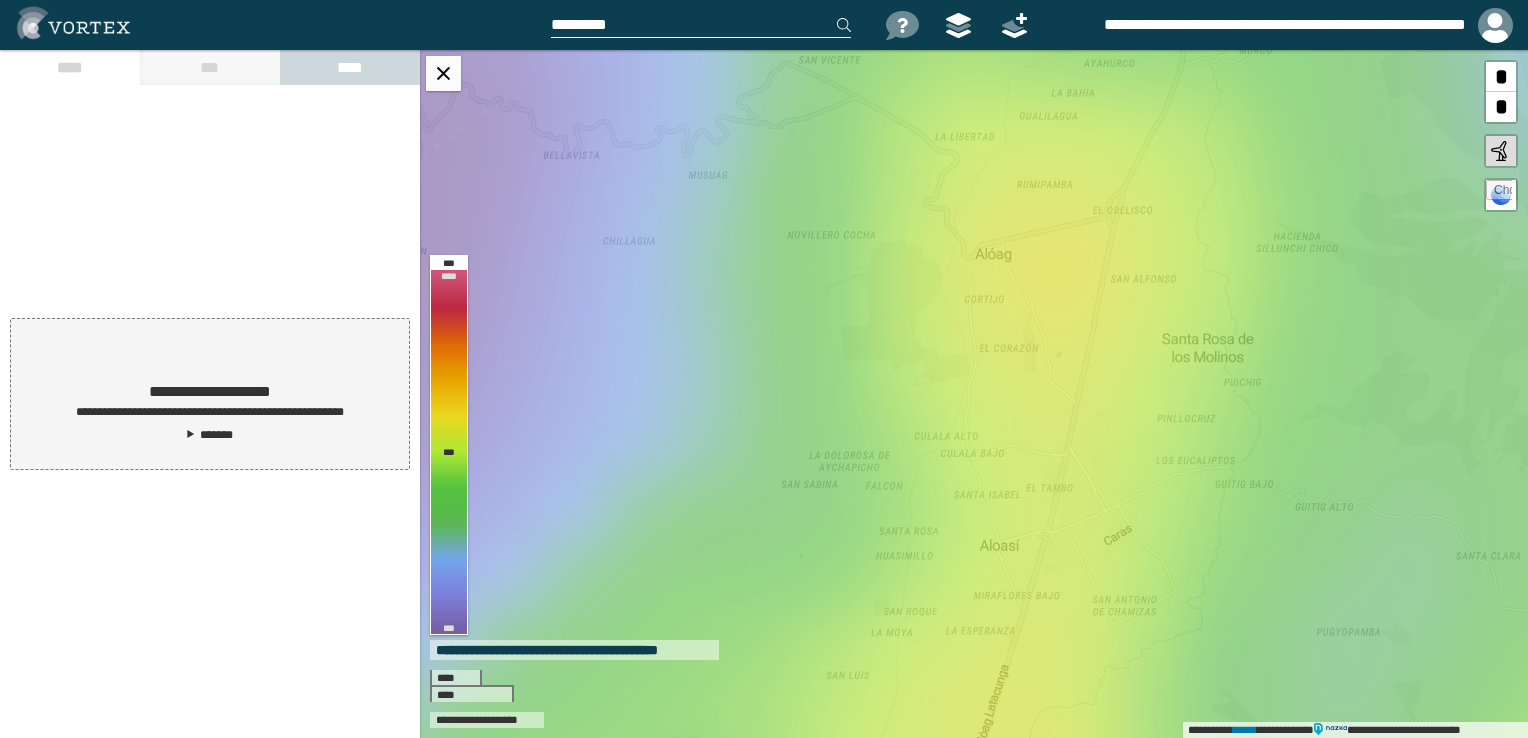 click on "**********" at bounding box center [210, 394] 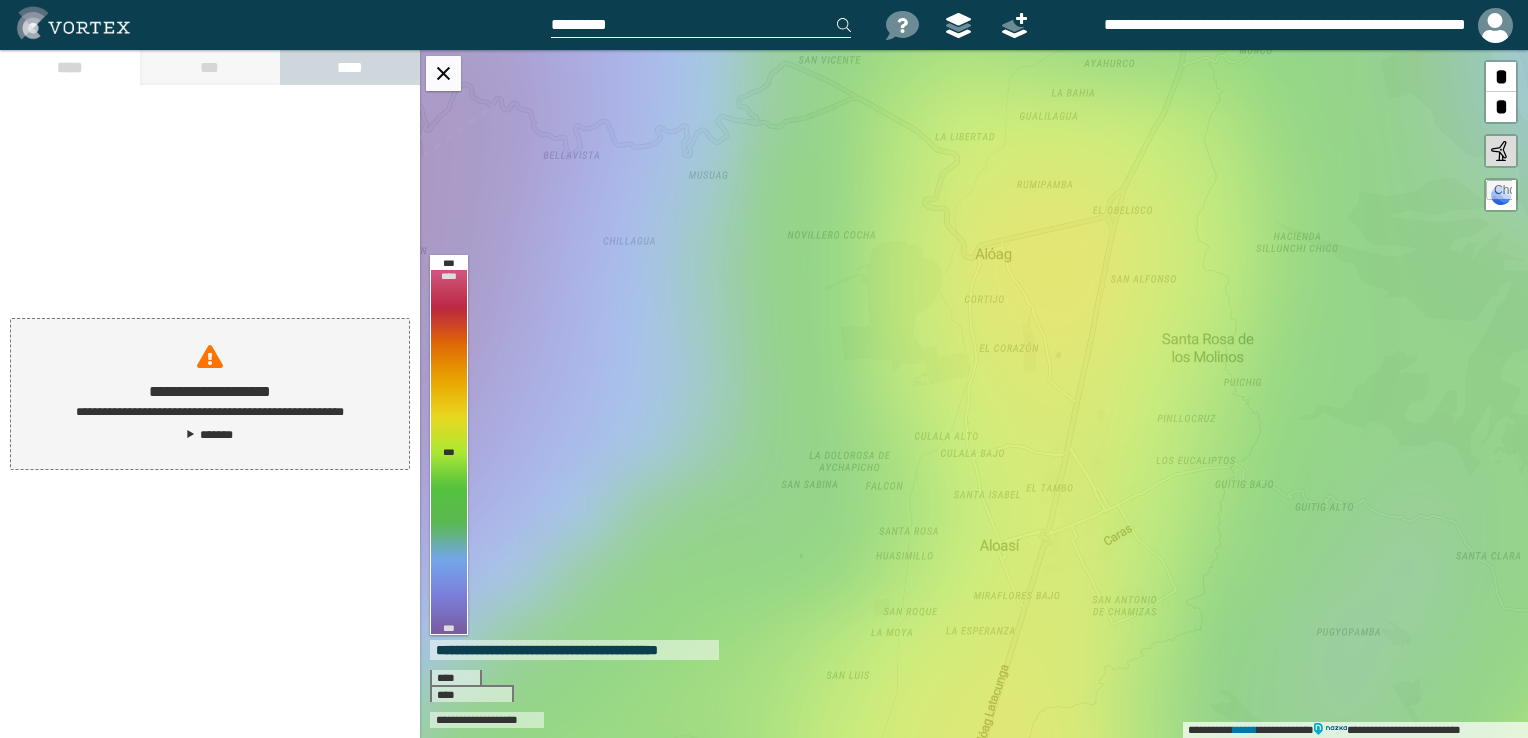 click on "**********" at bounding box center [210, 394] 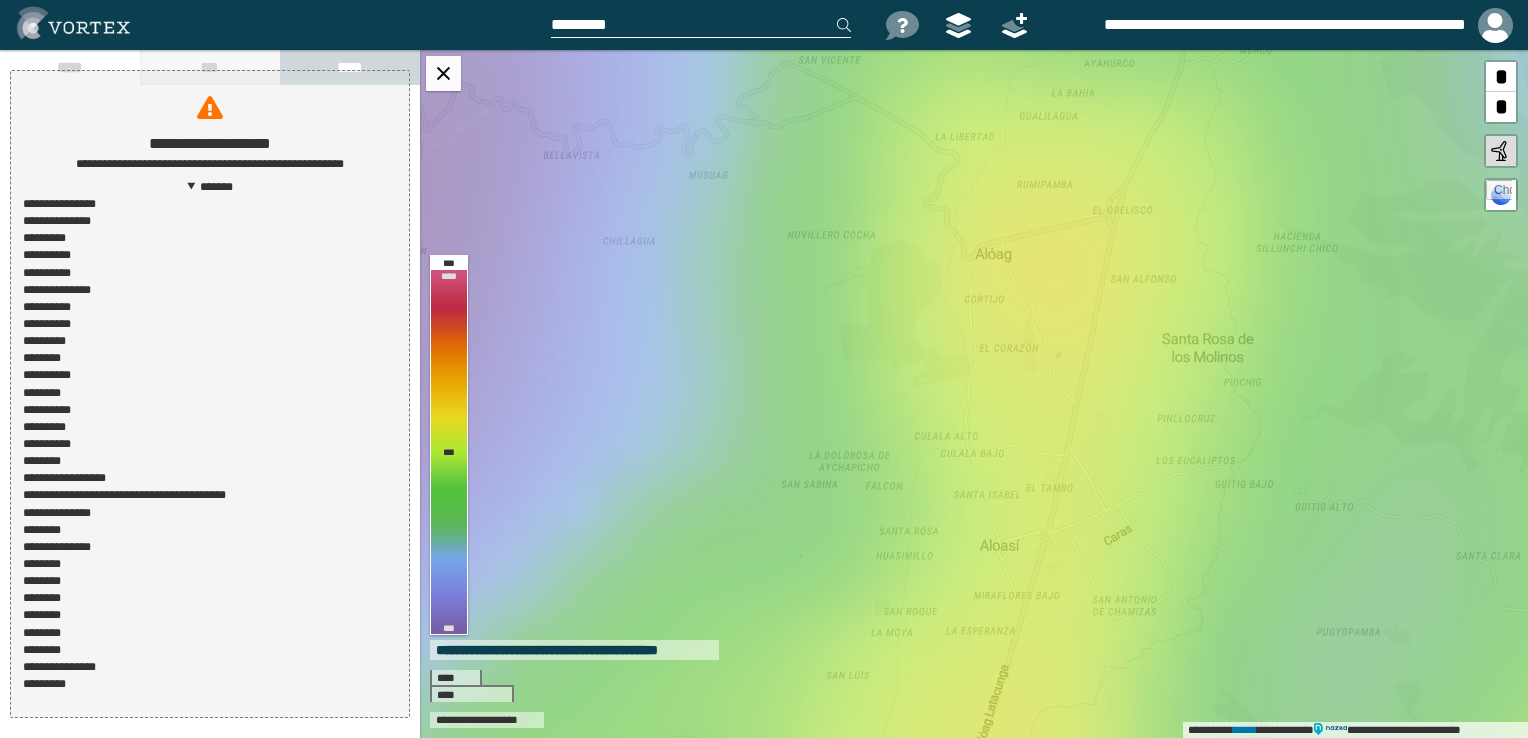 drag, startPoint x: 396, startPoint y: 20, endPoint x: 345, endPoint y: 60, distance: 64.815125 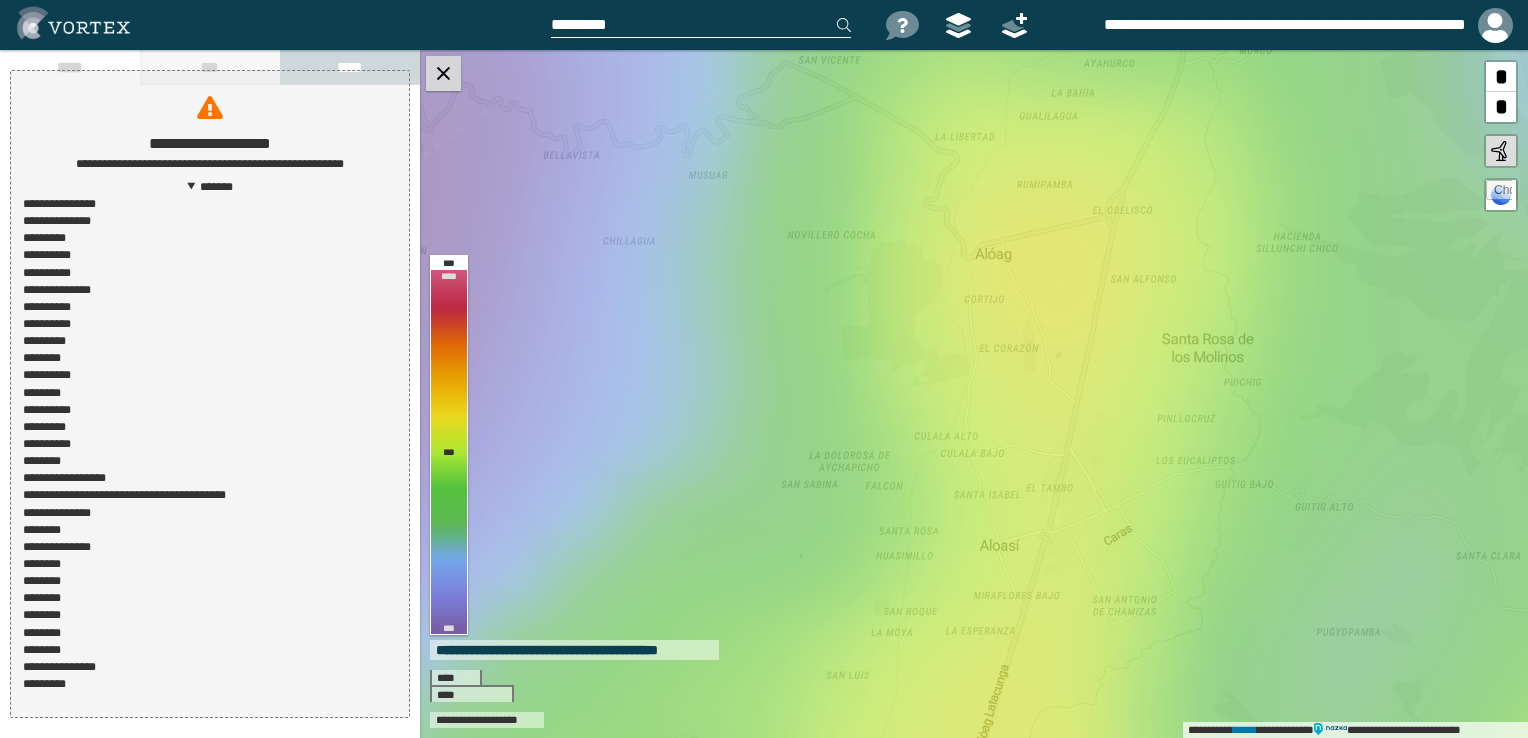 click at bounding box center [443, 73] 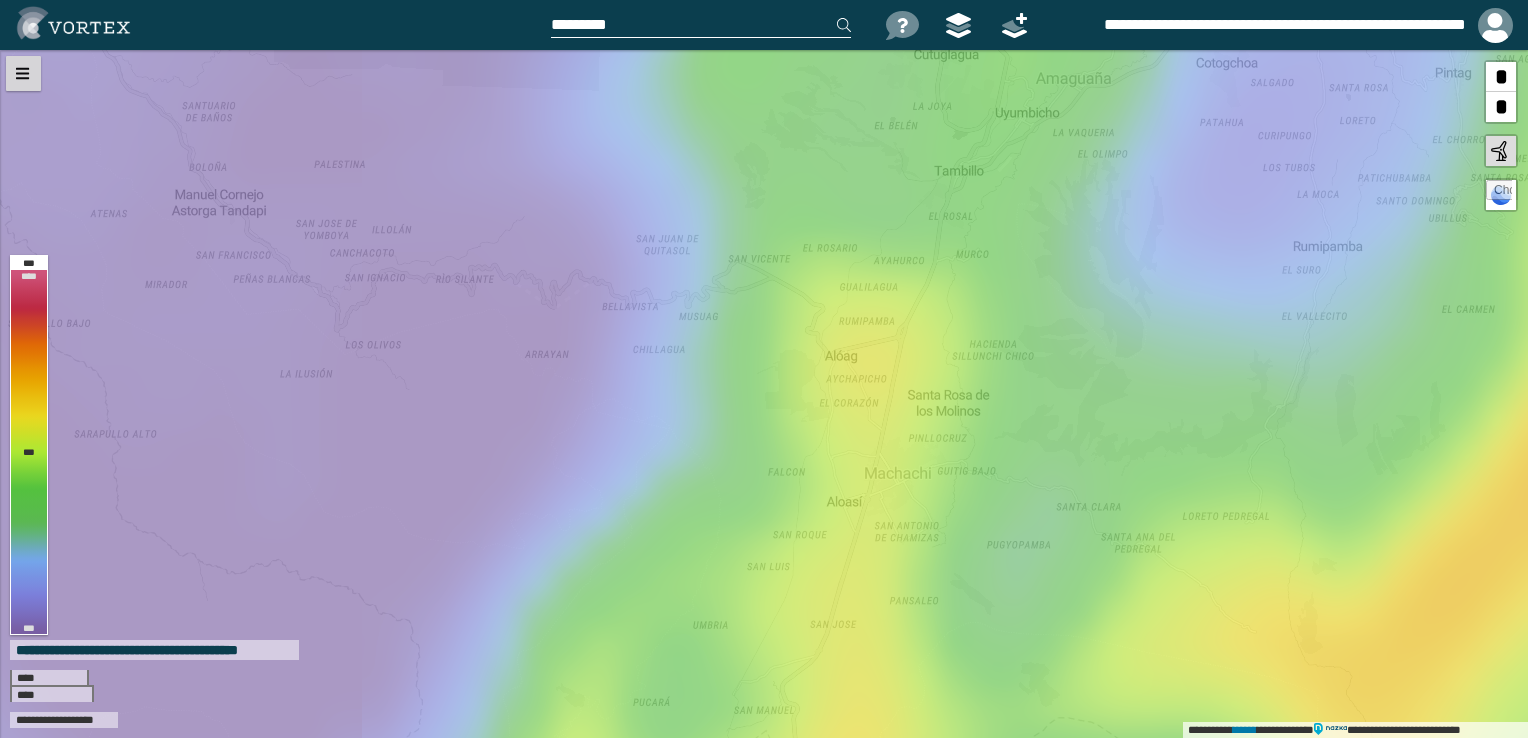click at bounding box center [23, 73] 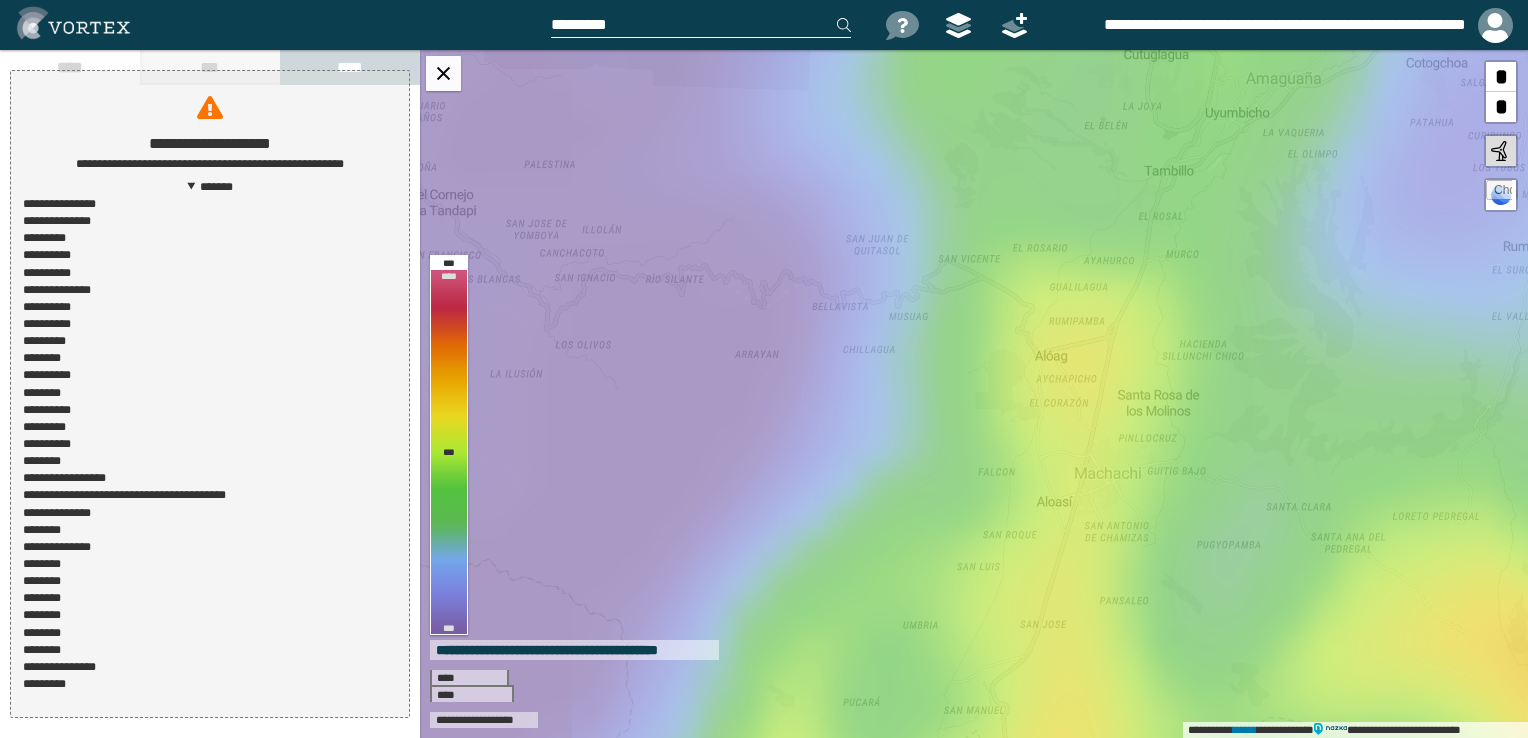 click on "**********" at bounding box center (210, 125) 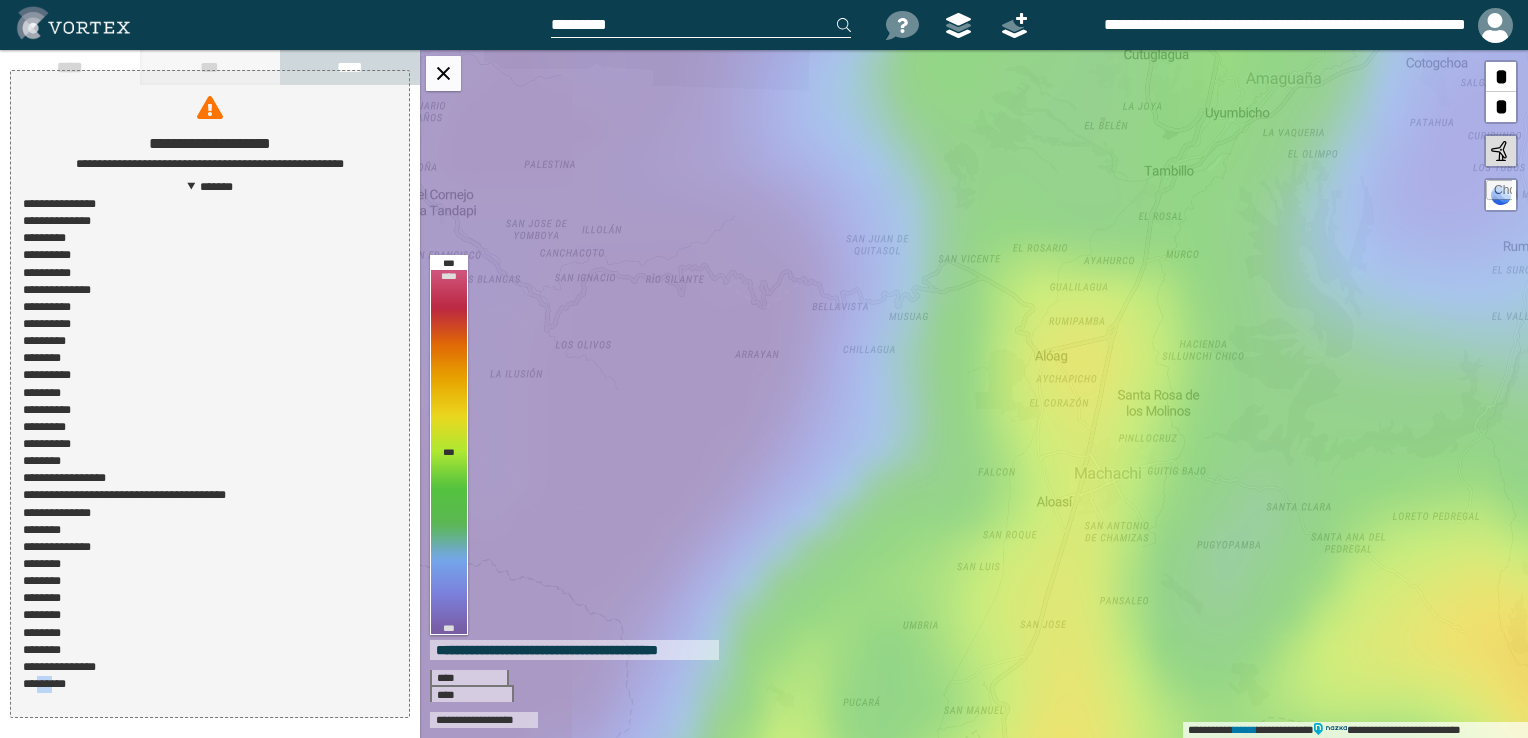 drag, startPoint x: 30, startPoint y: 721, endPoint x: 44, endPoint y: 700, distance: 25.23886 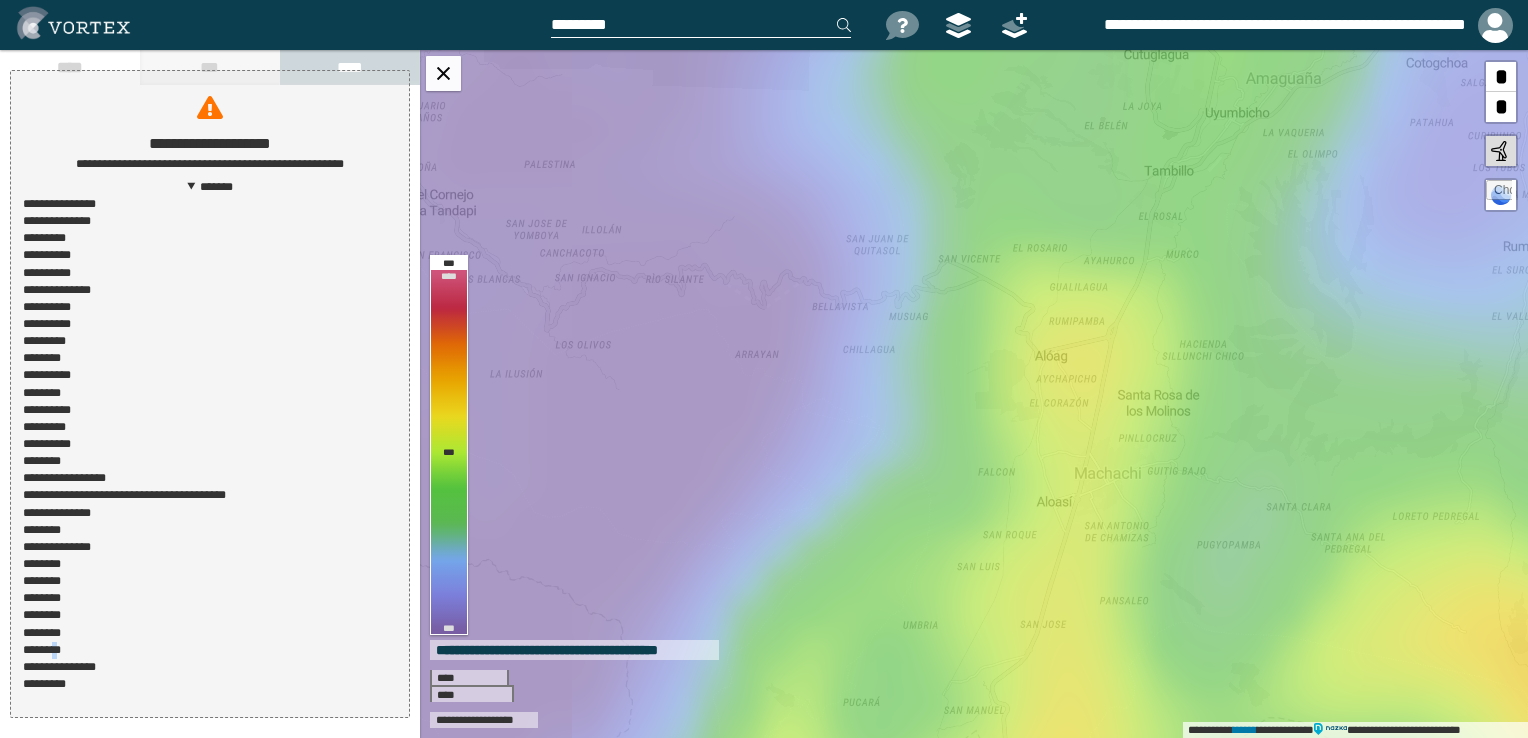 drag, startPoint x: 44, startPoint y: 700, endPoint x: 34, endPoint y: 675, distance: 26.925823 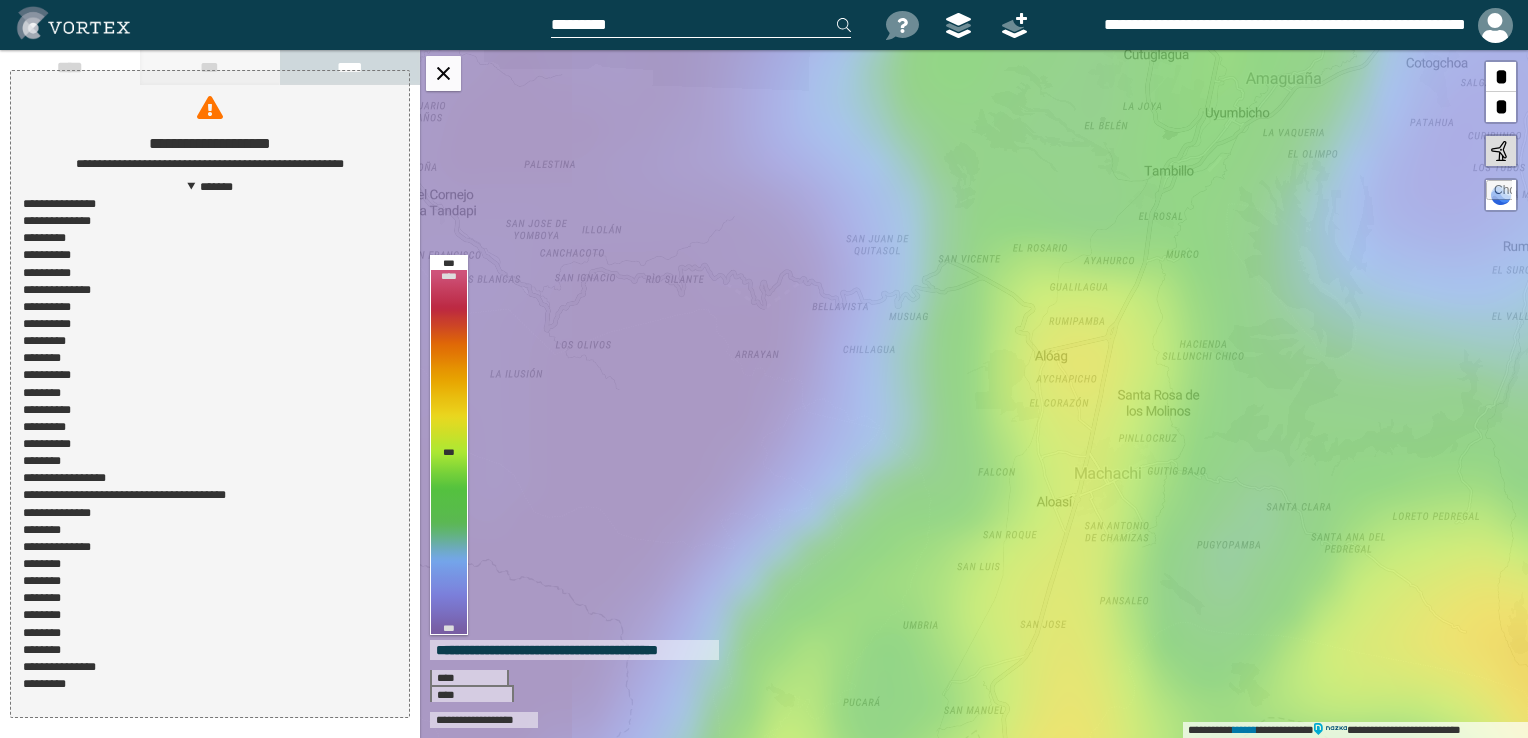 drag, startPoint x: 180, startPoint y: 316, endPoint x: 221, endPoint y: 197, distance: 125.865005 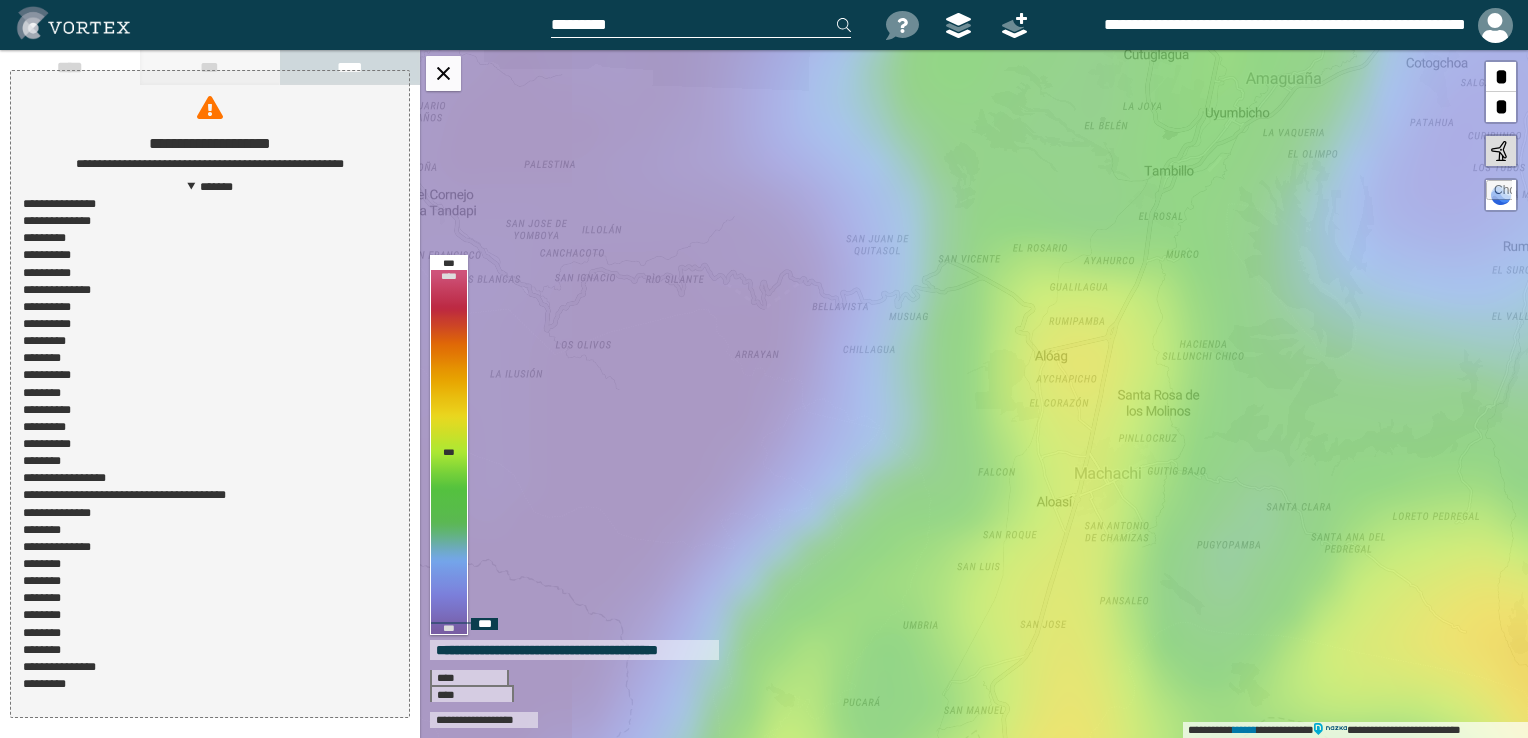 drag, startPoint x: 422, startPoint y: 65, endPoint x: 385, endPoint y: 67, distance: 37.054016 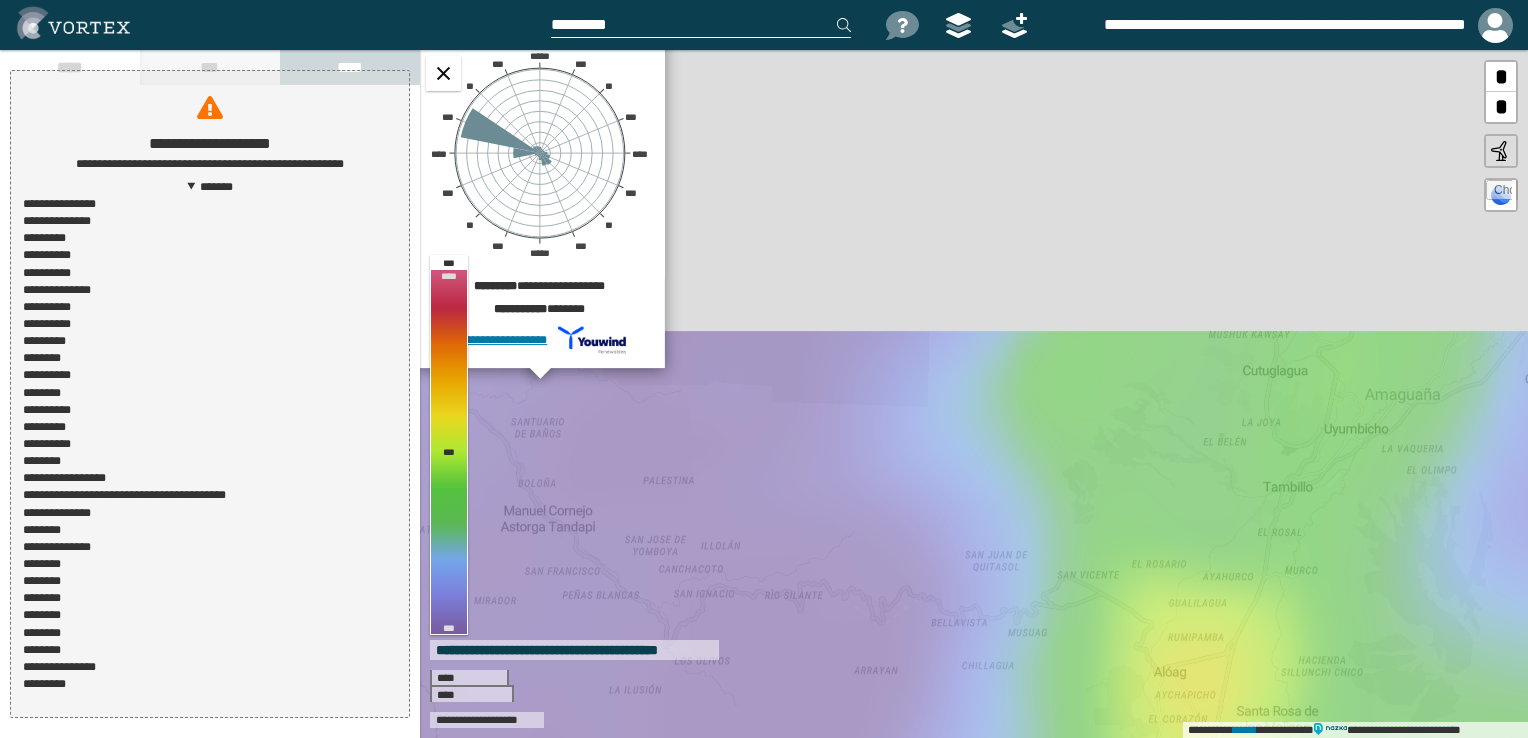 click on "**********" at bounding box center (210, 394) 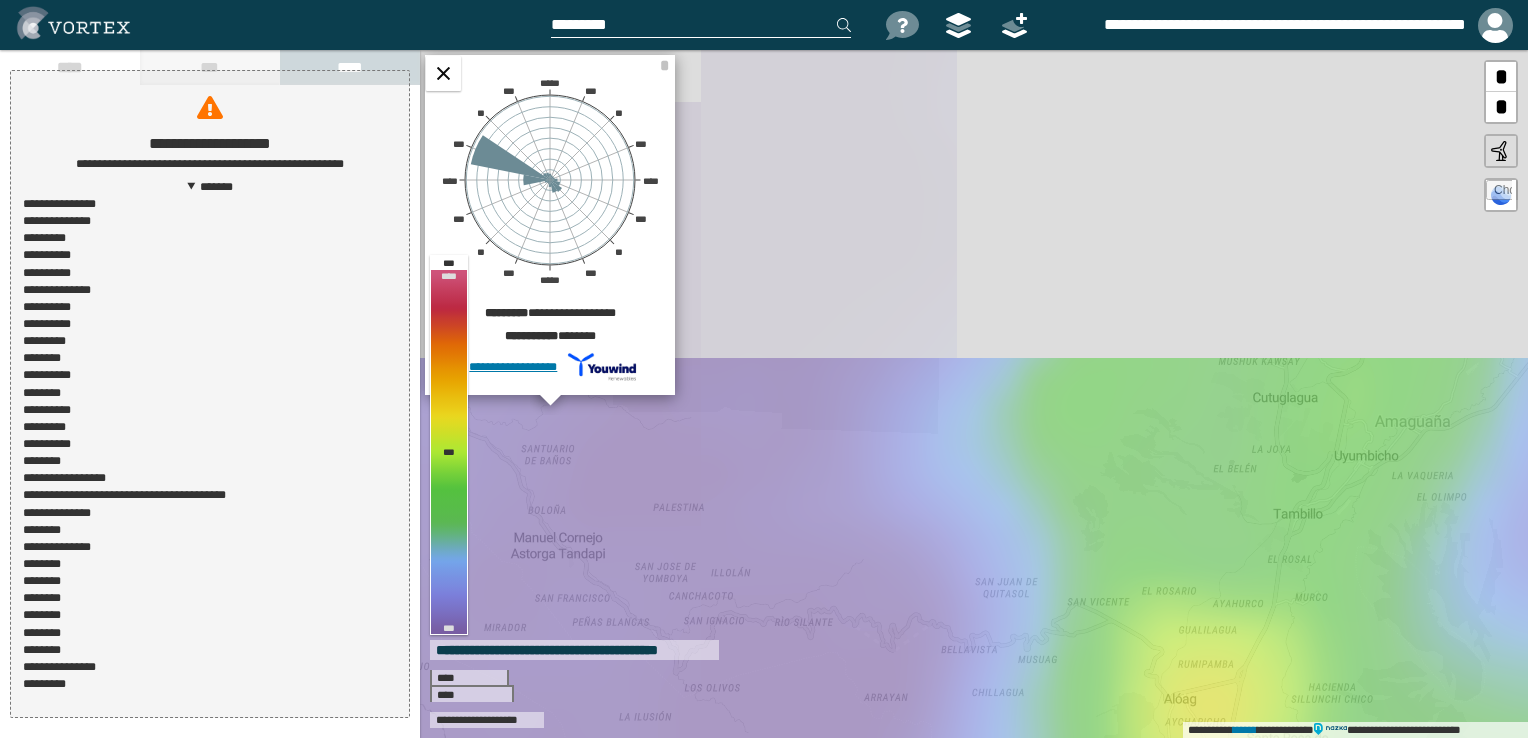 click on "**********" at bounding box center (210, 394) 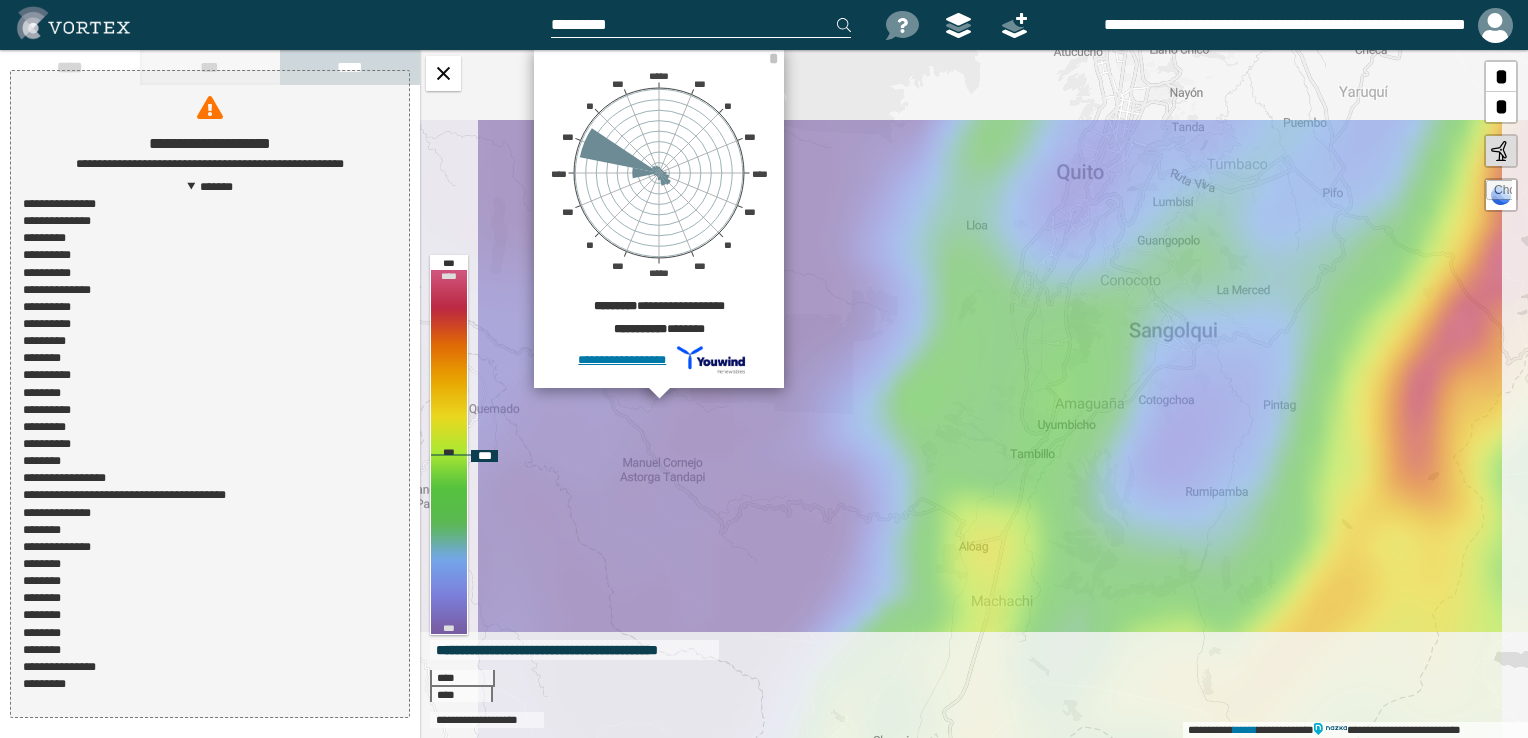 drag, startPoint x: 978, startPoint y: 511, endPoint x: 619, endPoint y: 272, distance: 431.27948 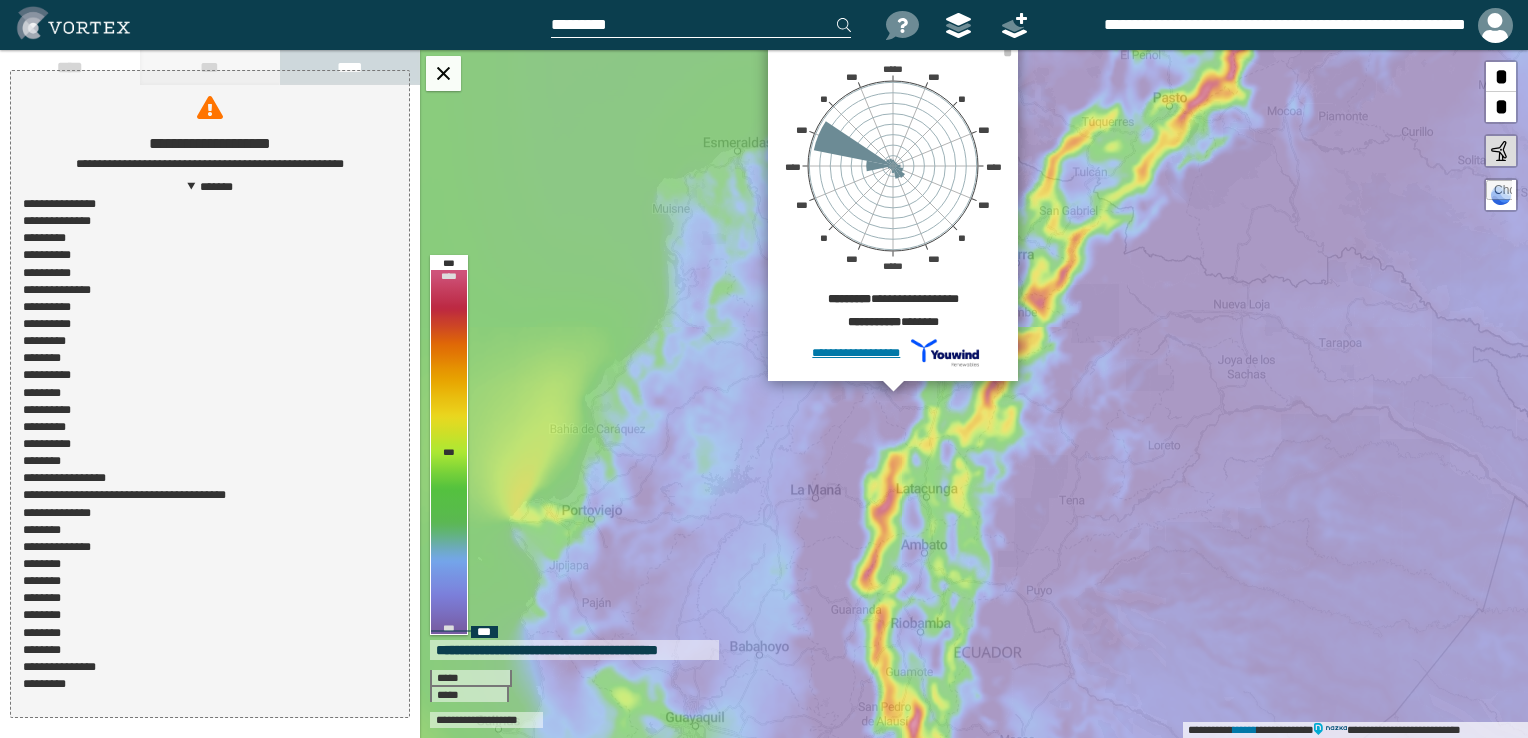 drag, startPoint x: 996, startPoint y: 478, endPoint x: 1090, endPoint y: 490, distance: 94.76286 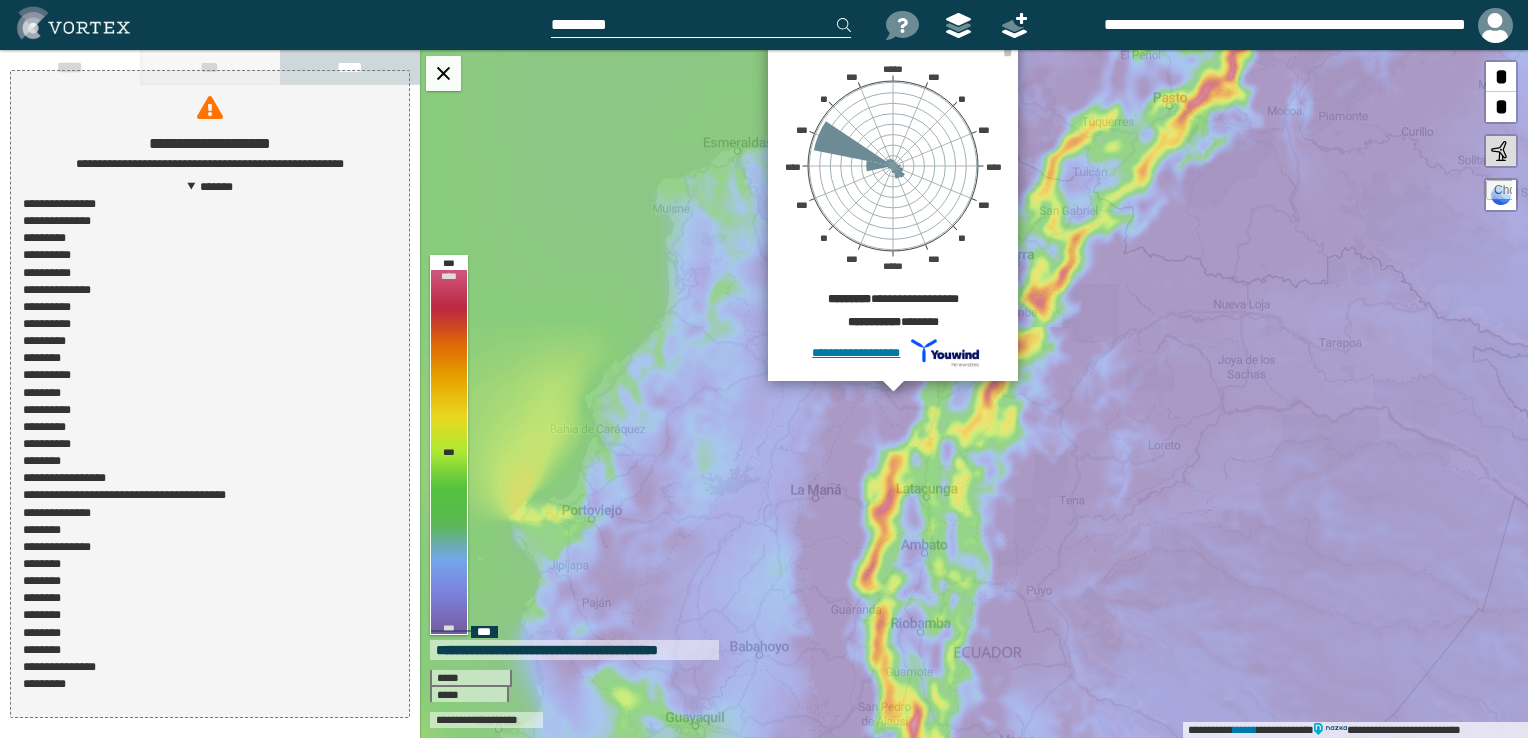 click on "**********" at bounding box center (974, 394) 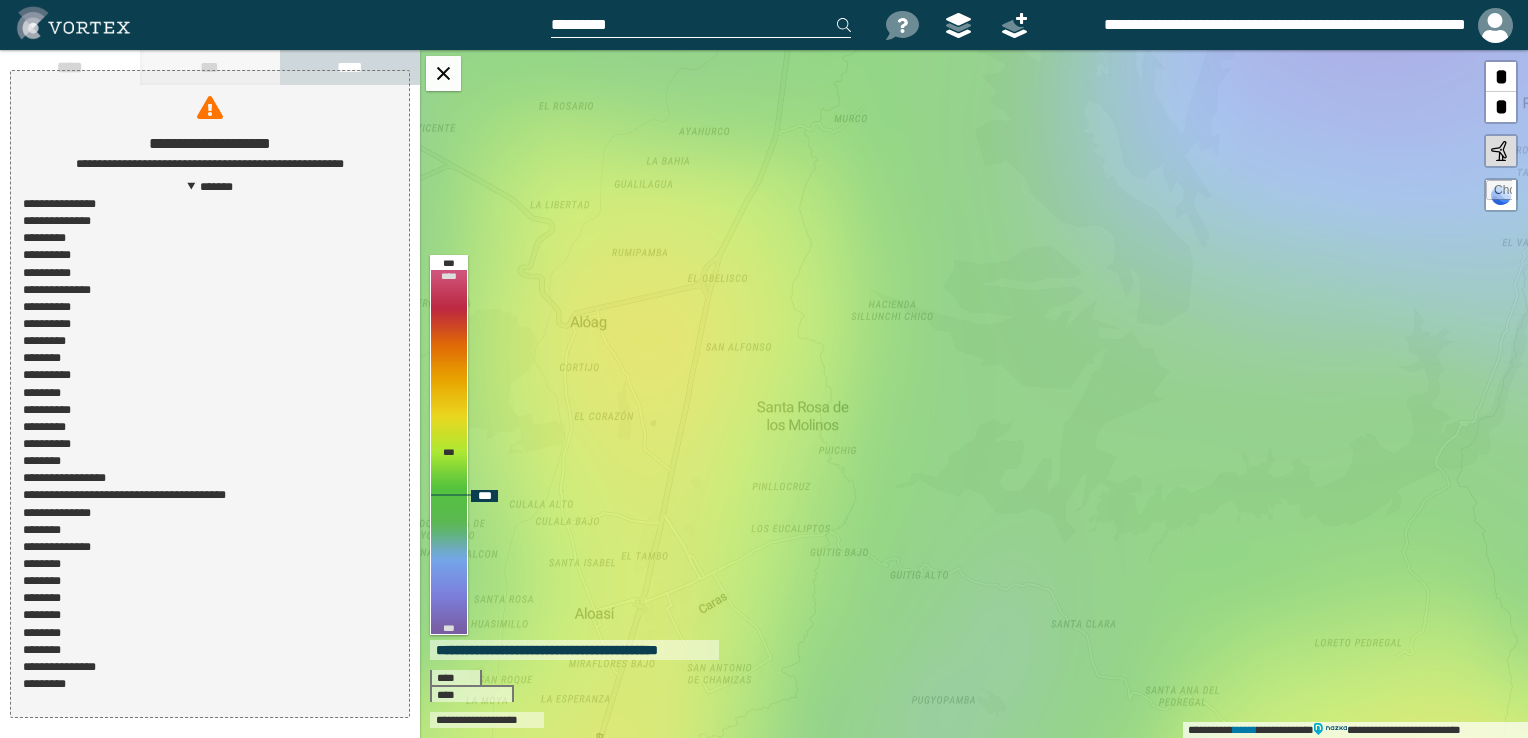 drag, startPoint x: 930, startPoint y: 329, endPoint x: 1112, endPoint y: 164, distance: 245.66034 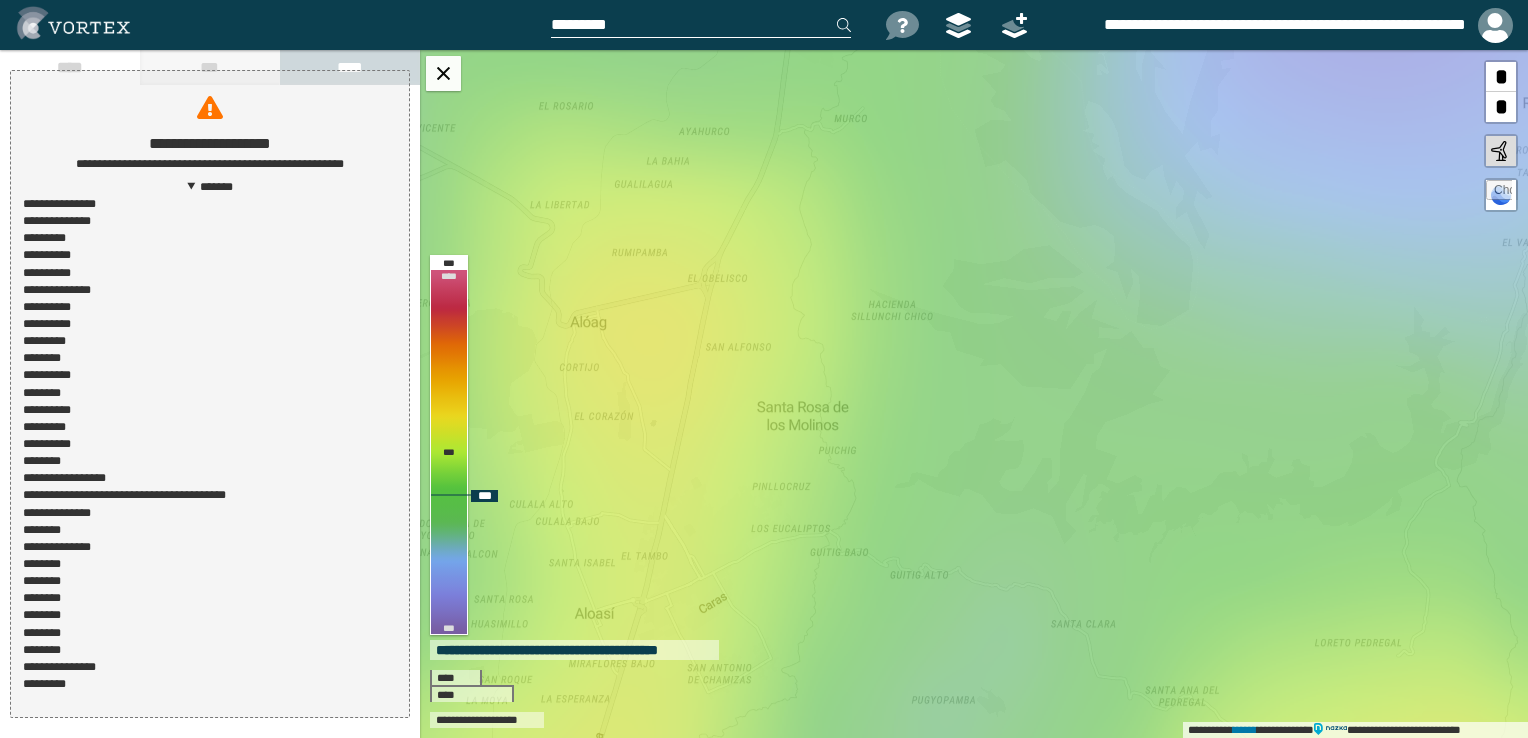 click on "**********" at bounding box center (974, 394) 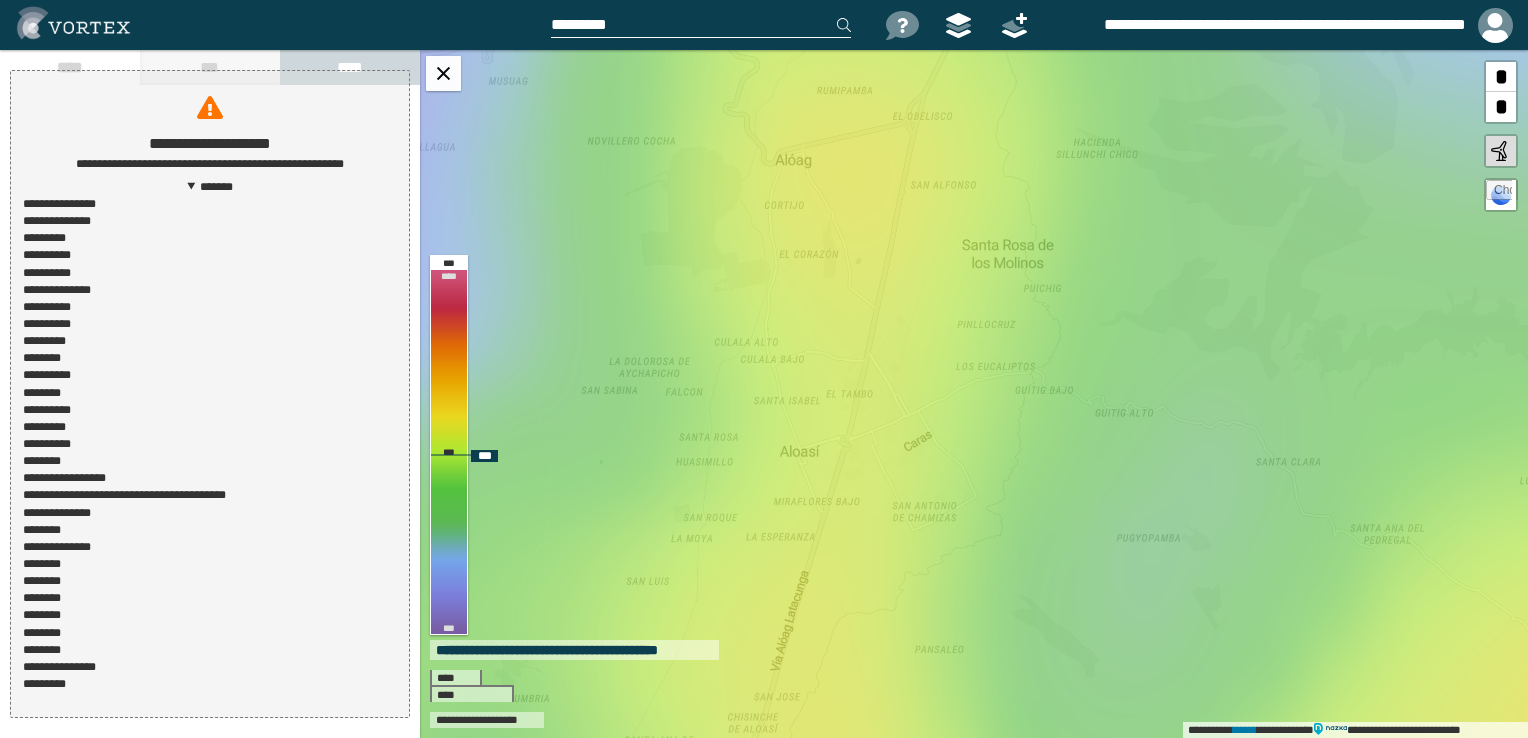 click on "**********" at bounding box center (974, 394) 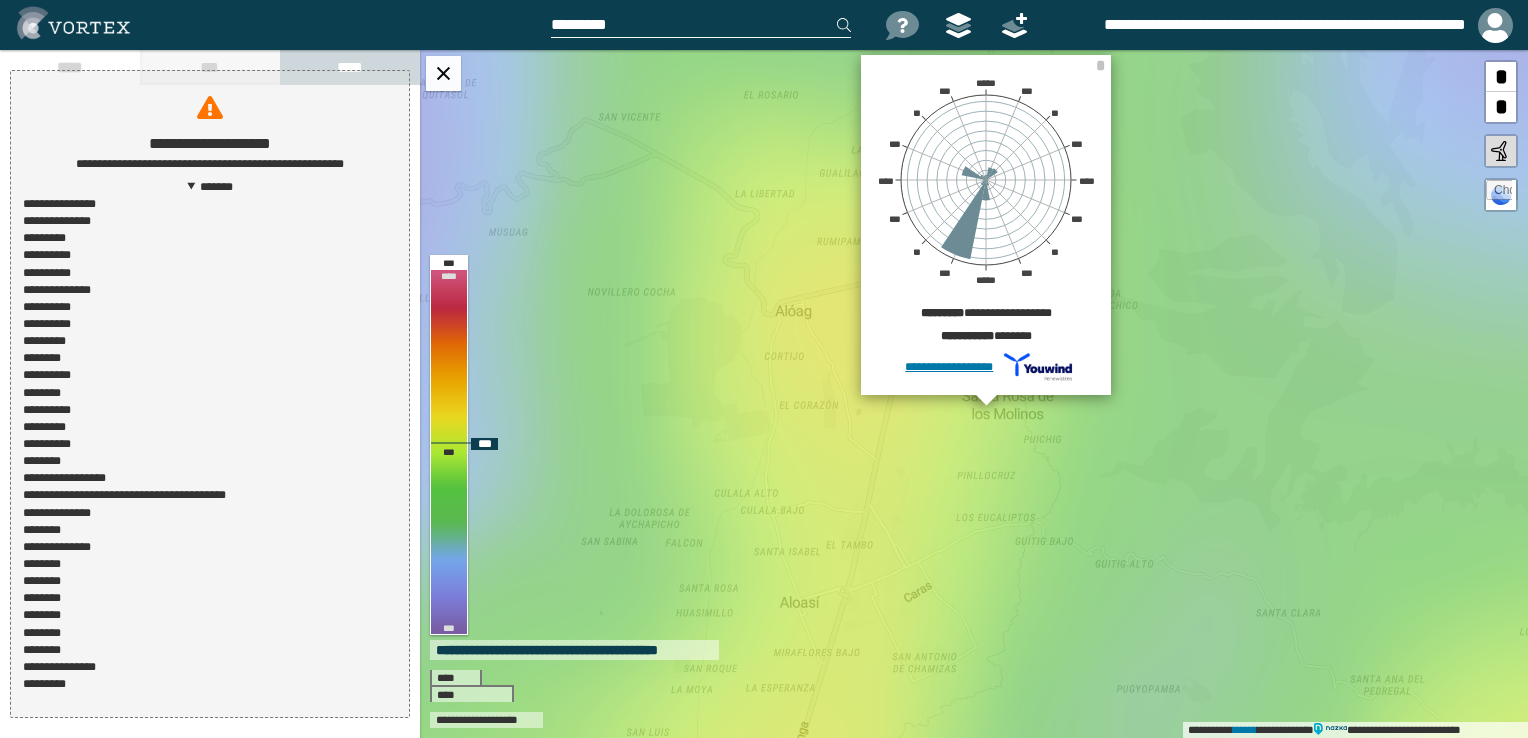 click on "**********" at bounding box center (974, 394) 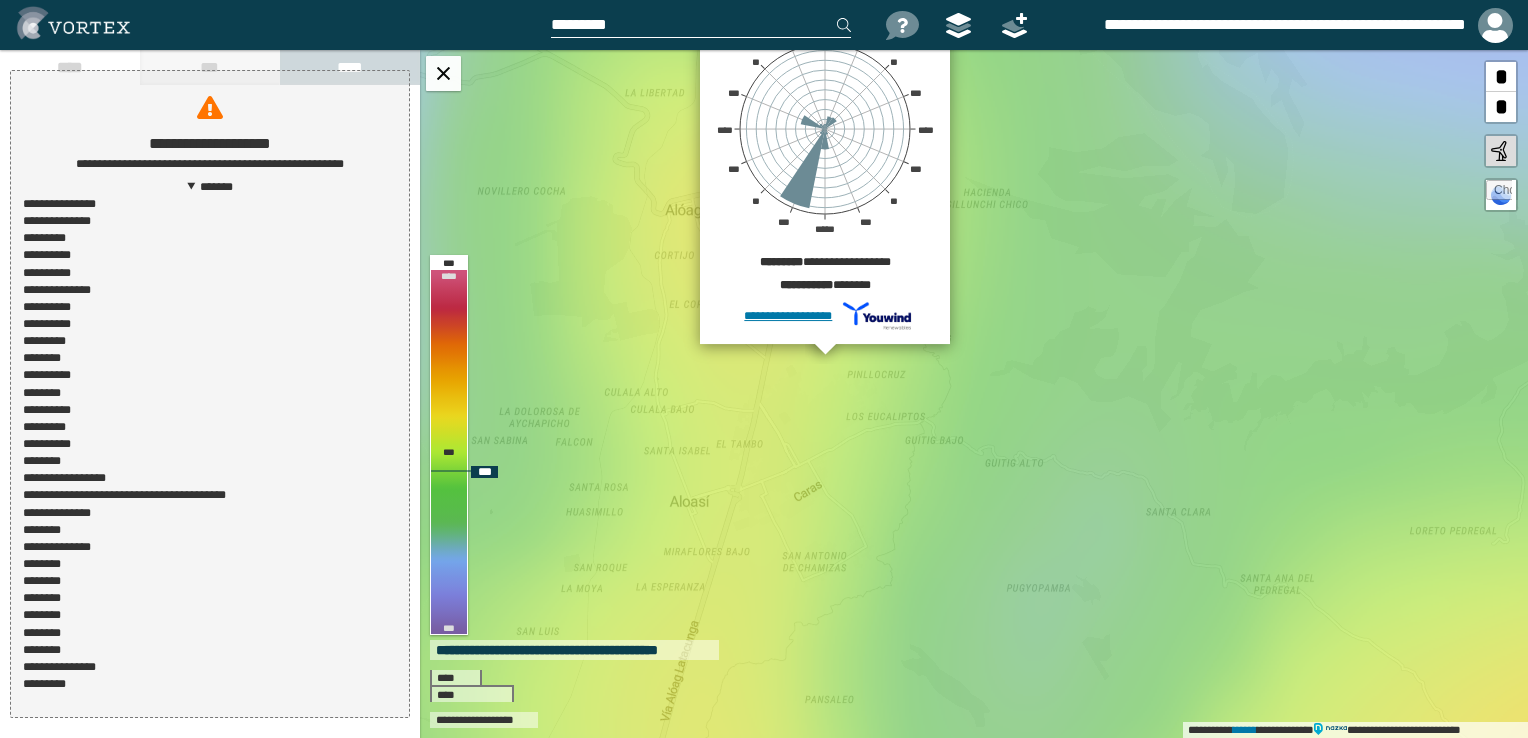 drag, startPoint x: 676, startPoint y: 463, endPoint x: 566, endPoint y: 362, distance: 149.33519 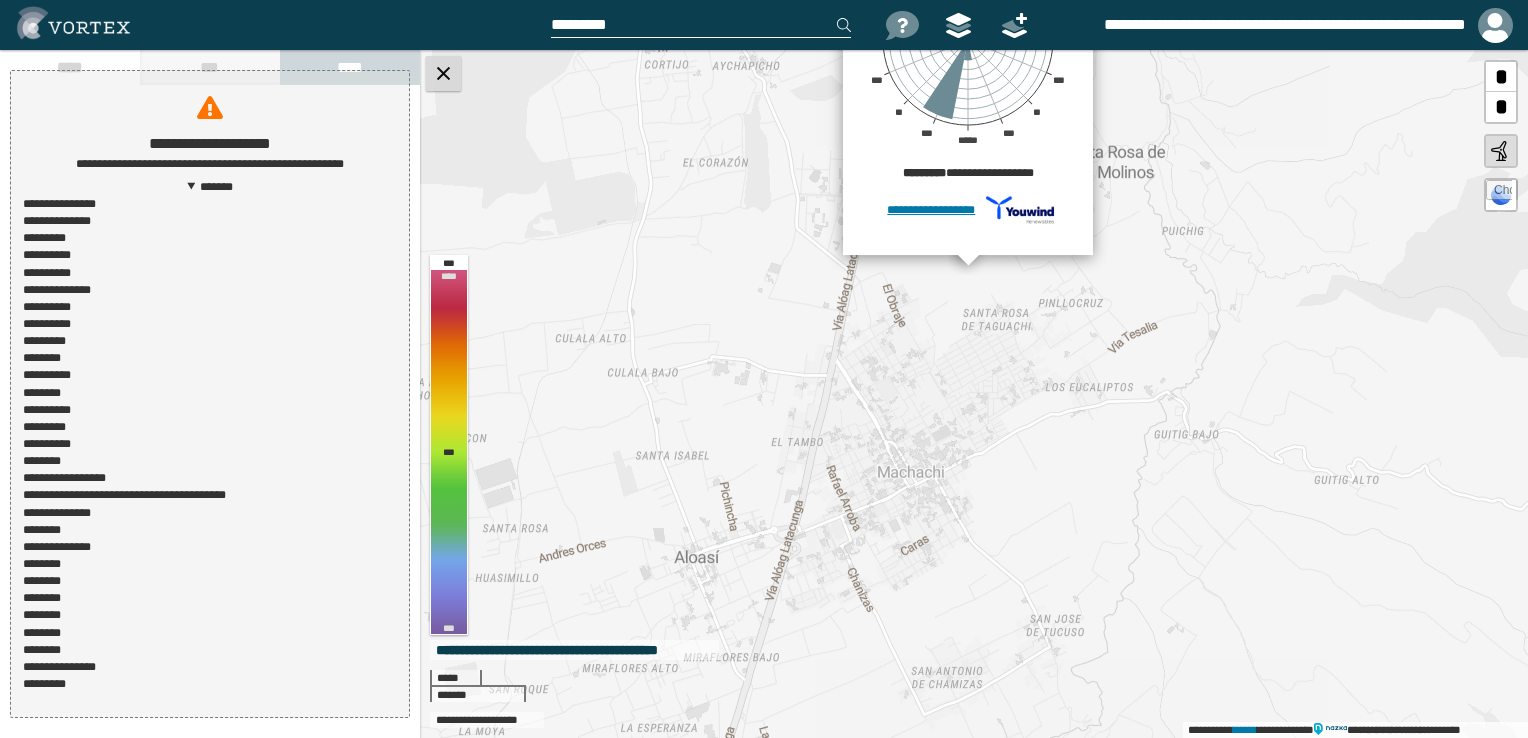 click at bounding box center (443, 73) 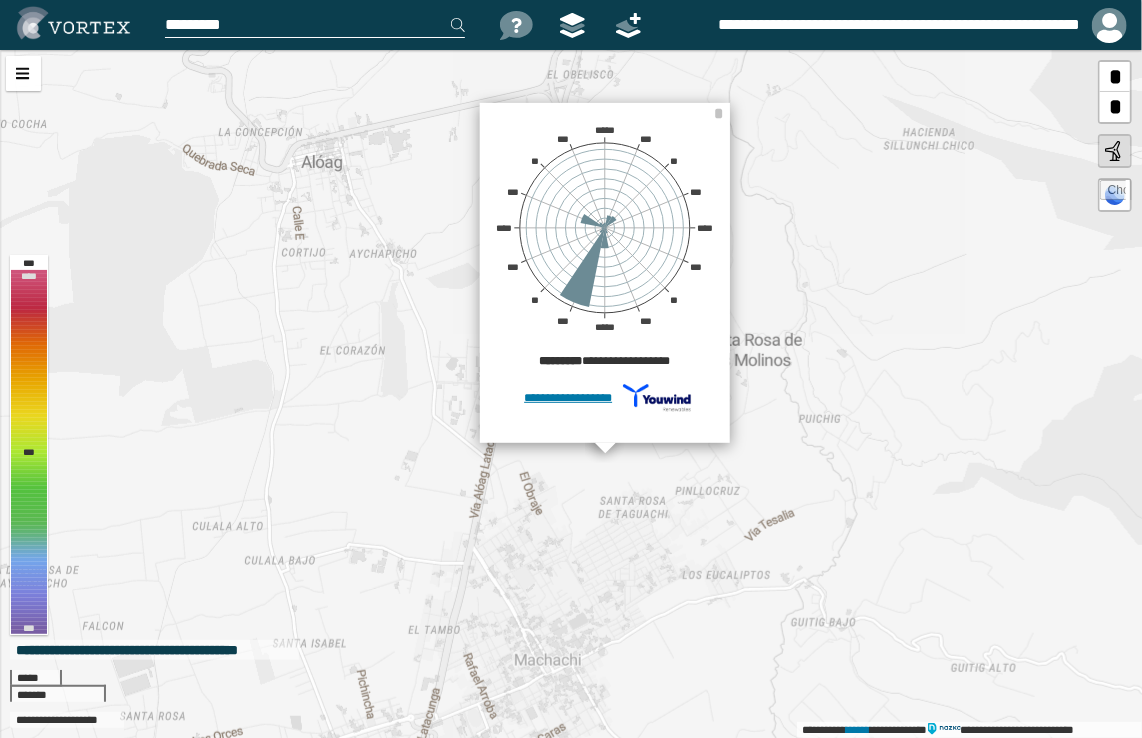 drag, startPoint x: 730, startPoint y: 339, endPoint x: 778, endPoint y: 533, distance: 199.84995 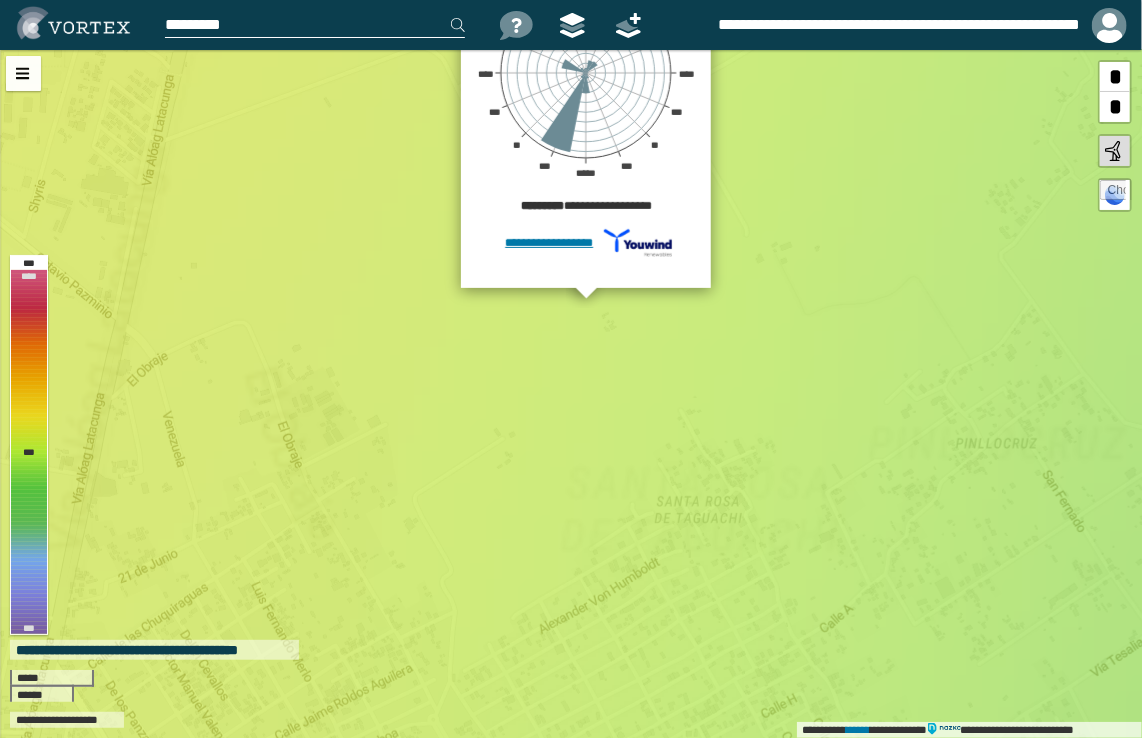 drag, startPoint x: 631, startPoint y: 379, endPoint x: 684, endPoint y: 516, distance: 146.89452 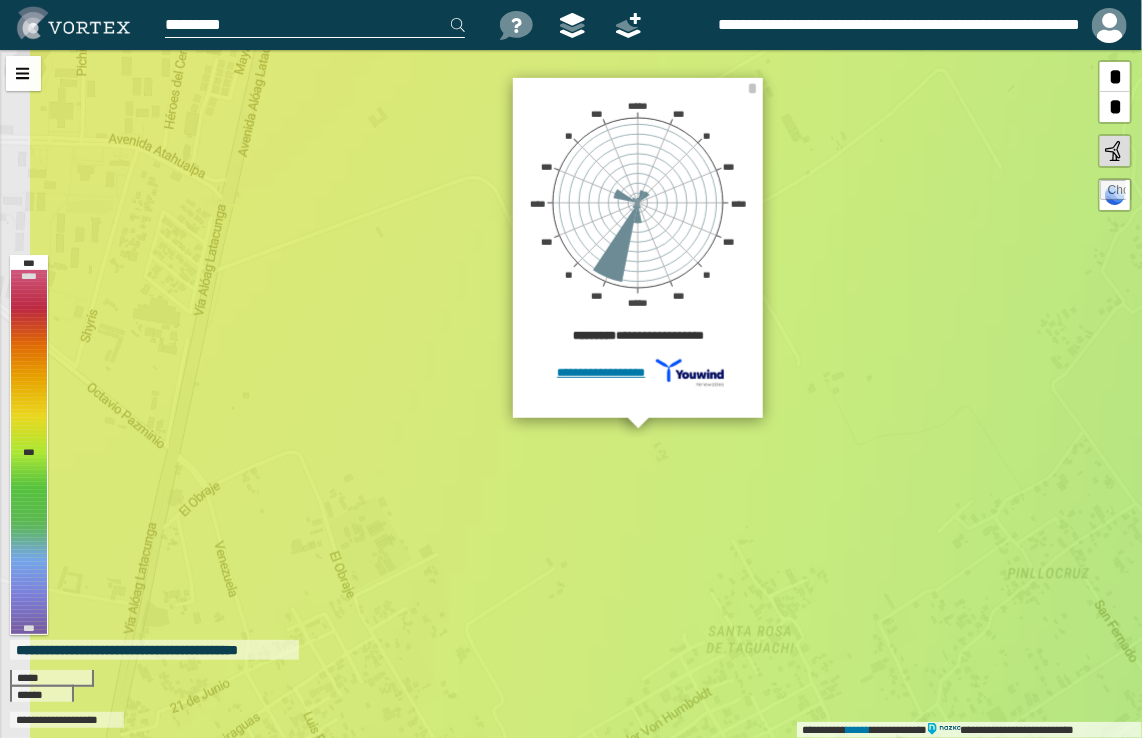 click on "**********" at bounding box center (571, 394) 